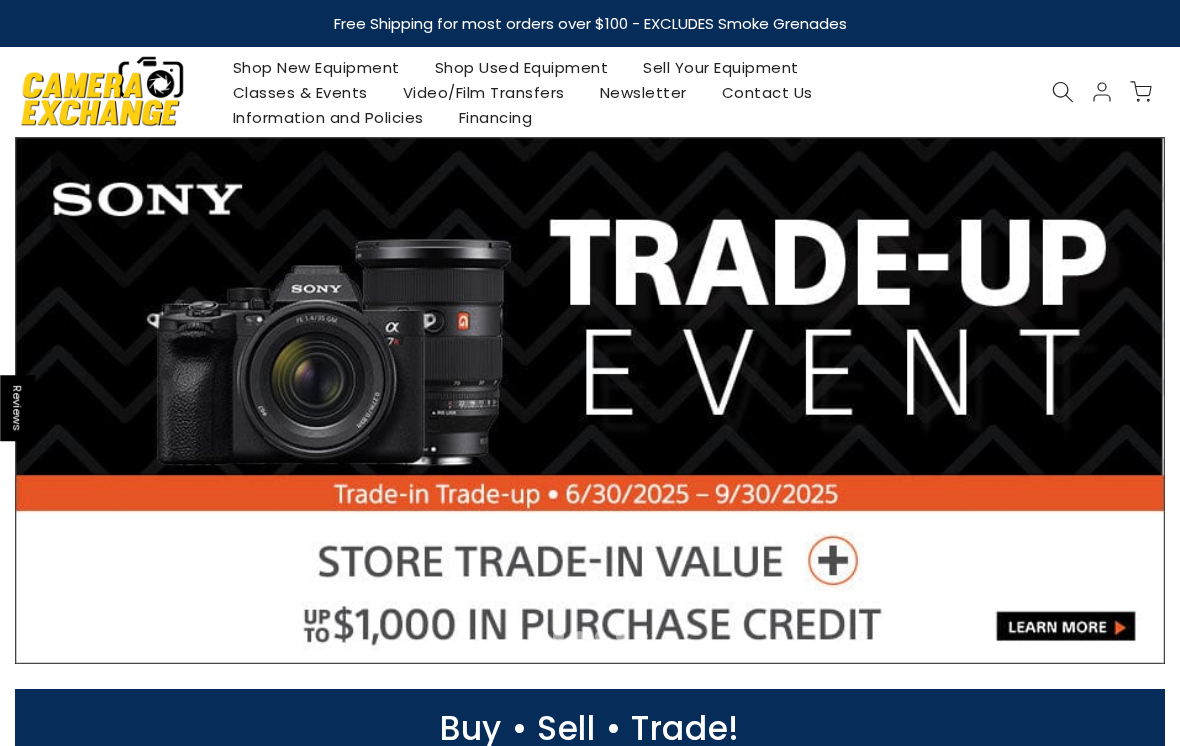 scroll, scrollTop: 0, scrollLeft: 0, axis: both 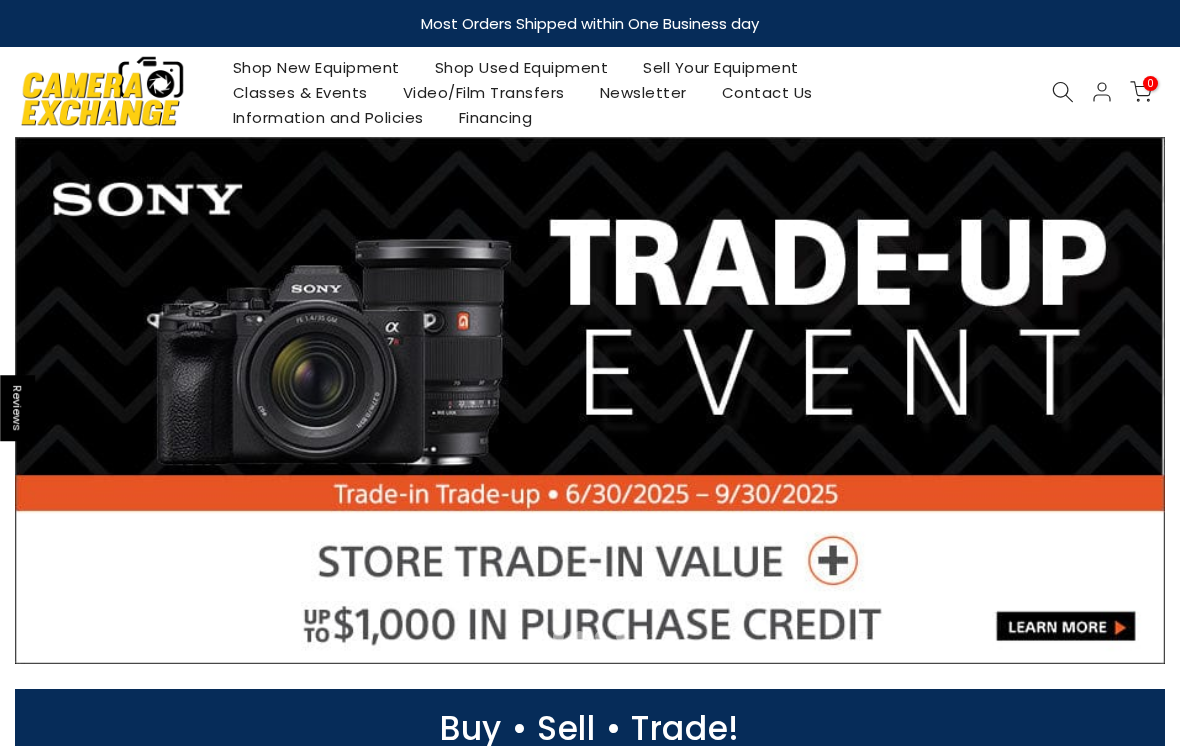 click on "Shop Used Equipment" at bounding box center [521, 67] 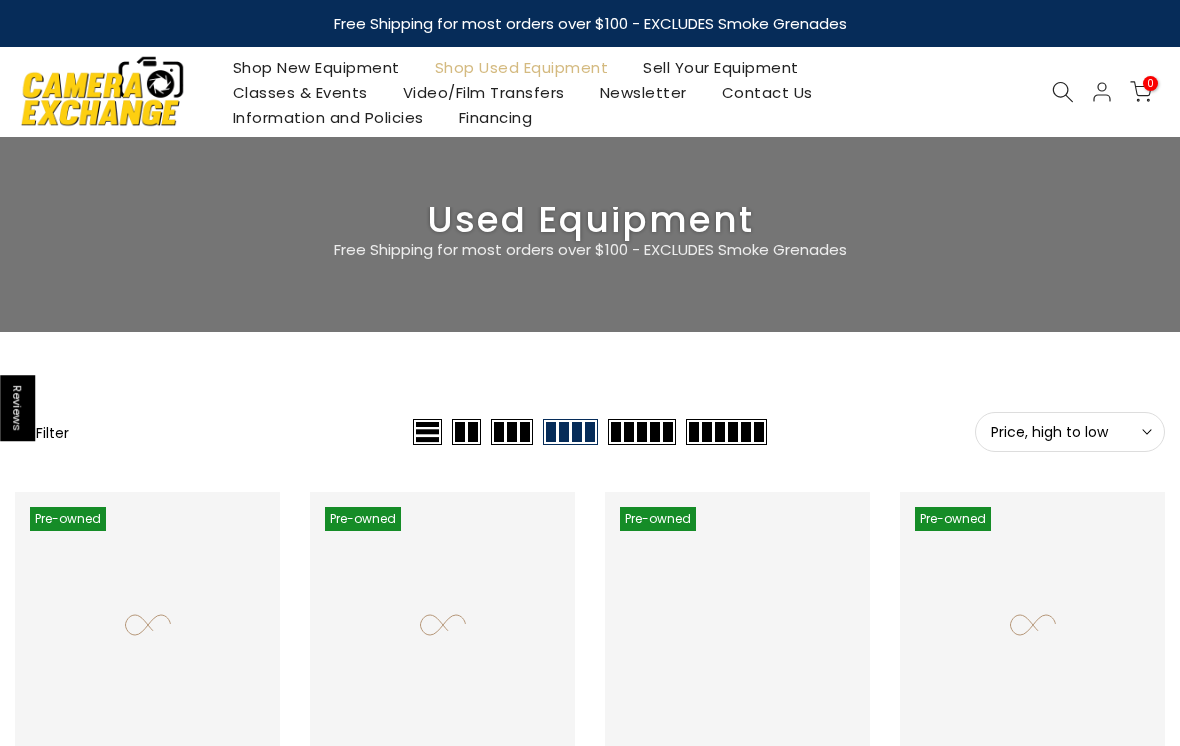 scroll, scrollTop: 0, scrollLeft: 0, axis: both 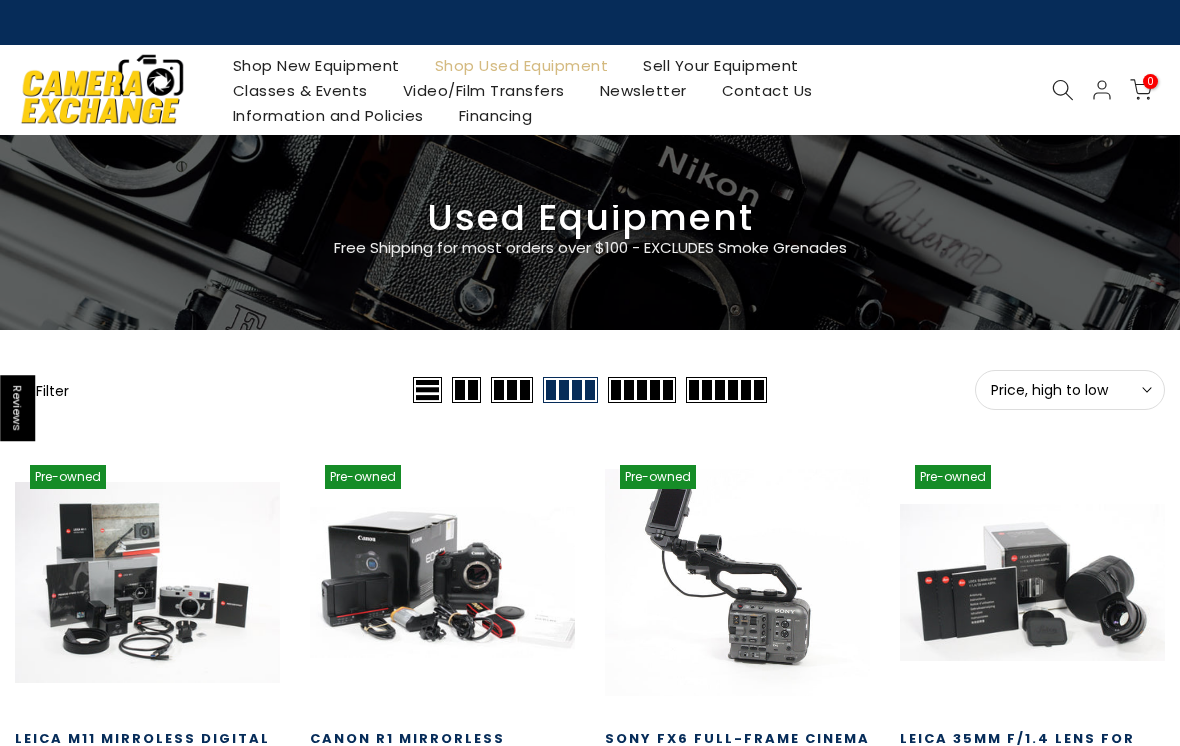 click on "Price, high to low" at bounding box center (1070, 390) 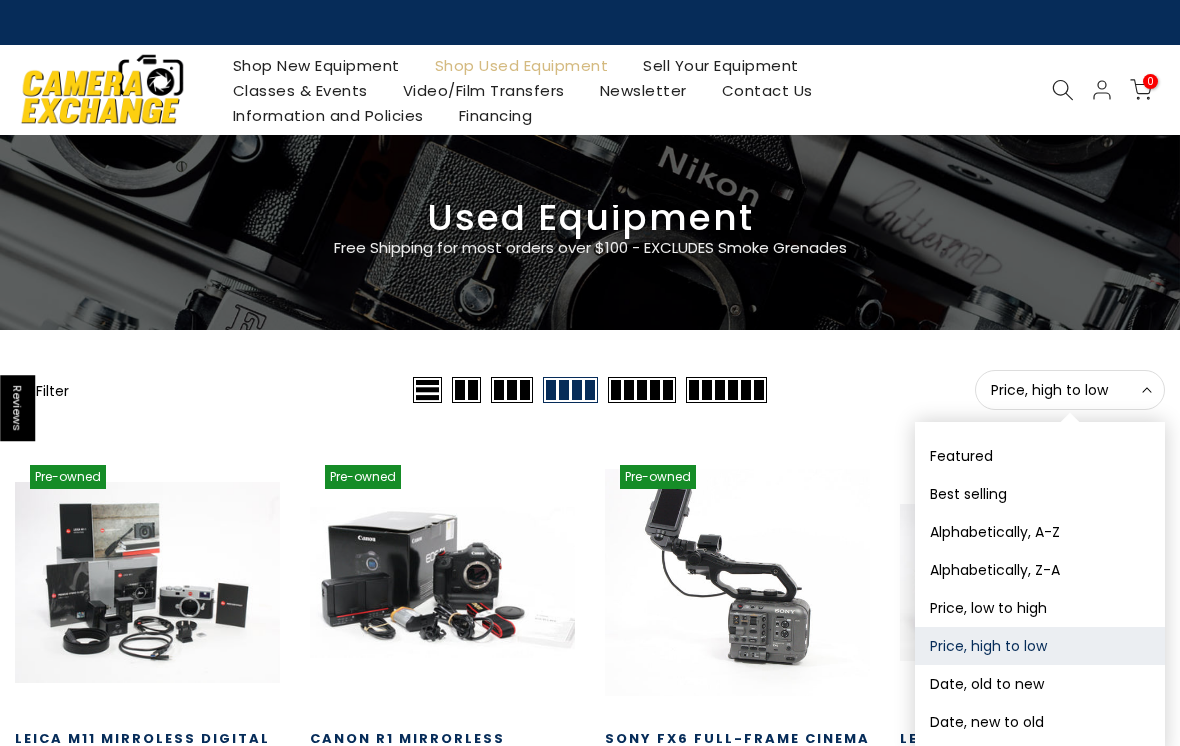 click on "Price, high to low Sort" at bounding box center [1070, 390] 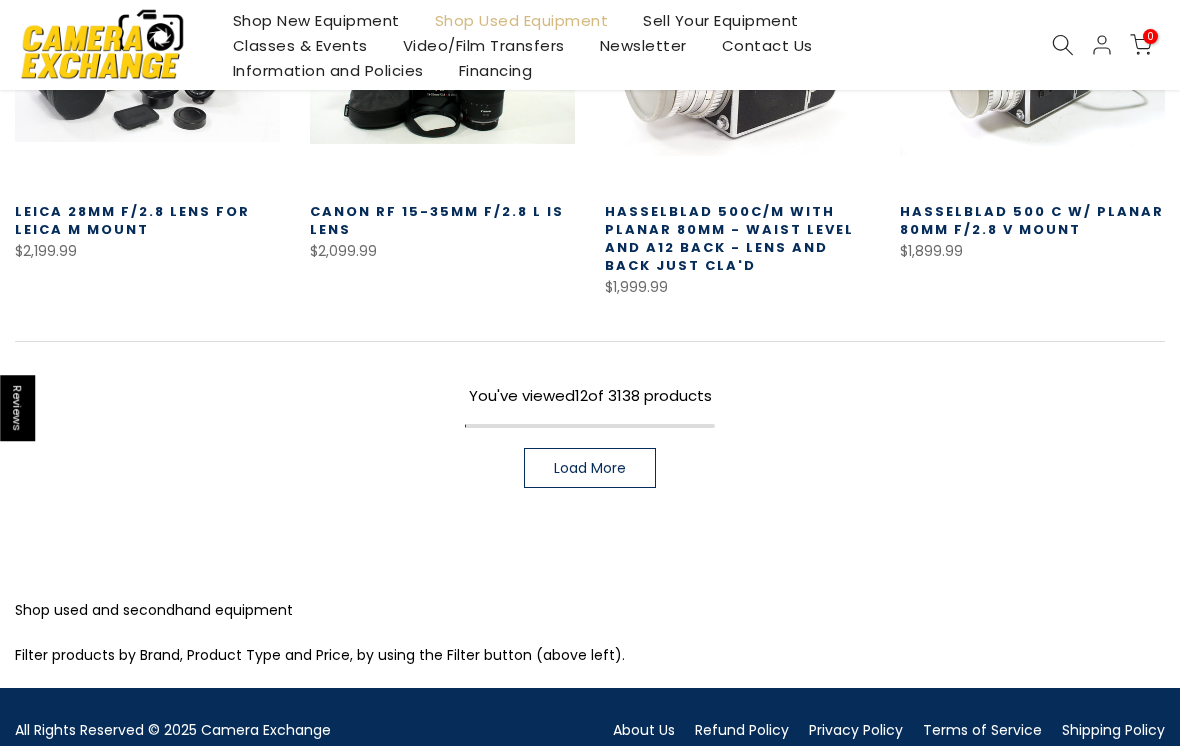 scroll, scrollTop: 1344, scrollLeft: 0, axis: vertical 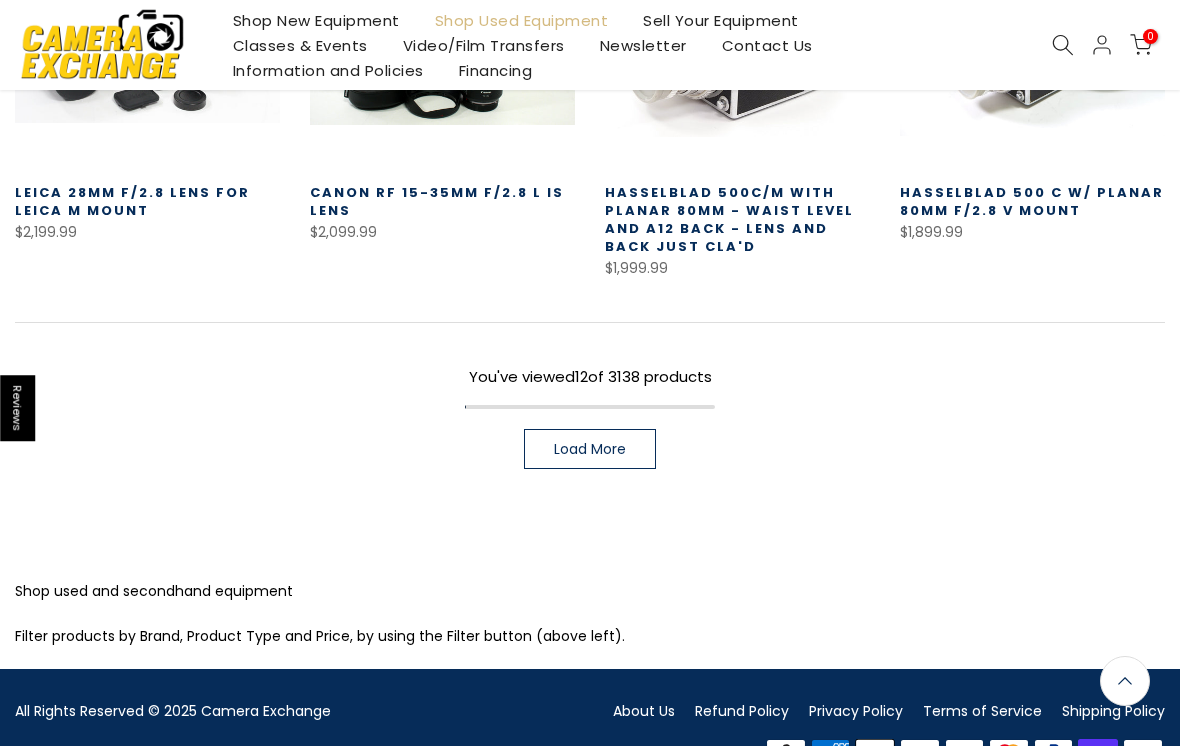 click on "Load More" at bounding box center (590, 449) 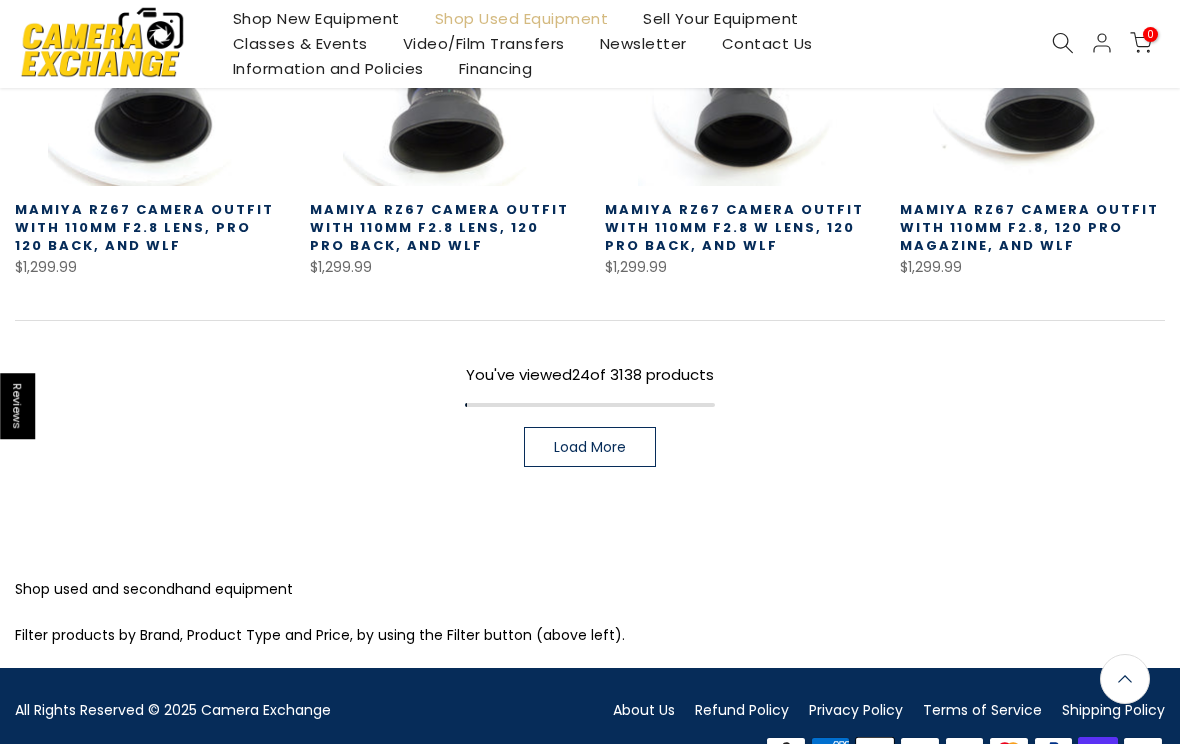 scroll, scrollTop: 2509, scrollLeft: 0, axis: vertical 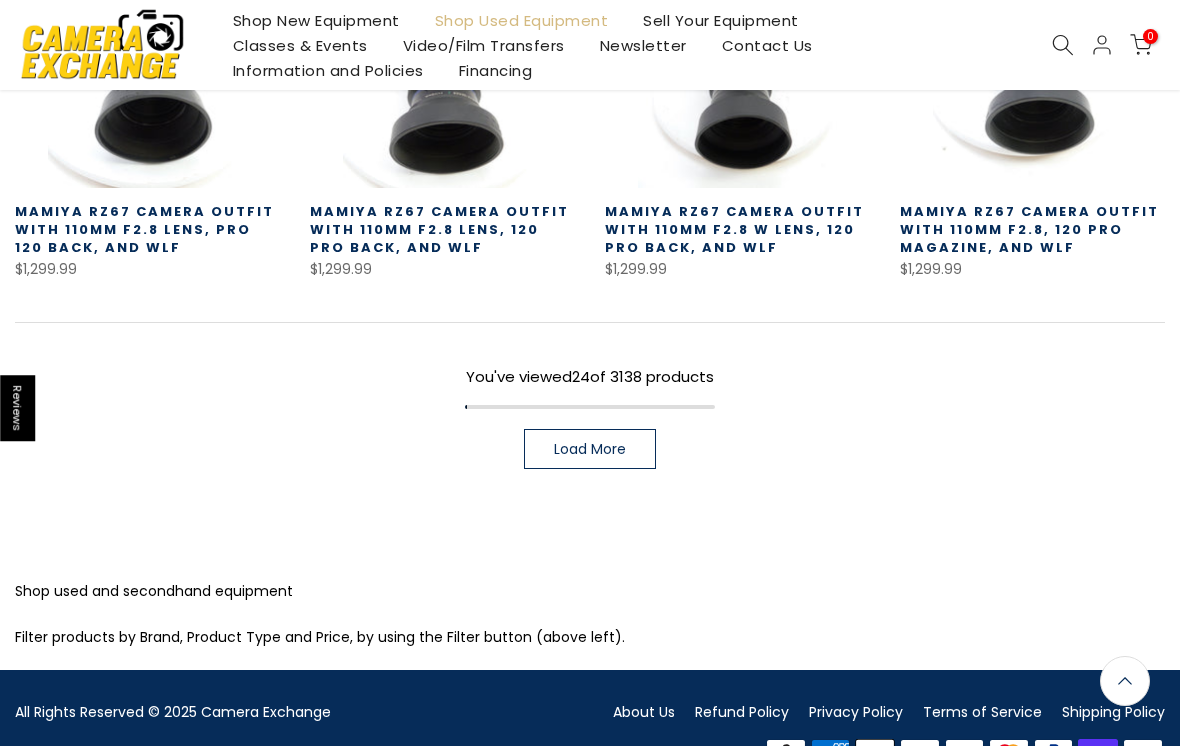 click on "Load More" at bounding box center (590, 449) 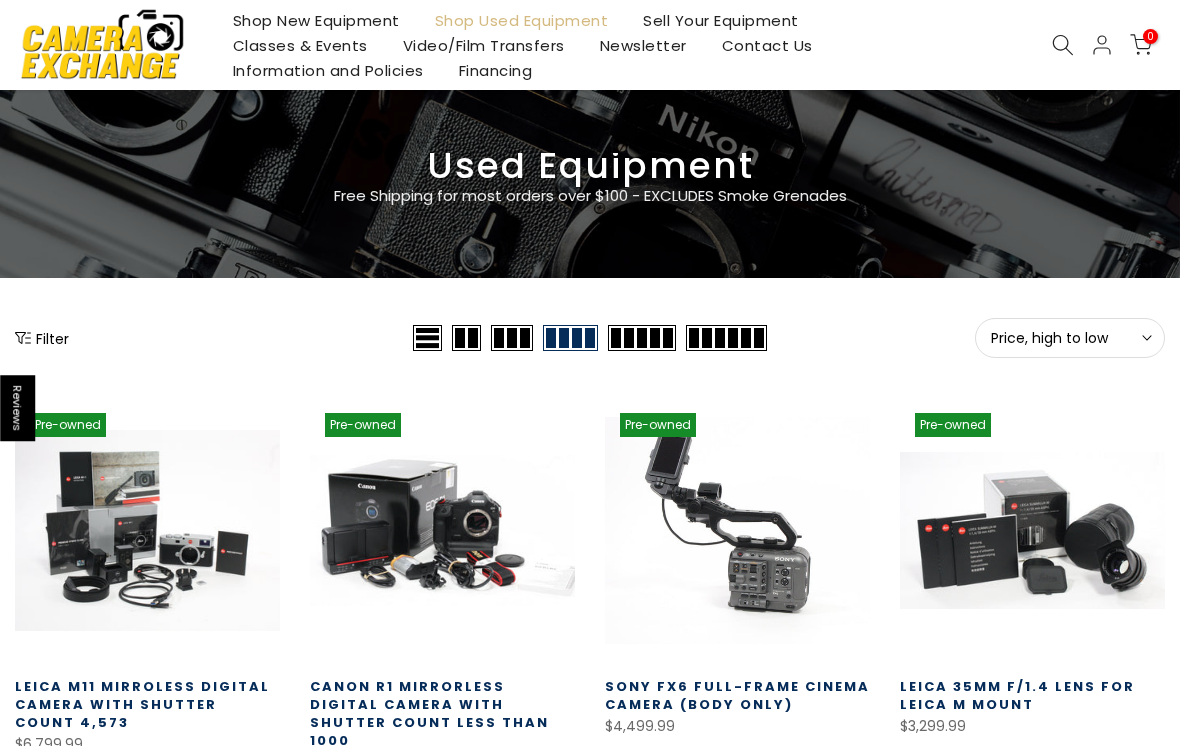 scroll, scrollTop: 99, scrollLeft: 0, axis: vertical 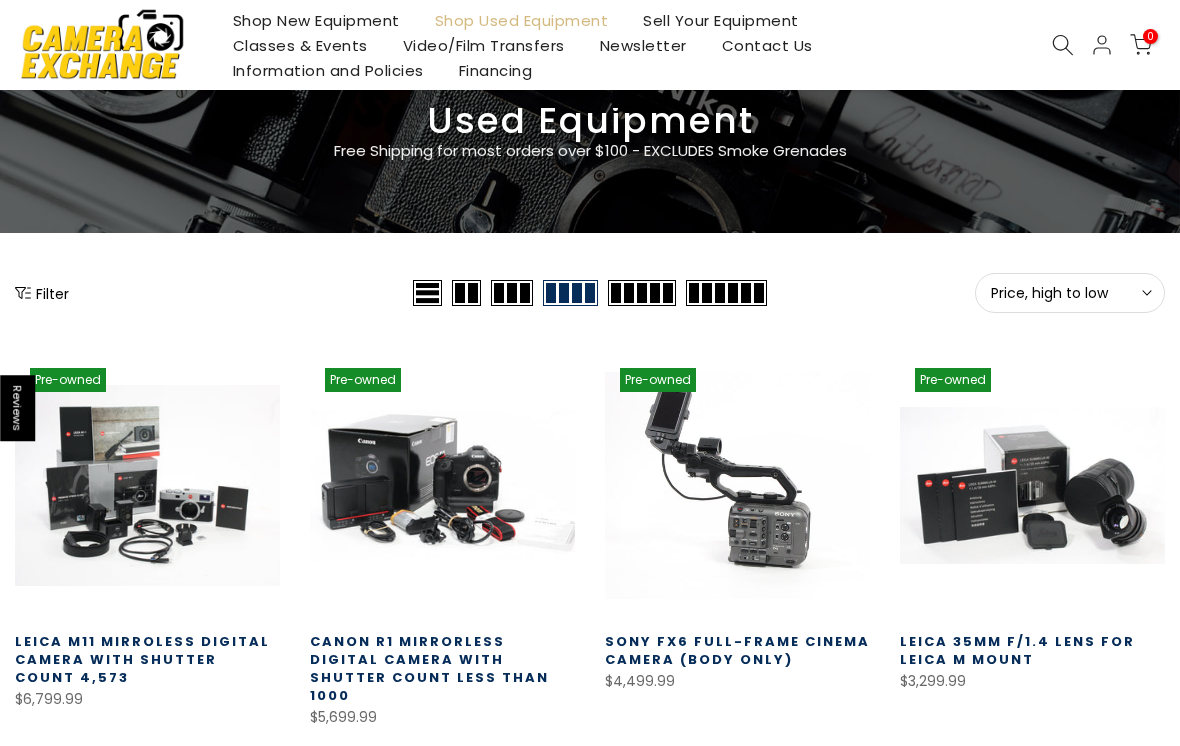click on "Filter" at bounding box center [42, 293] 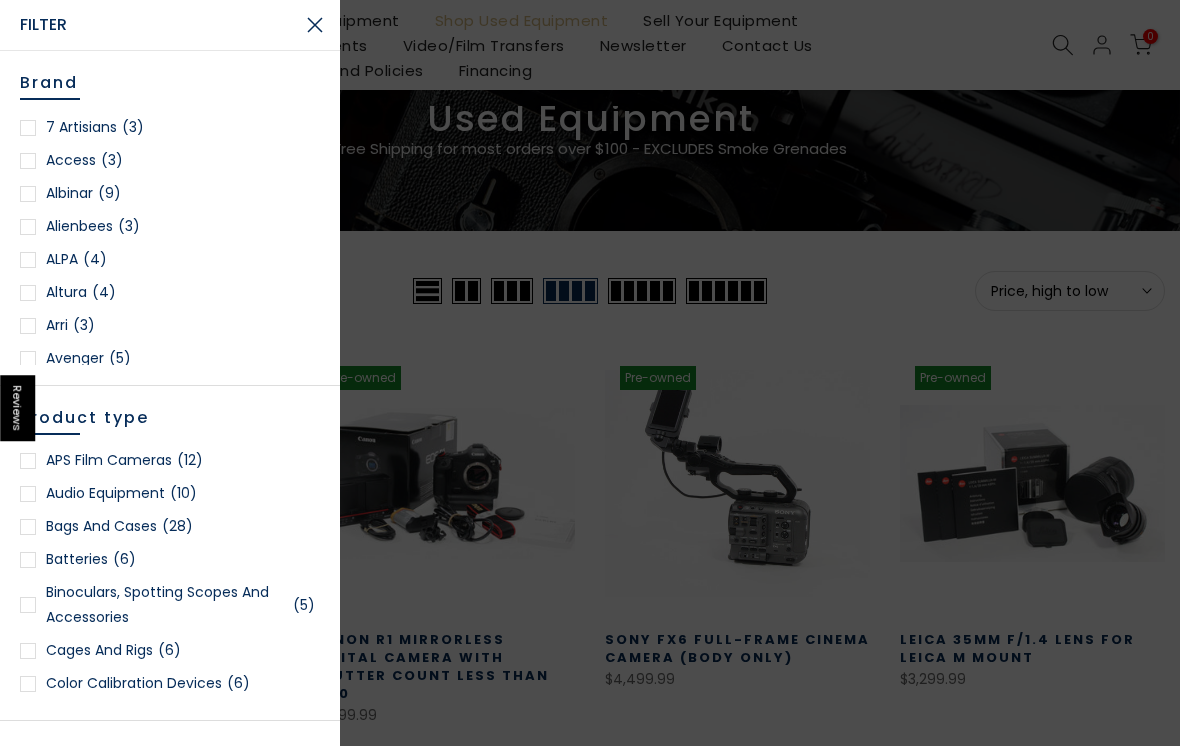 scroll, scrollTop: 445, scrollLeft: 0, axis: vertical 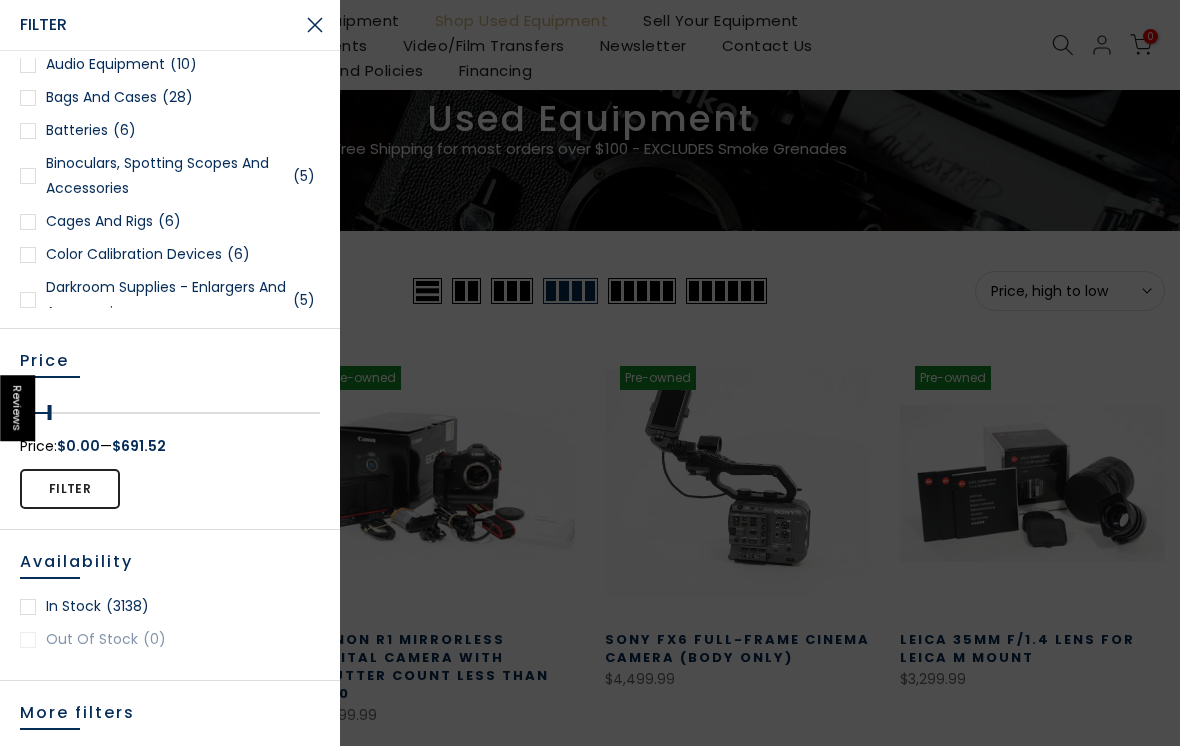 click on "Filter" at bounding box center [70, 489] 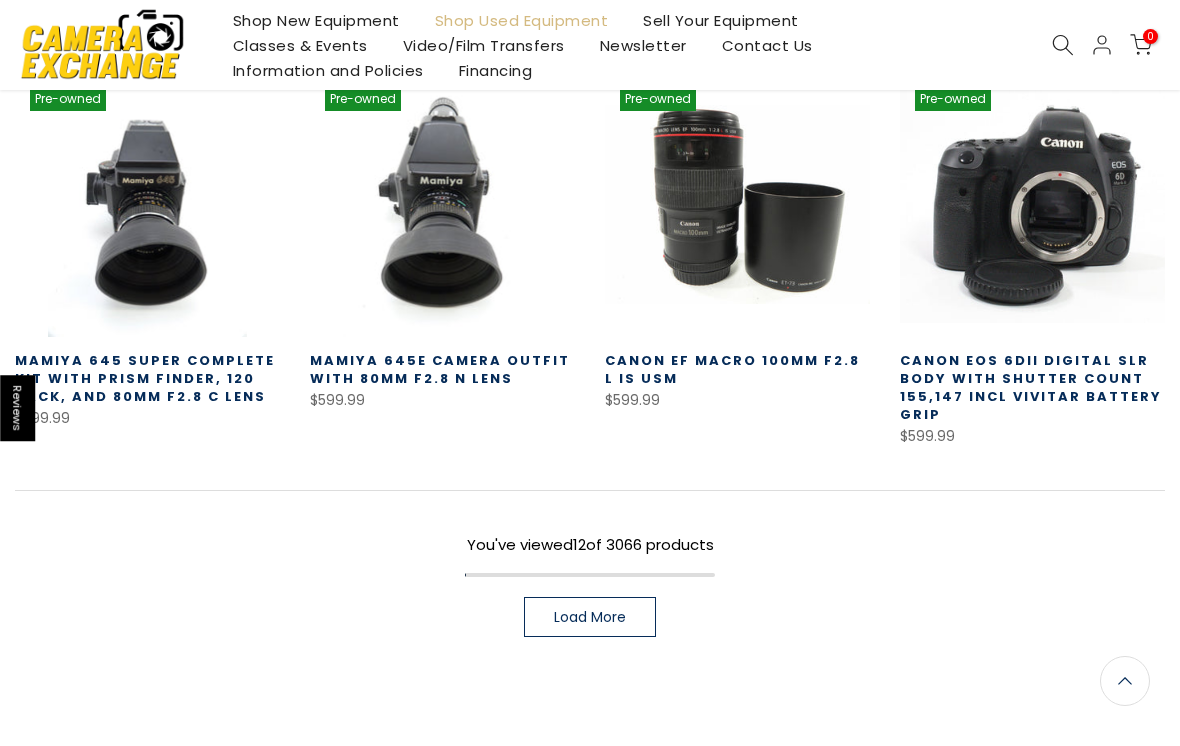scroll, scrollTop: 1274, scrollLeft: 0, axis: vertical 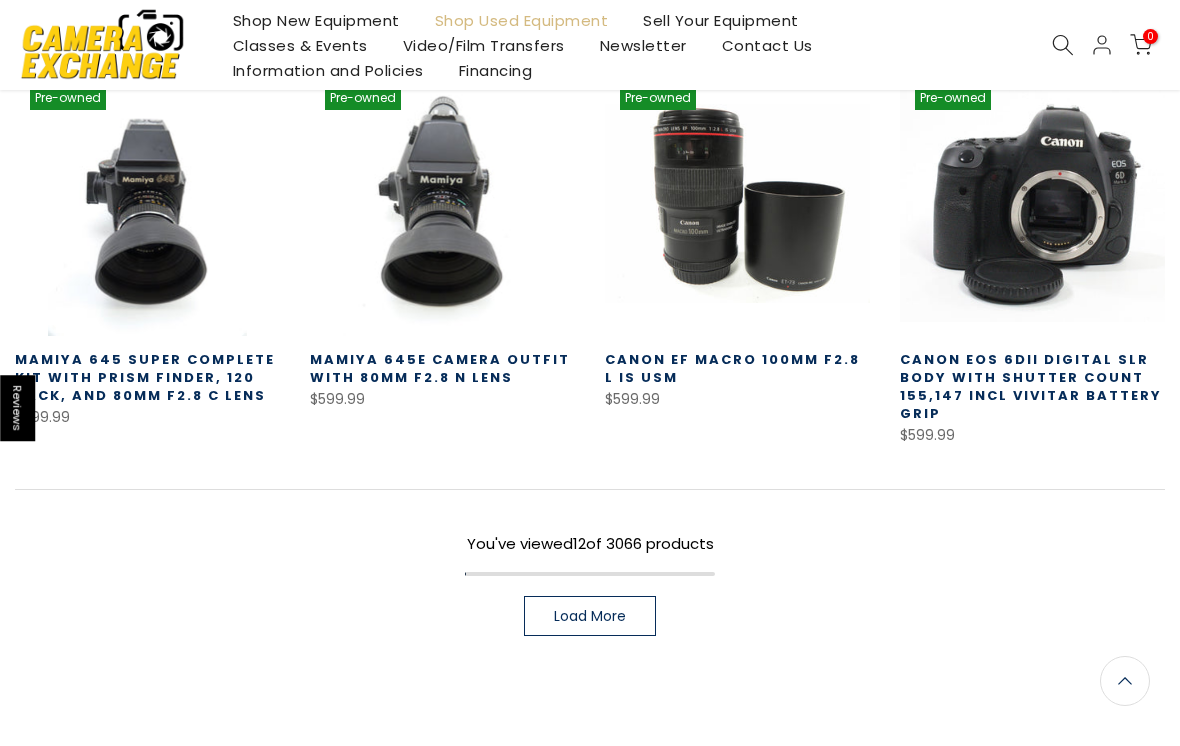 click on "Load More" at bounding box center [590, 616] 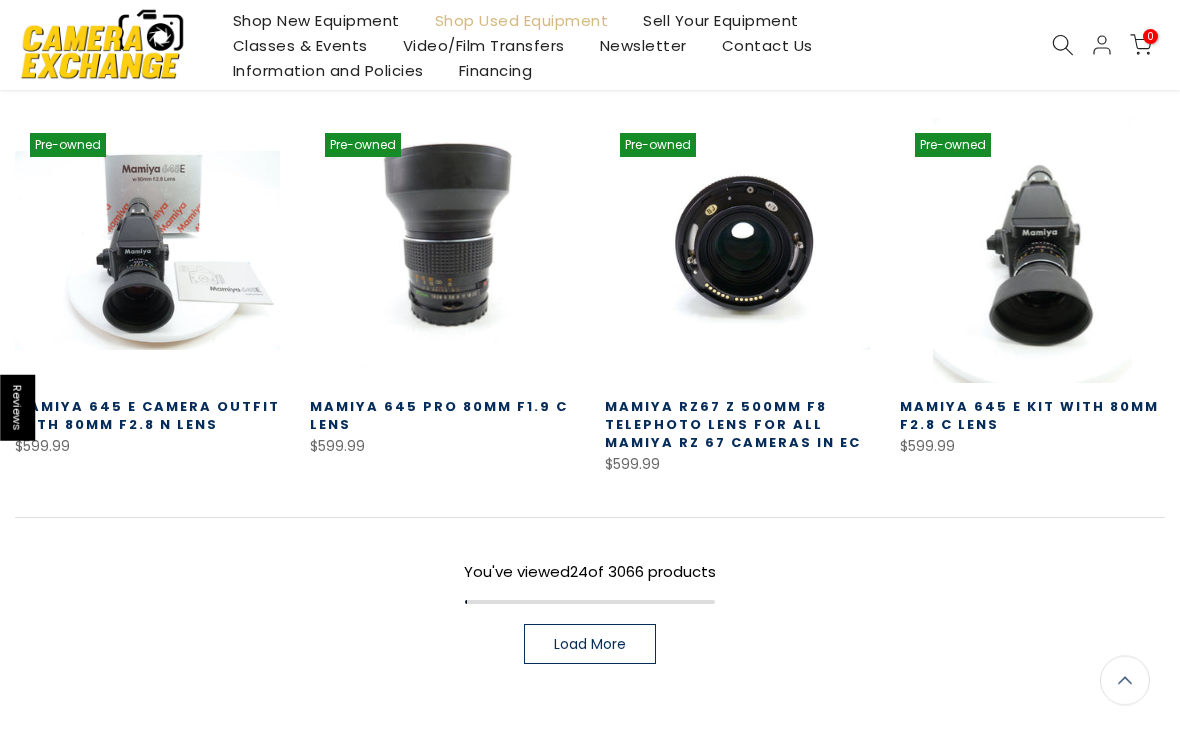 scroll, scrollTop: 2411, scrollLeft: 0, axis: vertical 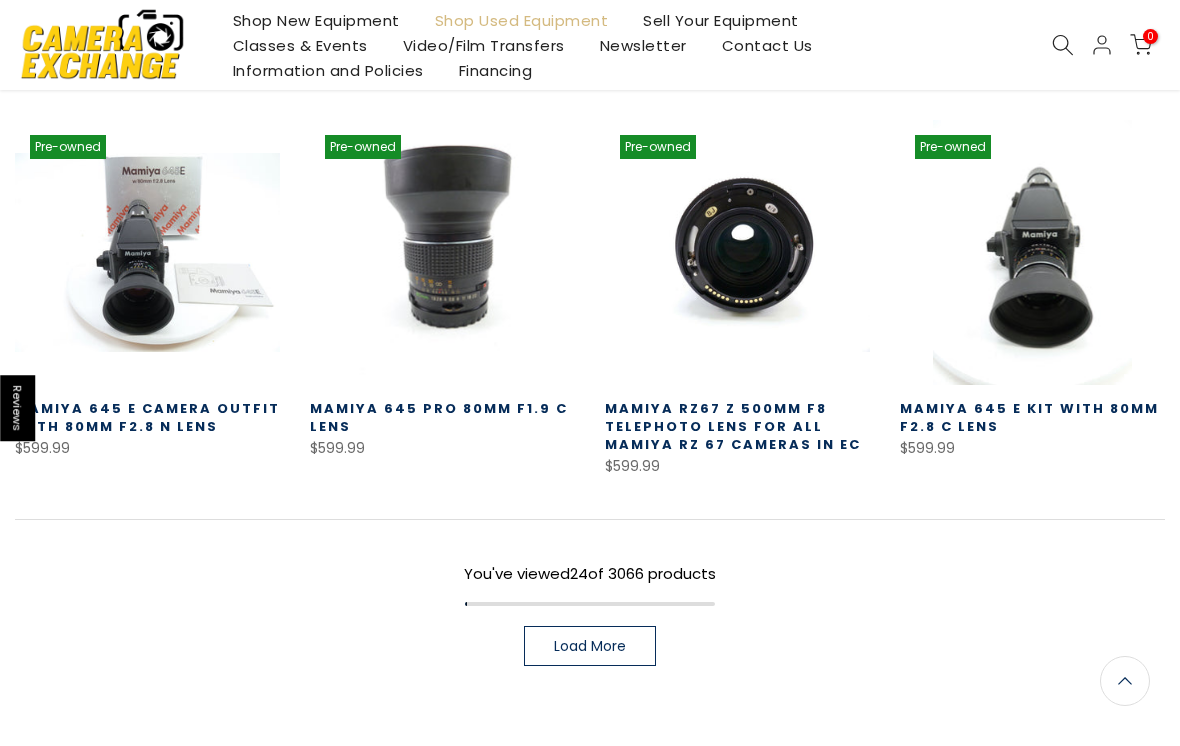 click on "Load More" at bounding box center [590, 646] 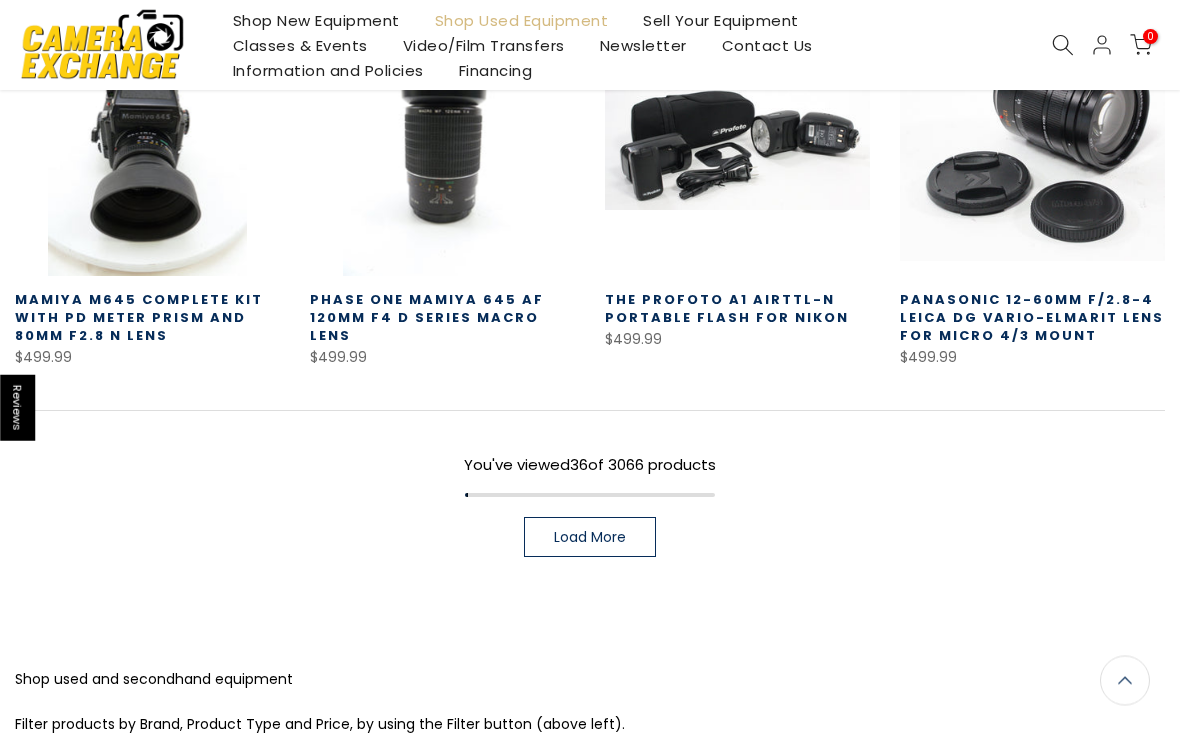 scroll, scrollTop: 3688, scrollLeft: 0, axis: vertical 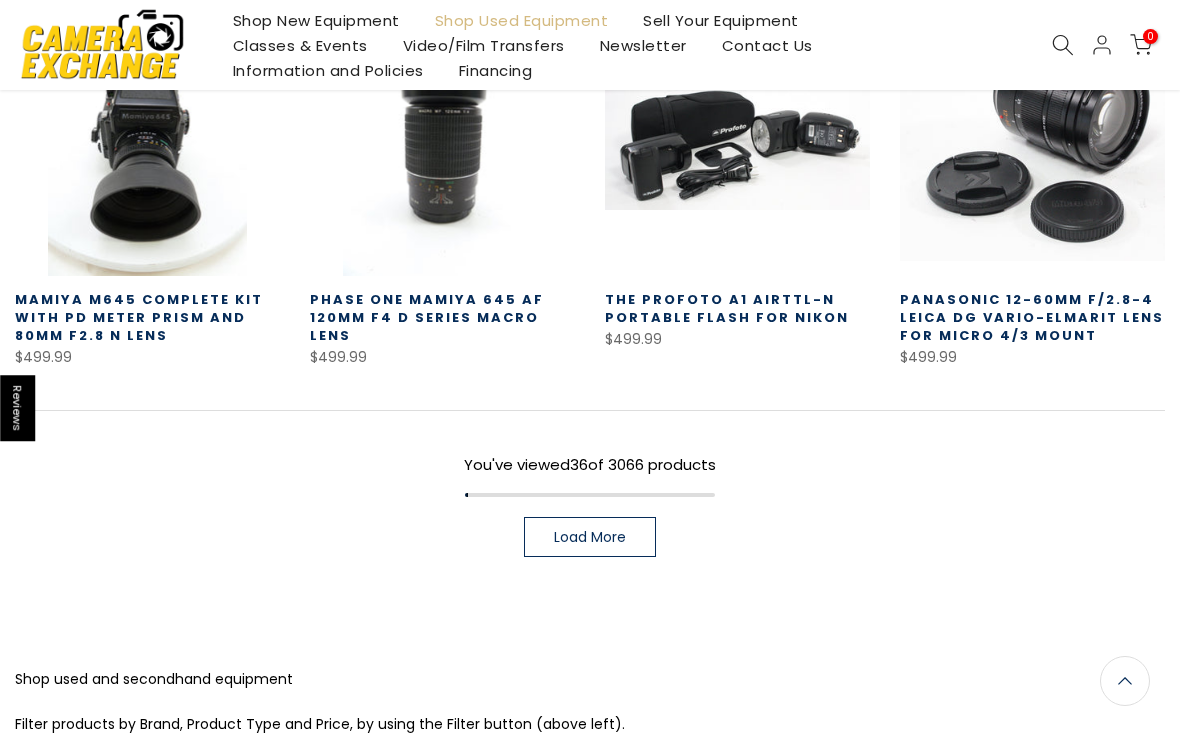 click on "Load More" at bounding box center [590, 537] 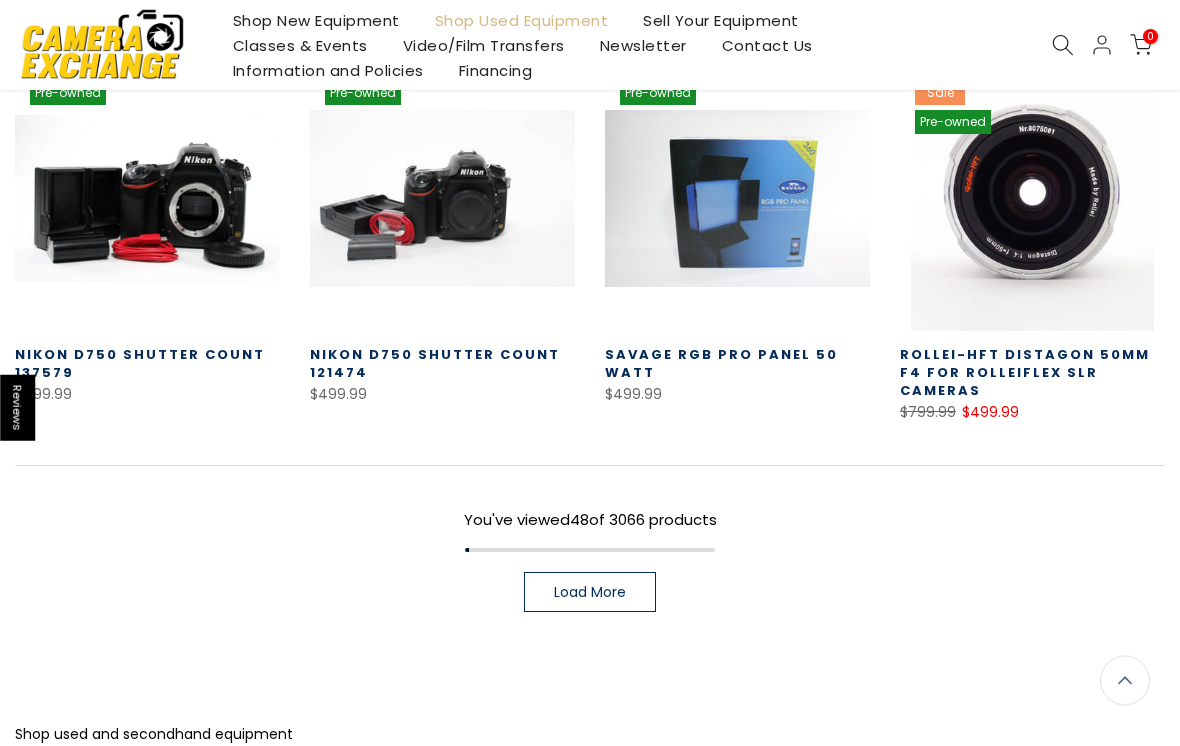 scroll, scrollTop: 4798, scrollLeft: 0, axis: vertical 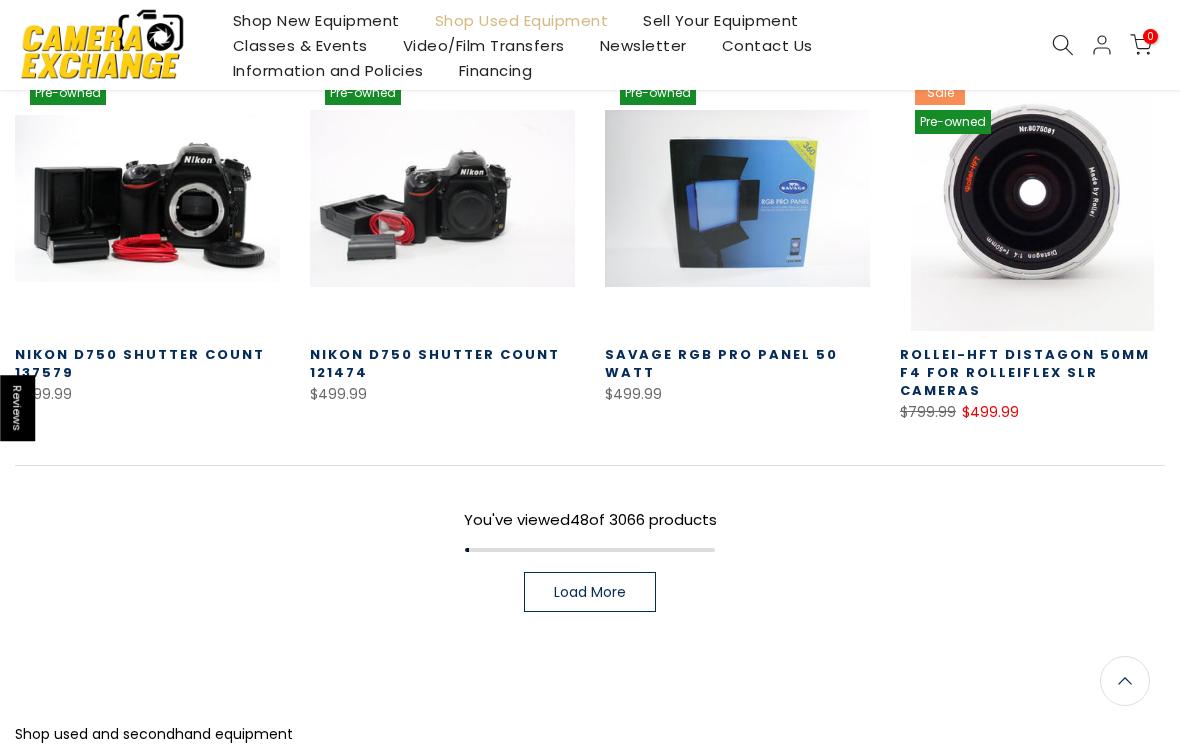 click on "Load More" at bounding box center (590, 592) 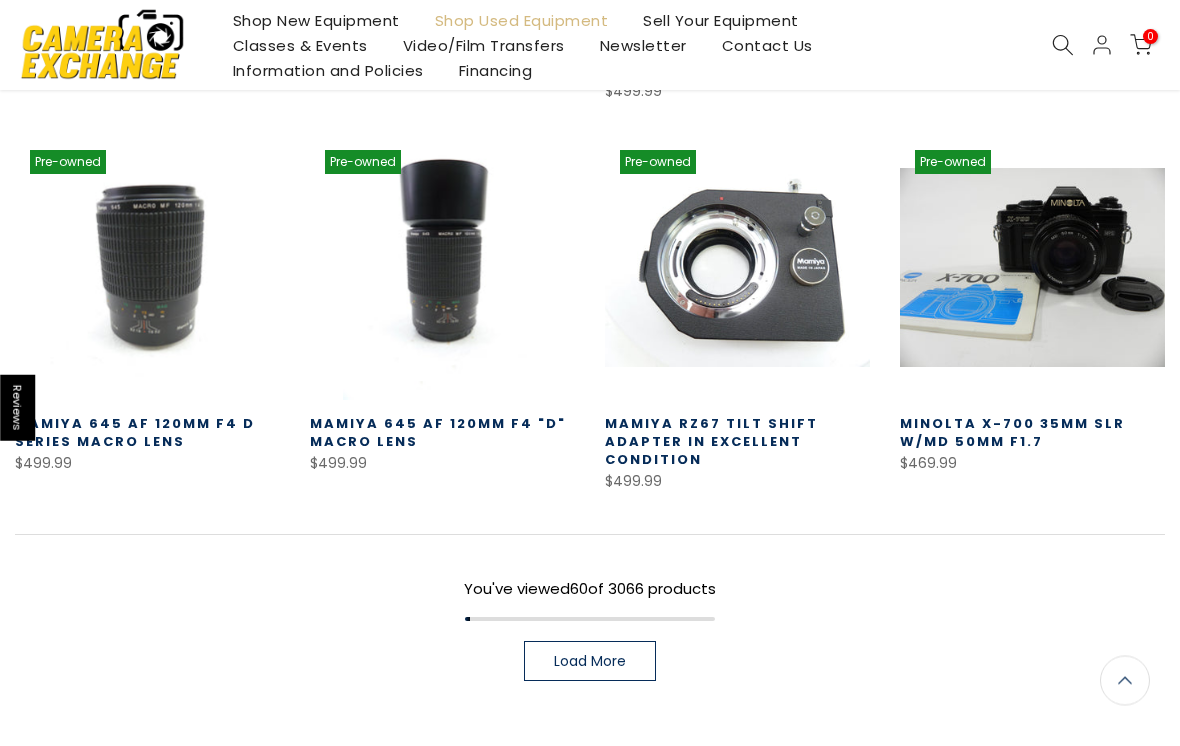 scroll, scrollTop: 5922, scrollLeft: 0, axis: vertical 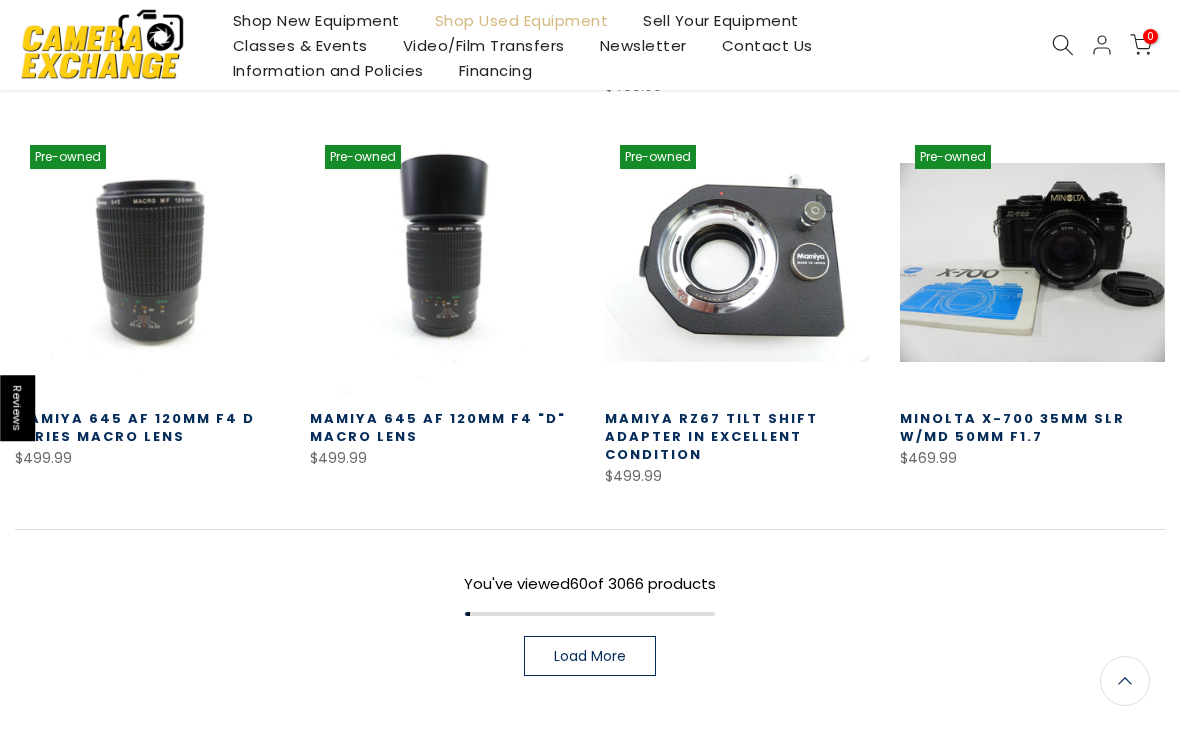 click on "Load More" at bounding box center [590, 656] 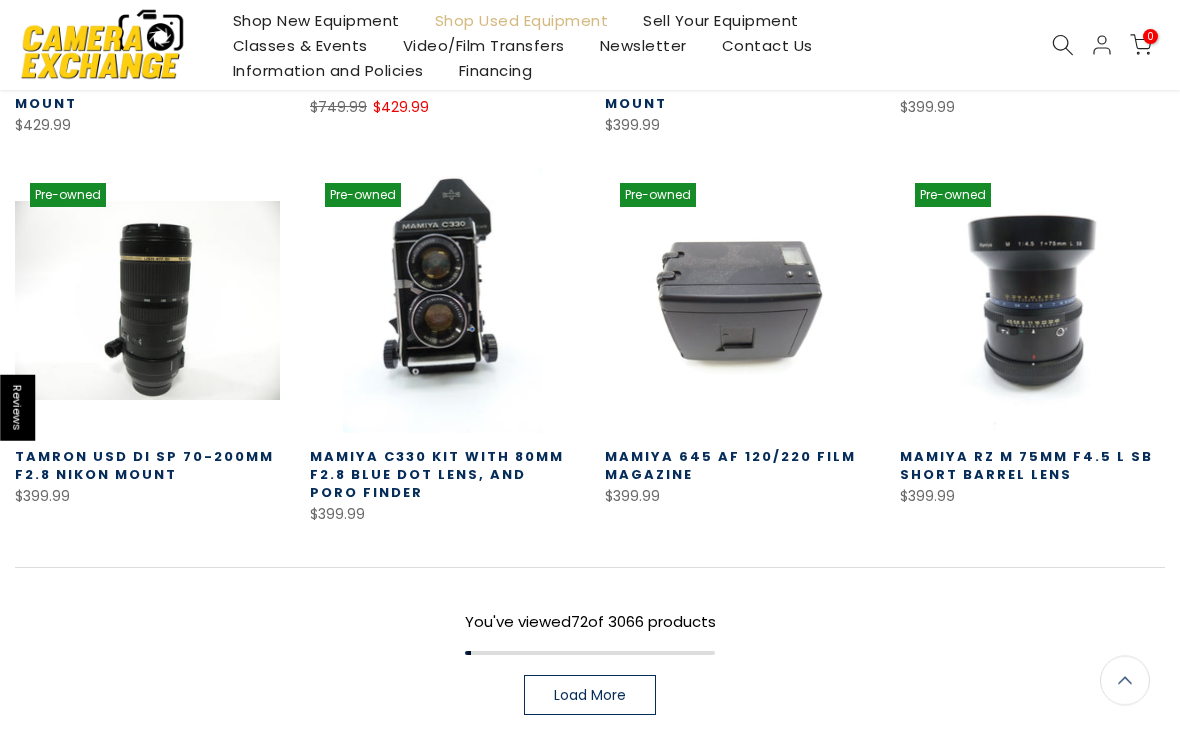 scroll, scrollTop: 7051, scrollLeft: 0, axis: vertical 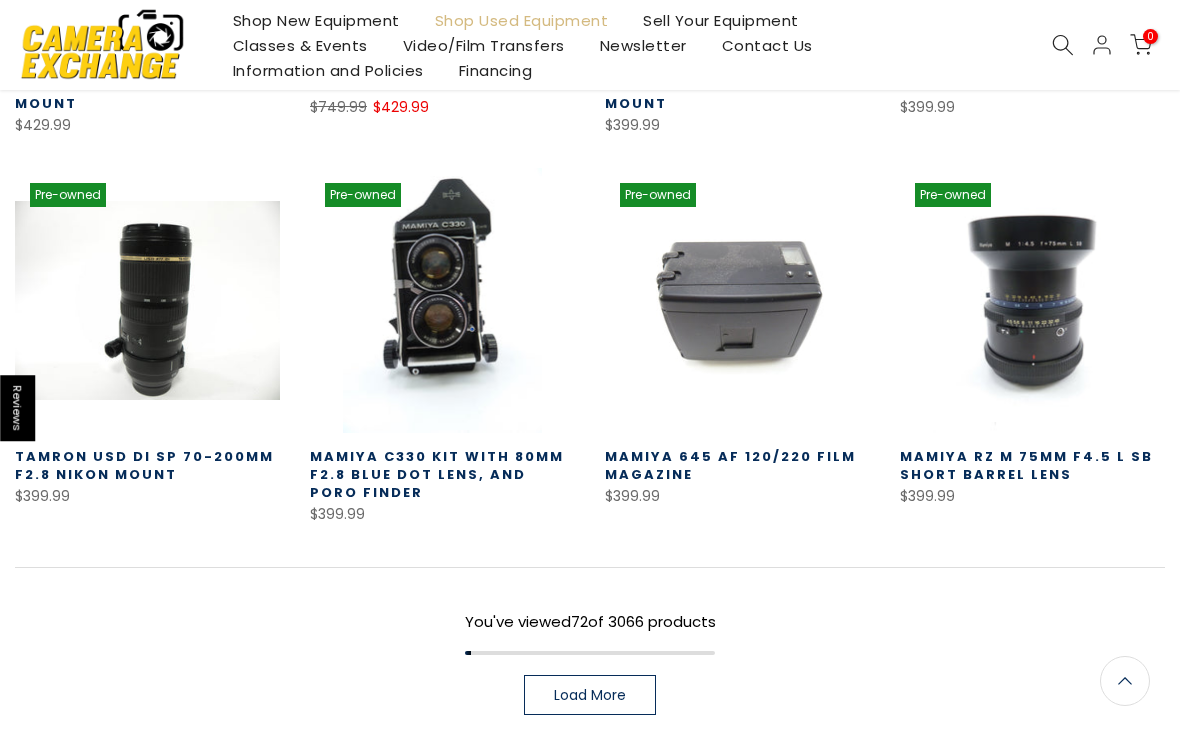 click on "Load More" at bounding box center [590, 695] 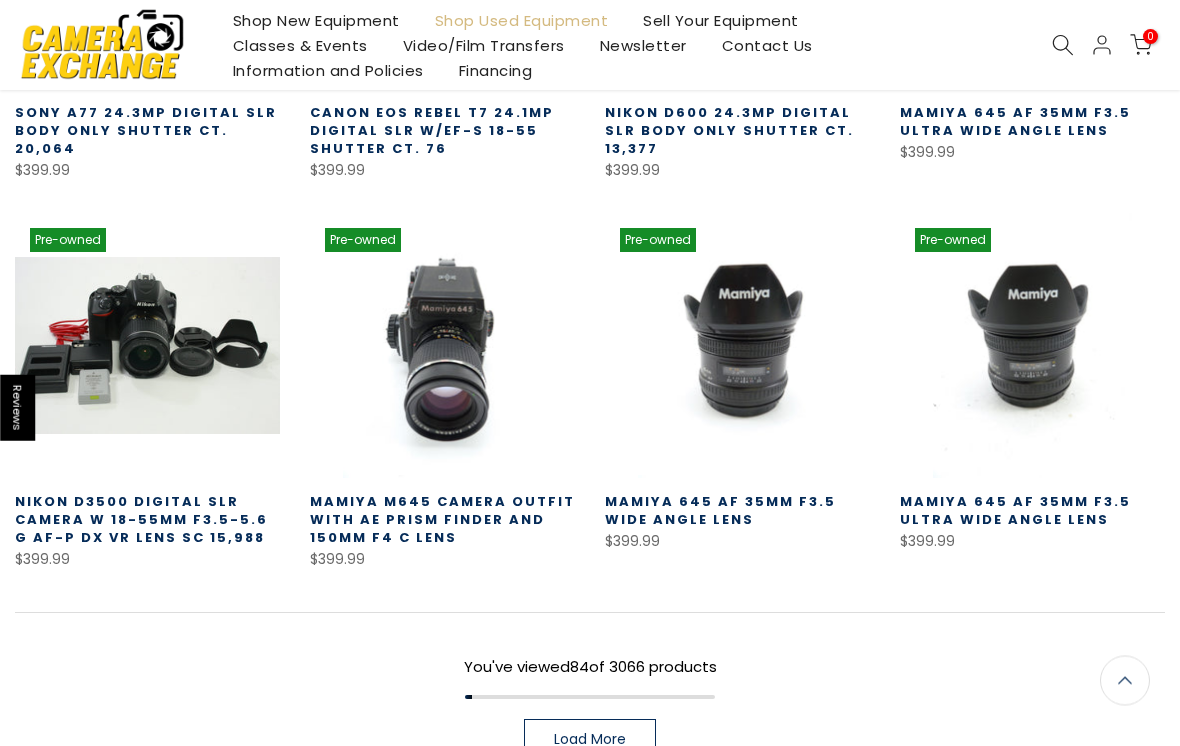 scroll, scrollTop: 8182, scrollLeft: 0, axis: vertical 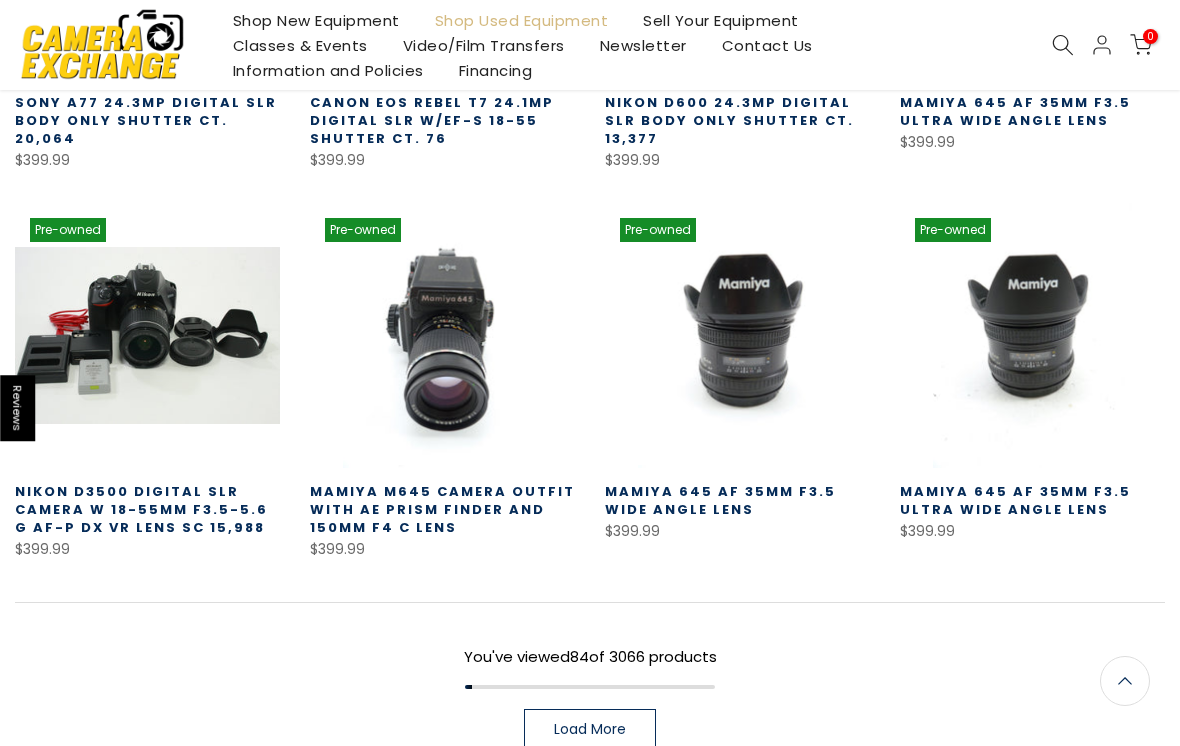 click on "Load More" at bounding box center (590, 729) 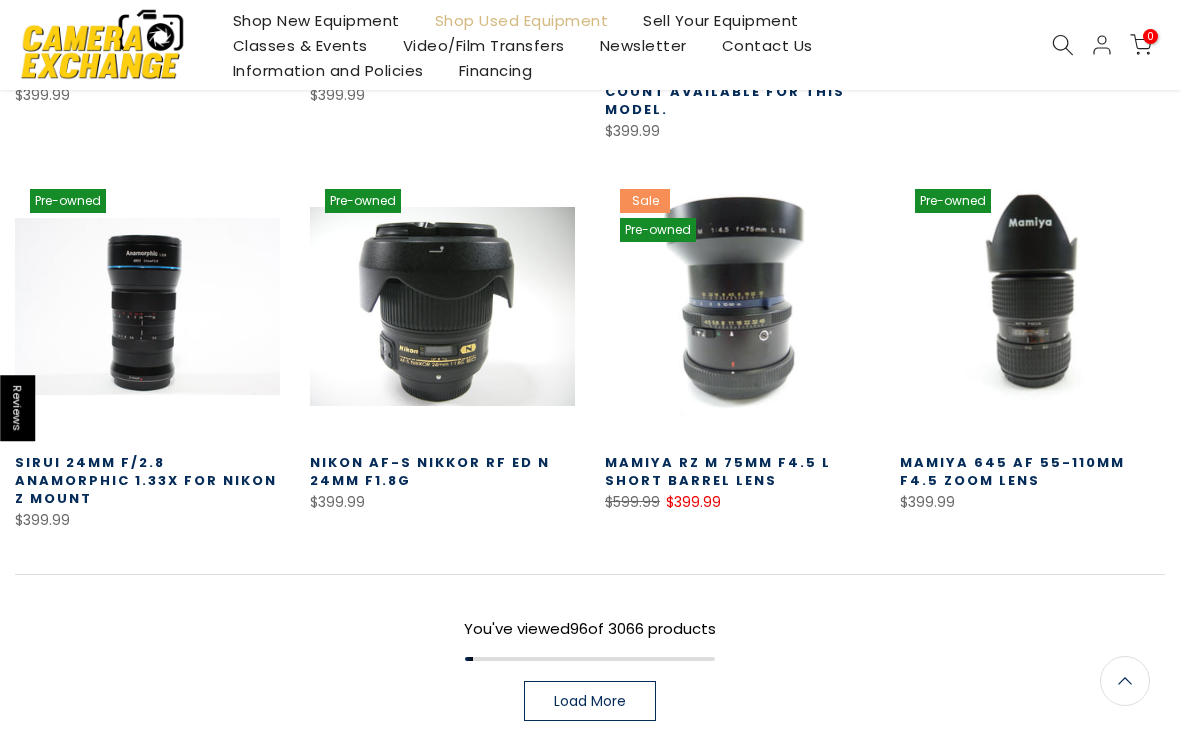 scroll, scrollTop: 9390, scrollLeft: 0, axis: vertical 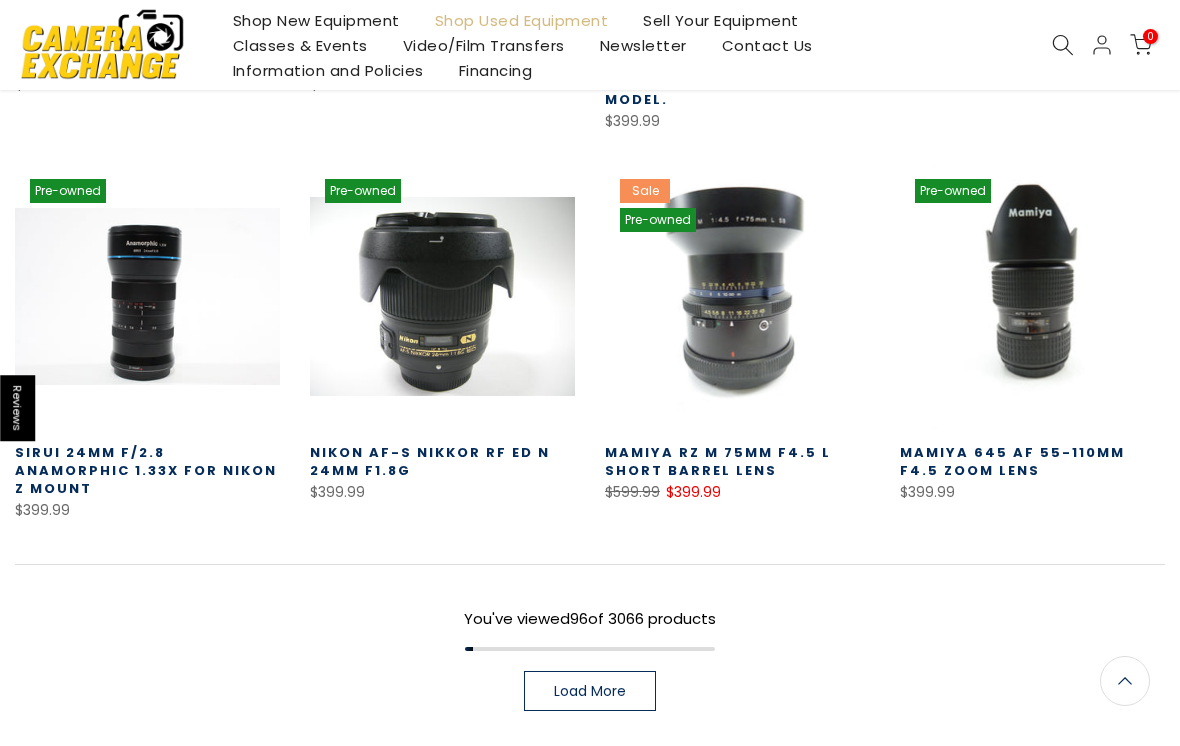 click on "Load More" at bounding box center [590, 691] 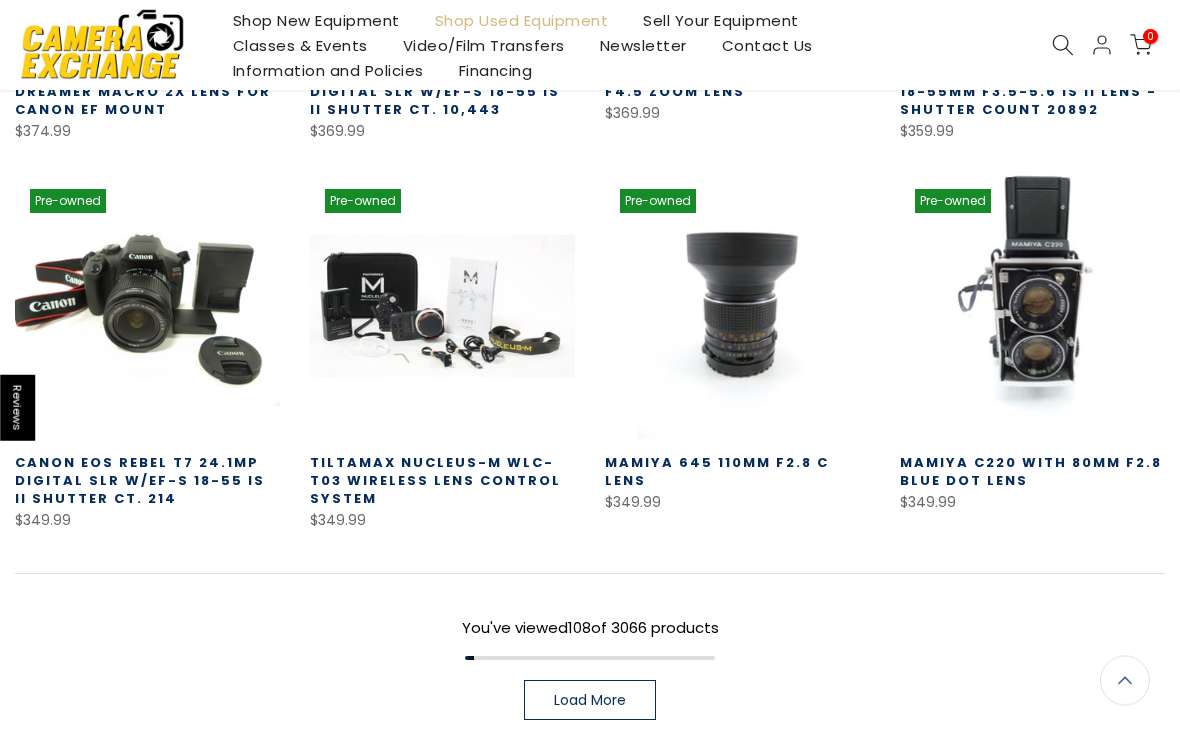 scroll, scrollTop: 10549, scrollLeft: 0, axis: vertical 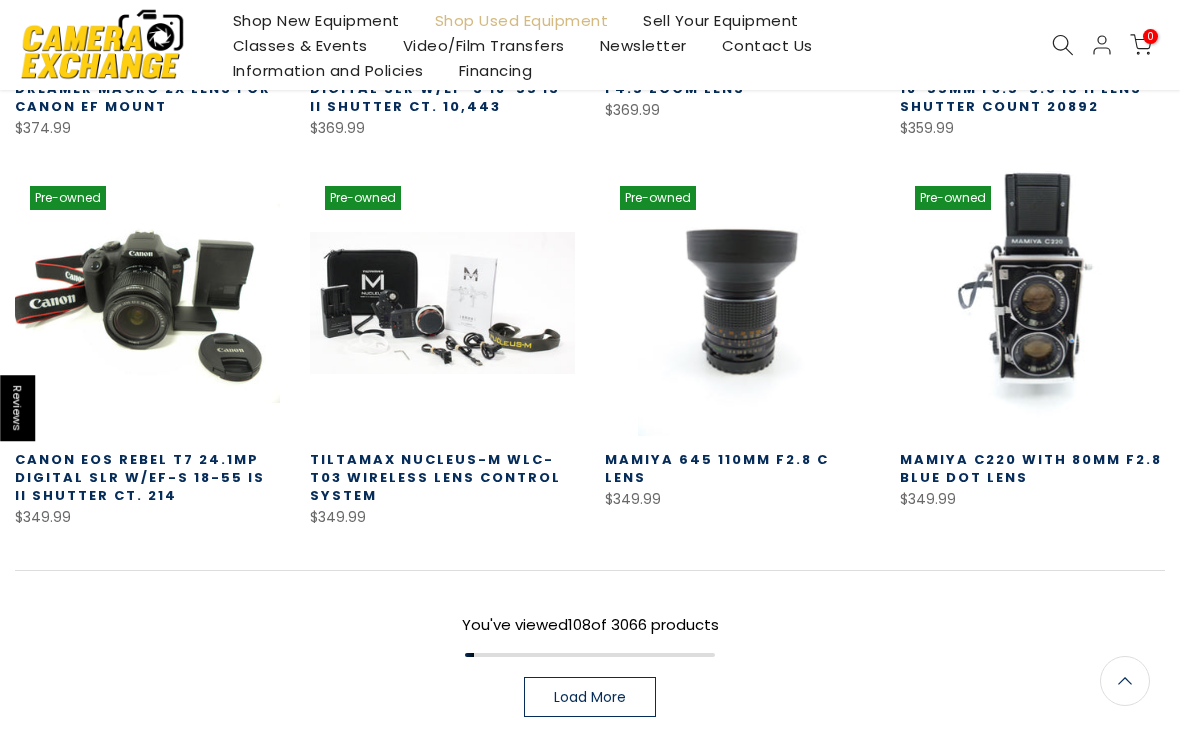 click on "Load More" at bounding box center [590, 697] 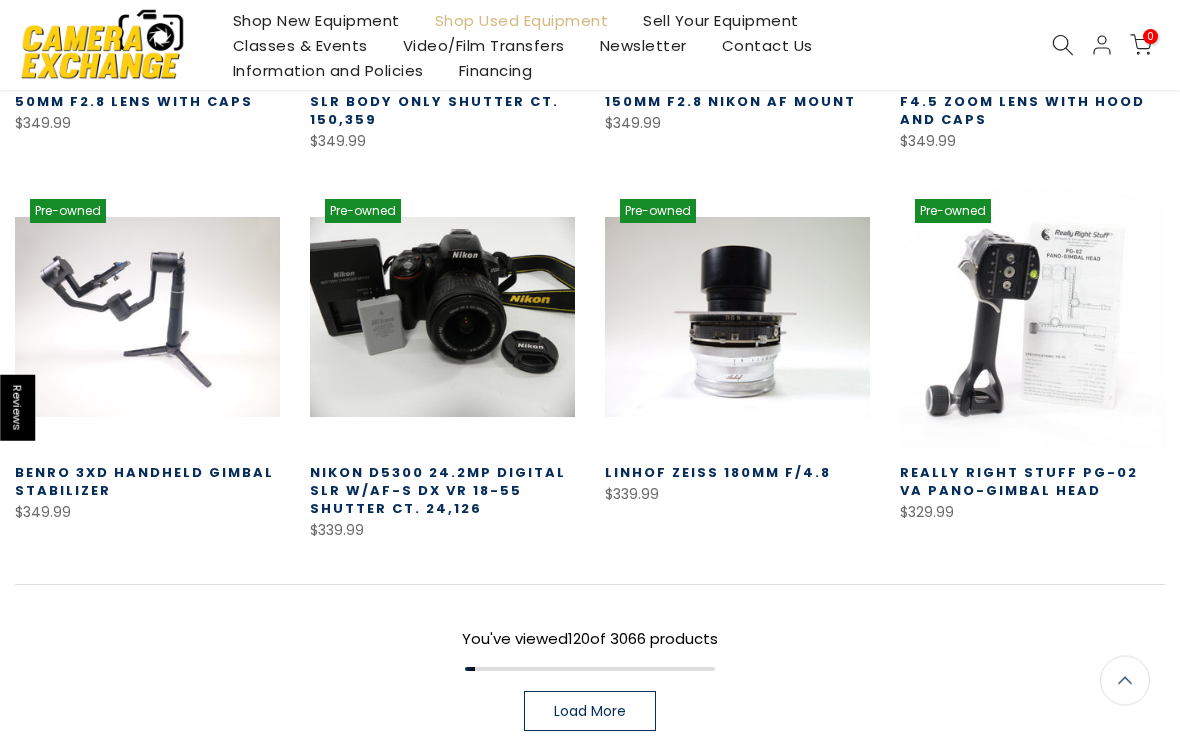 scroll, scrollTop: 11702, scrollLeft: 0, axis: vertical 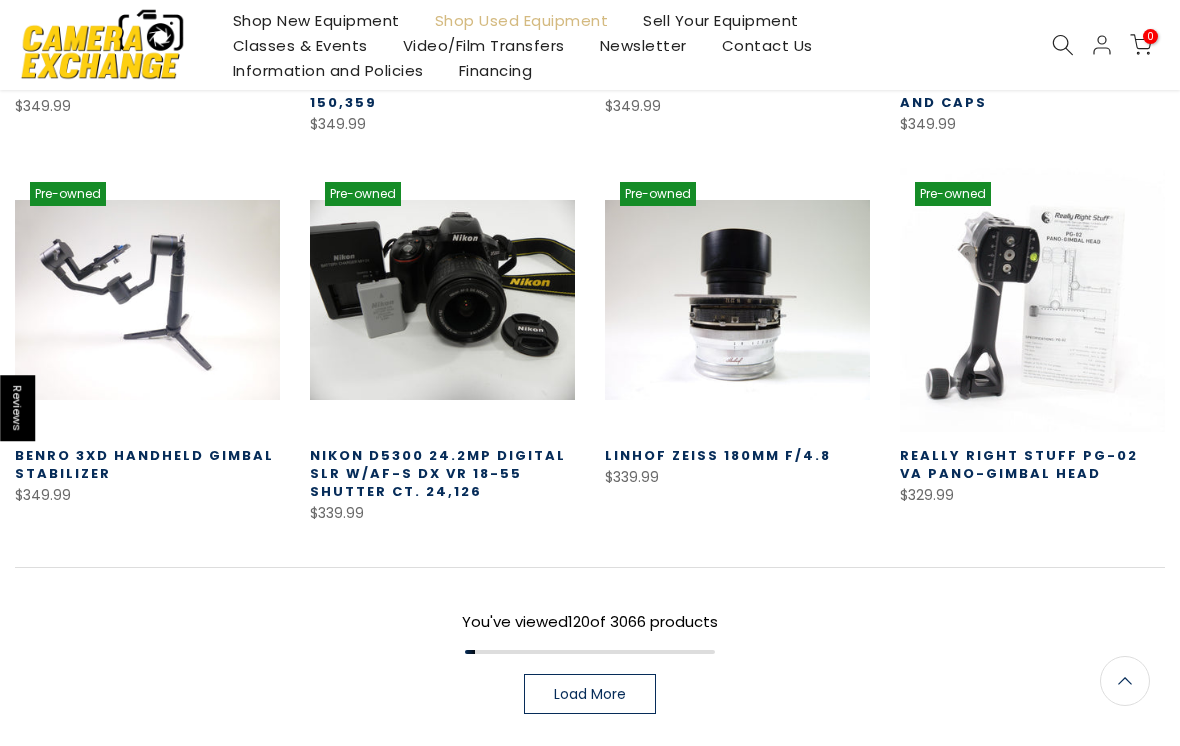 click on "Load More" at bounding box center (590, 694) 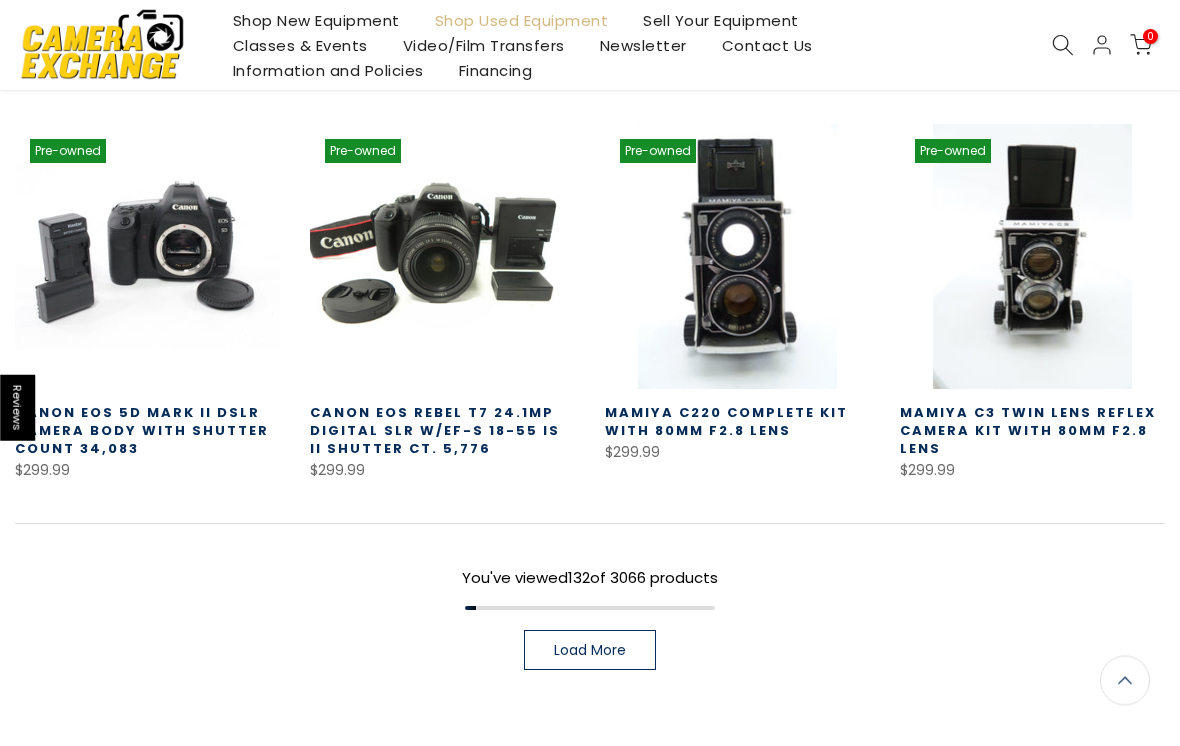 scroll, scrollTop: 12915, scrollLeft: 0, axis: vertical 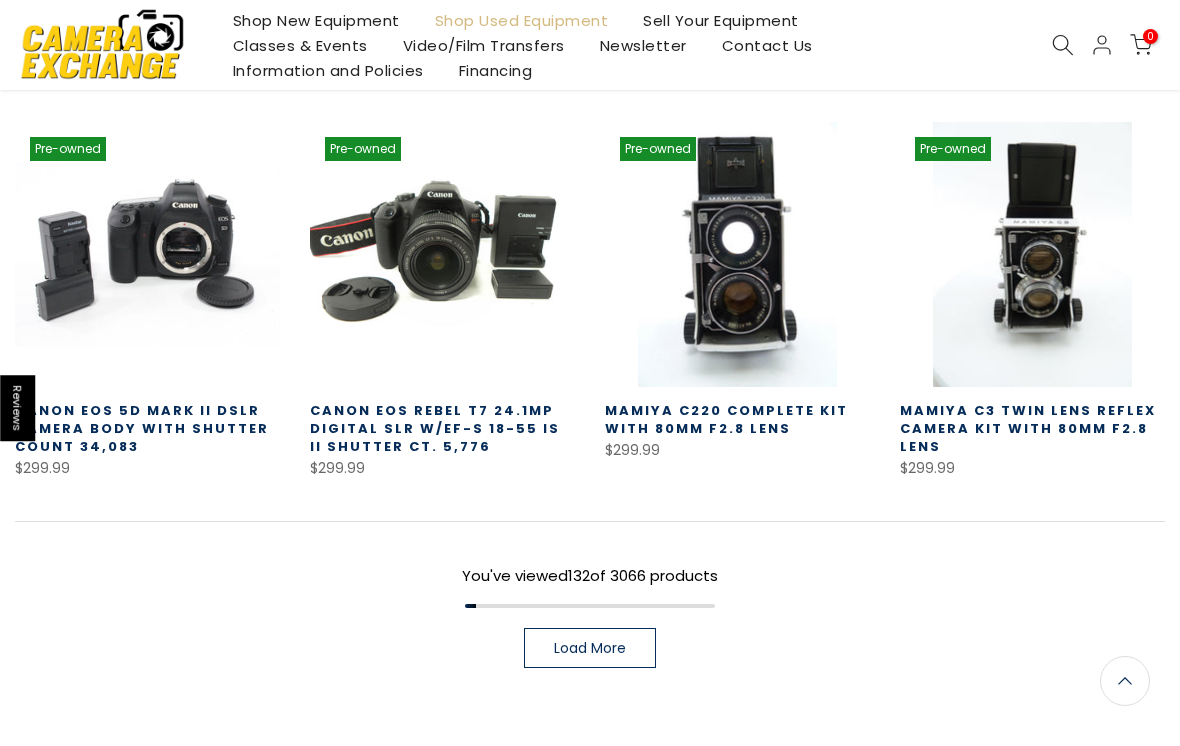 click on "Load More" at bounding box center [590, 648] 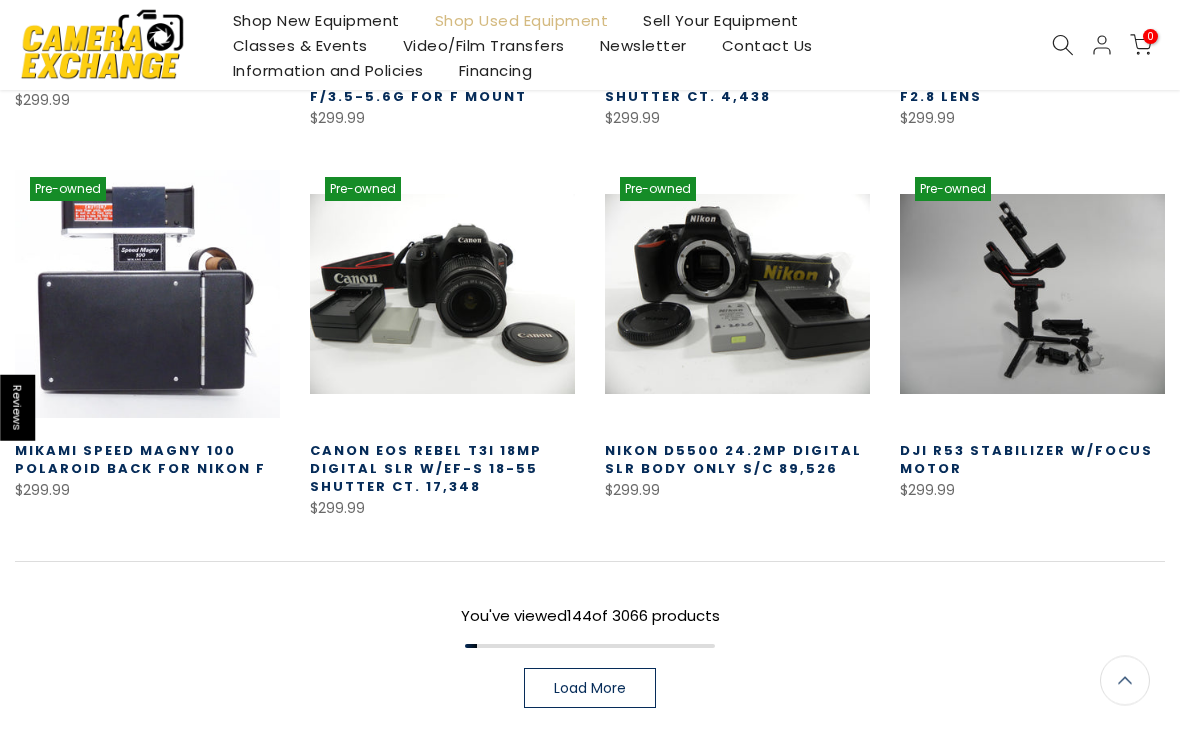 scroll, scrollTop: 14061, scrollLeft: 0, axis: vertical 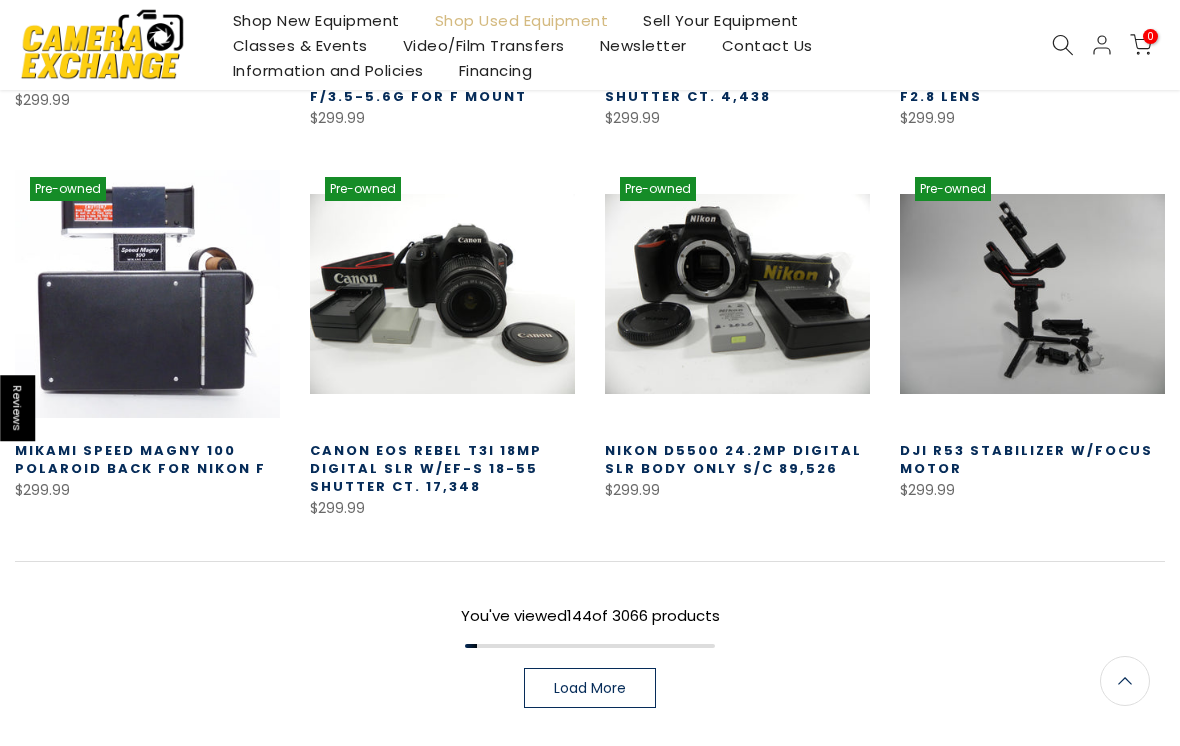 click on "Load More" at bounding box center (590, 688) 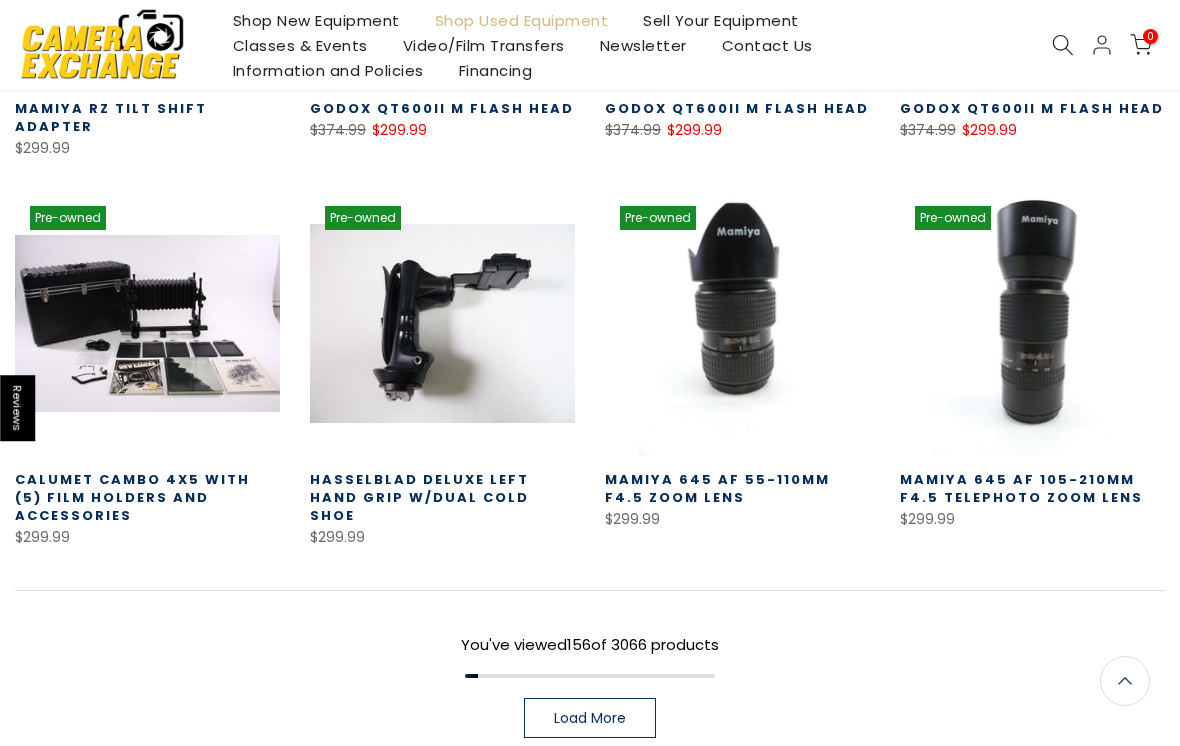 scroll, scrollTop: 15207, scrollLeft: 0, axis: vertical 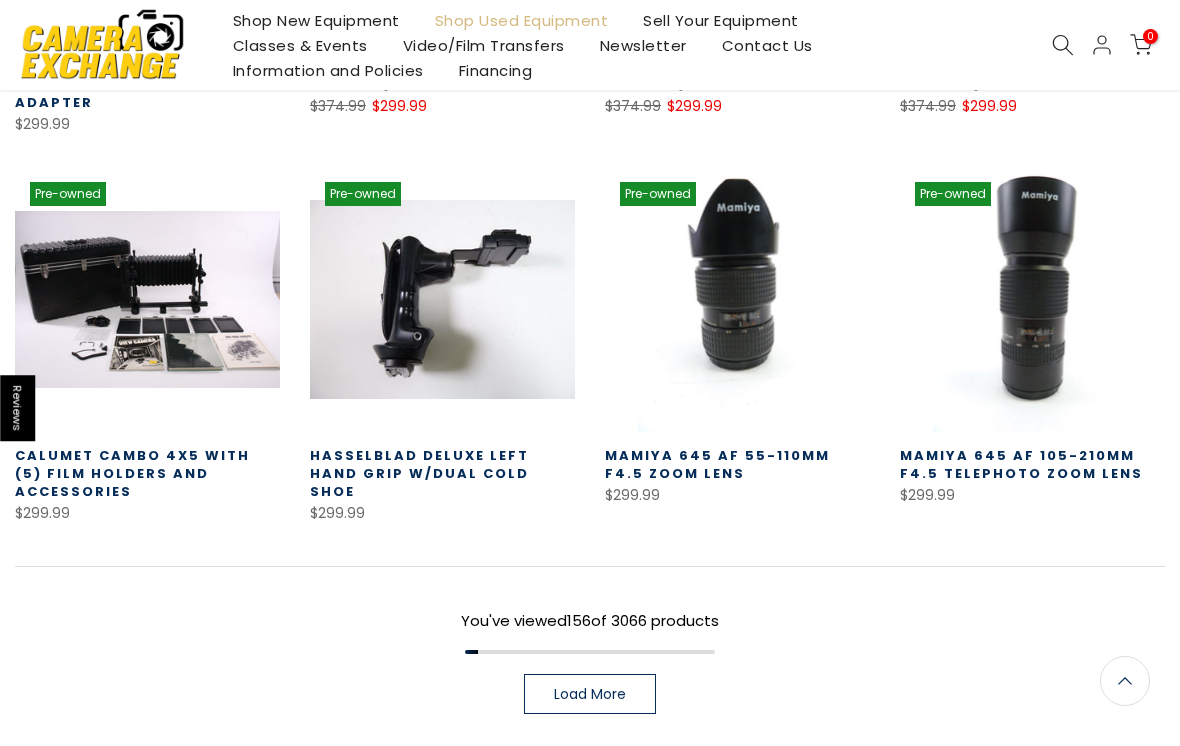 click on "Load More" at bounding box center [590, 694] 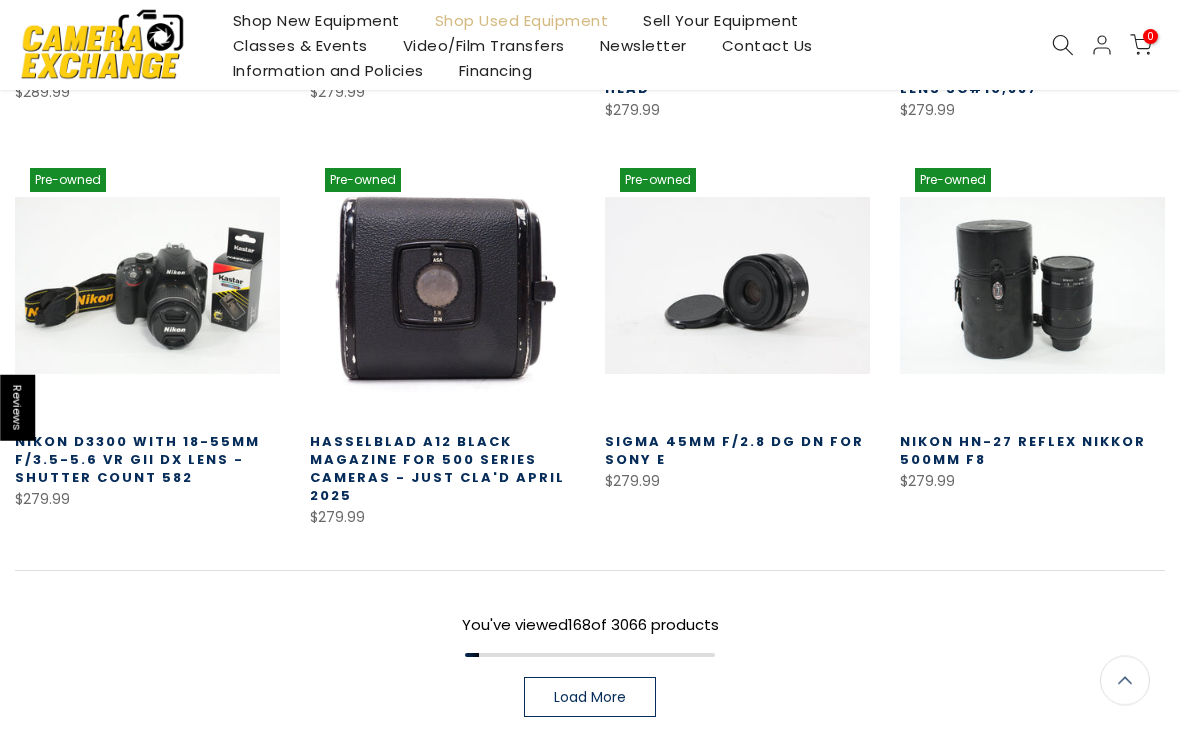 click on "Load More" at bounding box center (590, 698) 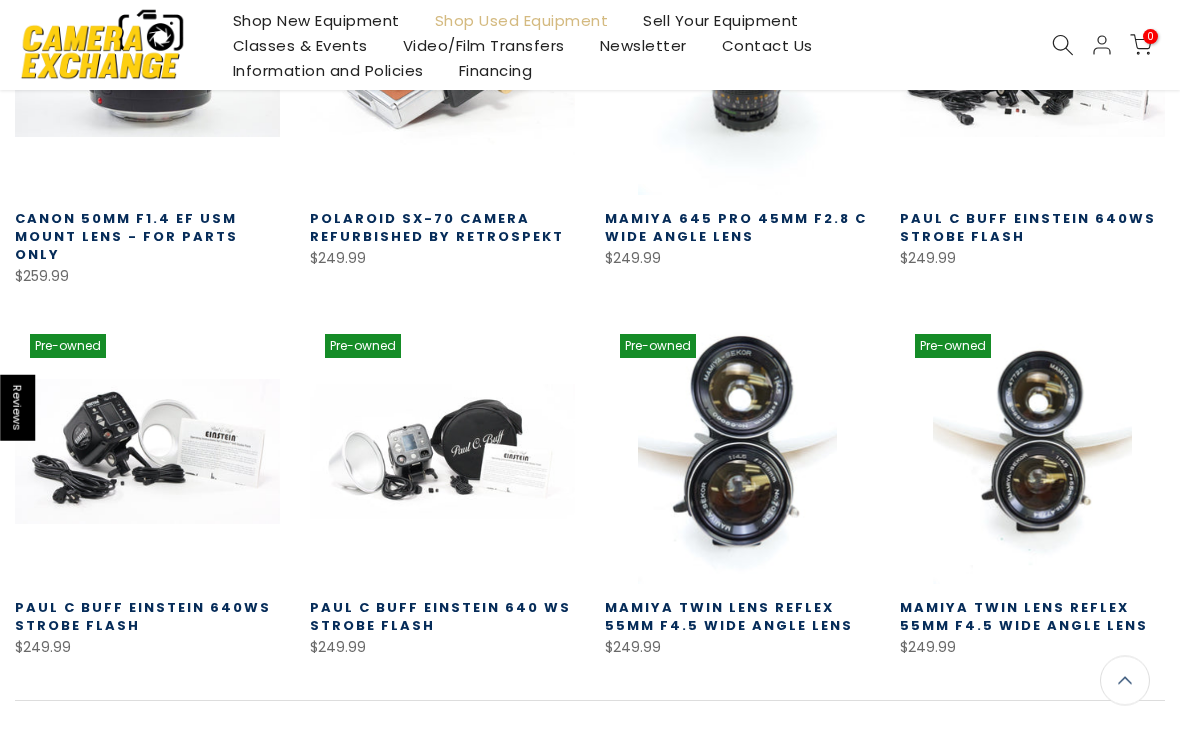 scroll, scrollTop: 17408, scrollLeft: 0, axis: vertical 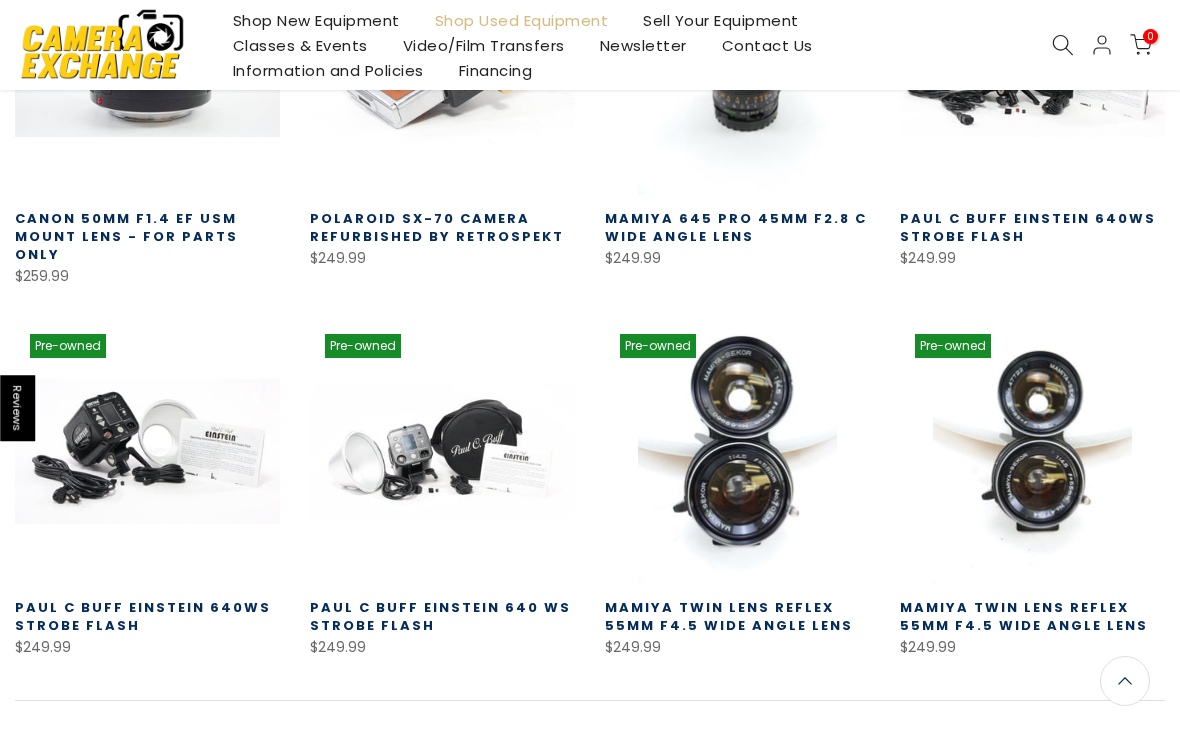 click on "Load More" at bounding box center (590, 828) 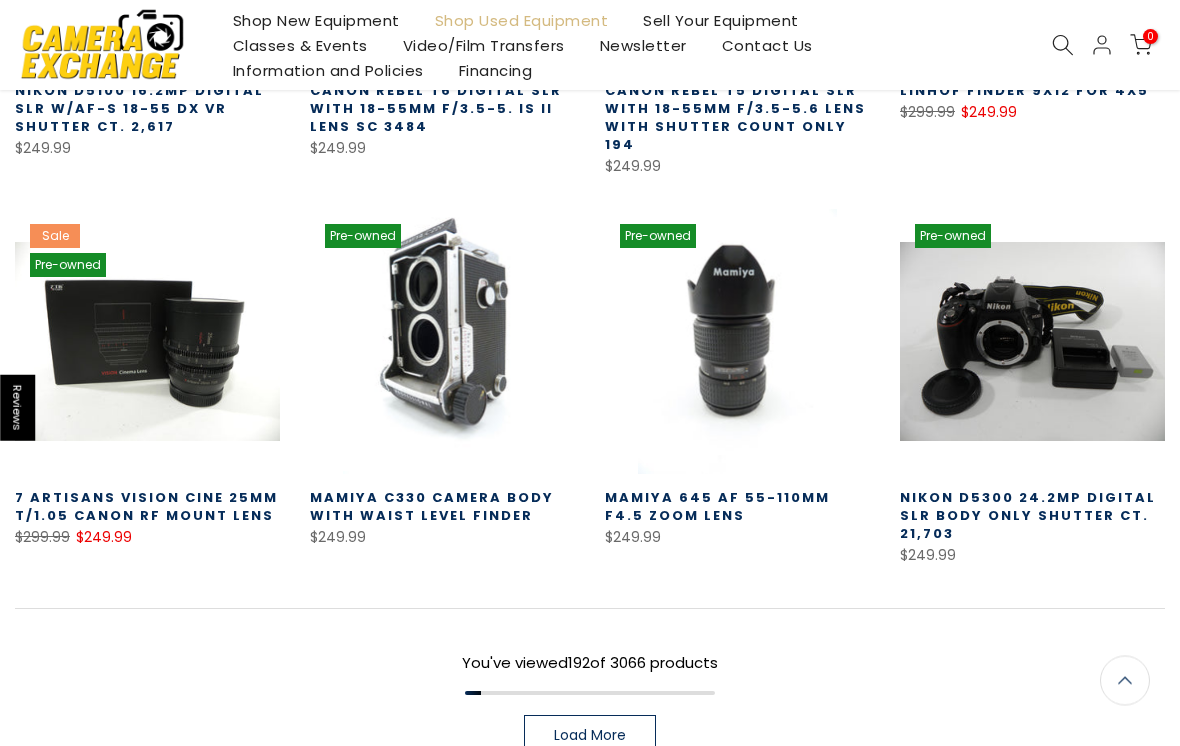 scroll, scrollTop: 18687, scrollLeft: 0, axis: vertical 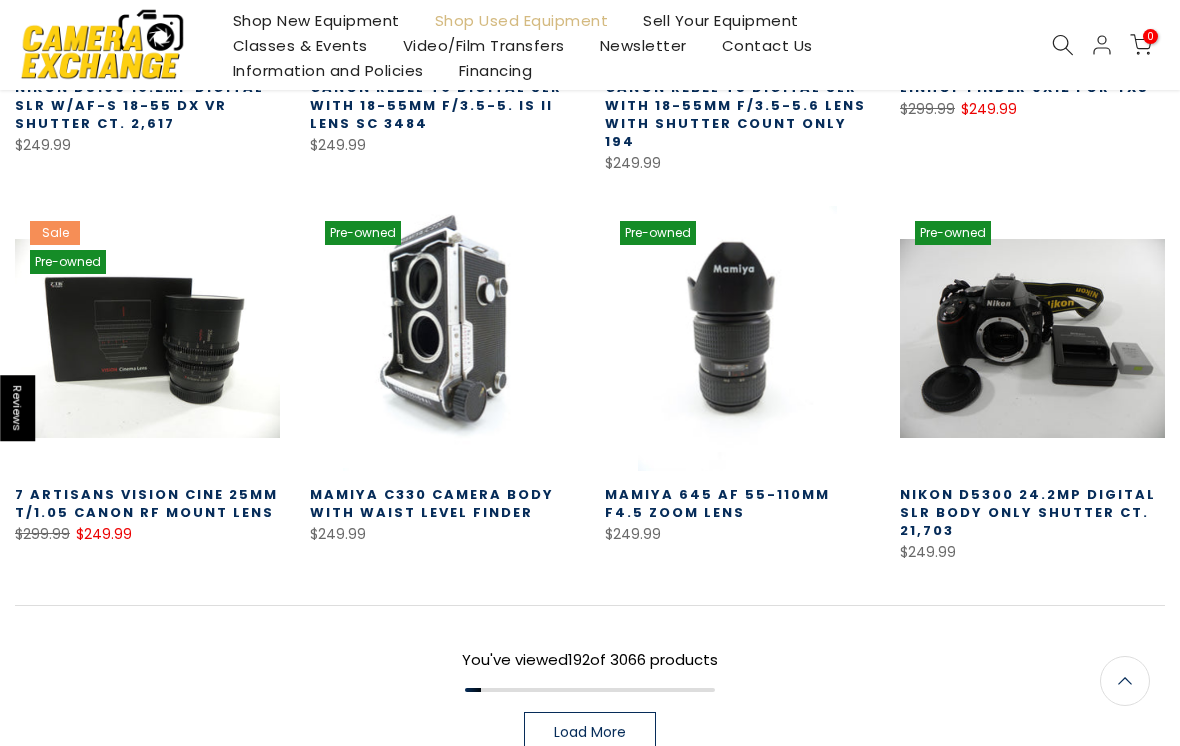 click on "Load More" at bounding box center [590, 732] 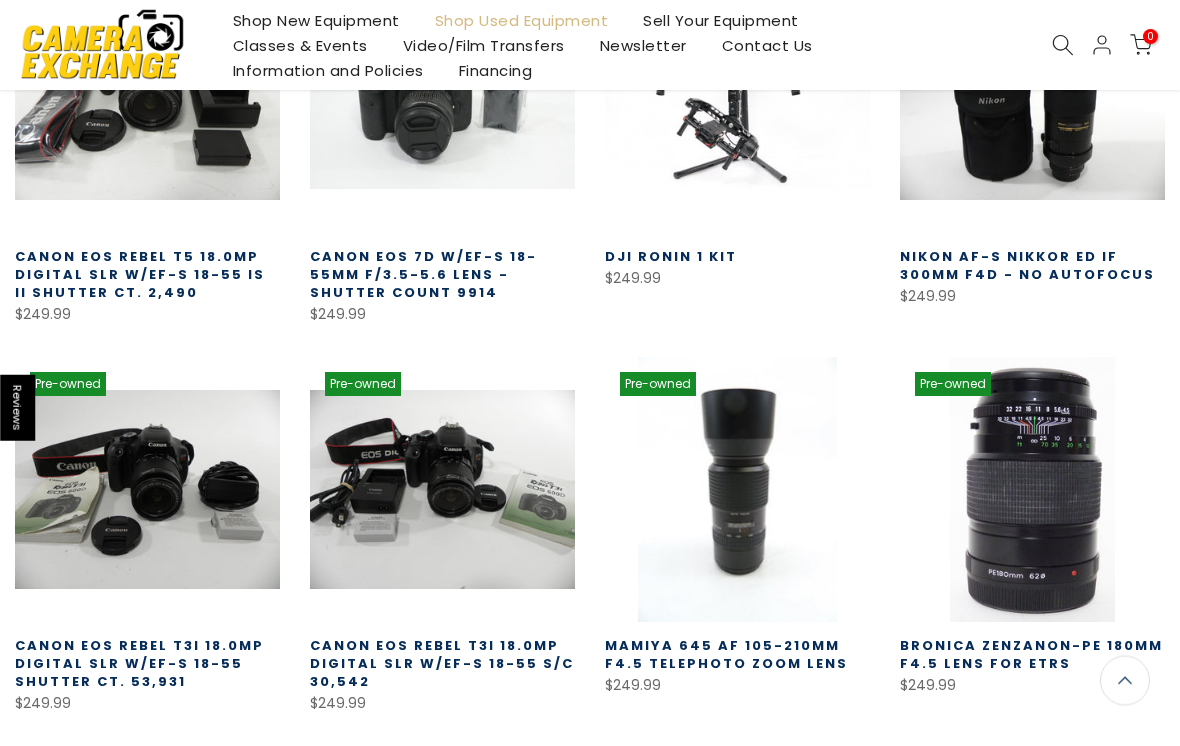 scroll, scrollTop: 19710, scrollLeft: 0, axis: vertical 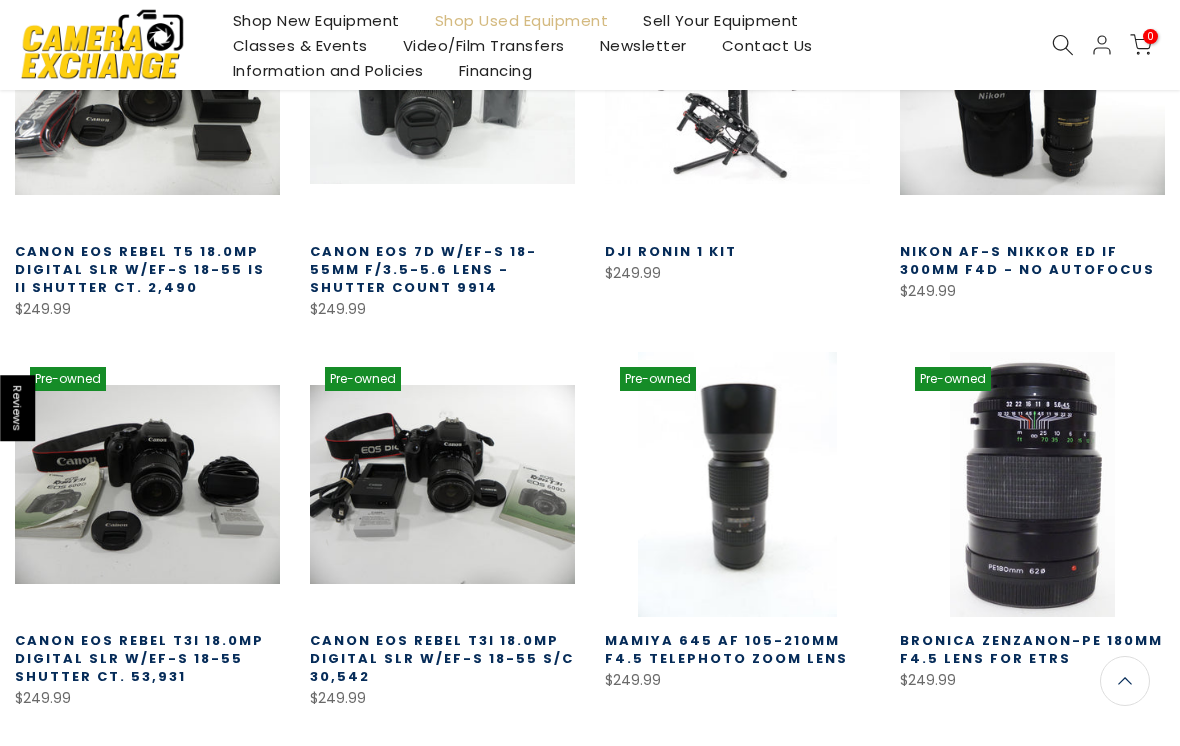 click on "Load More" at bounding box center [590, 879] 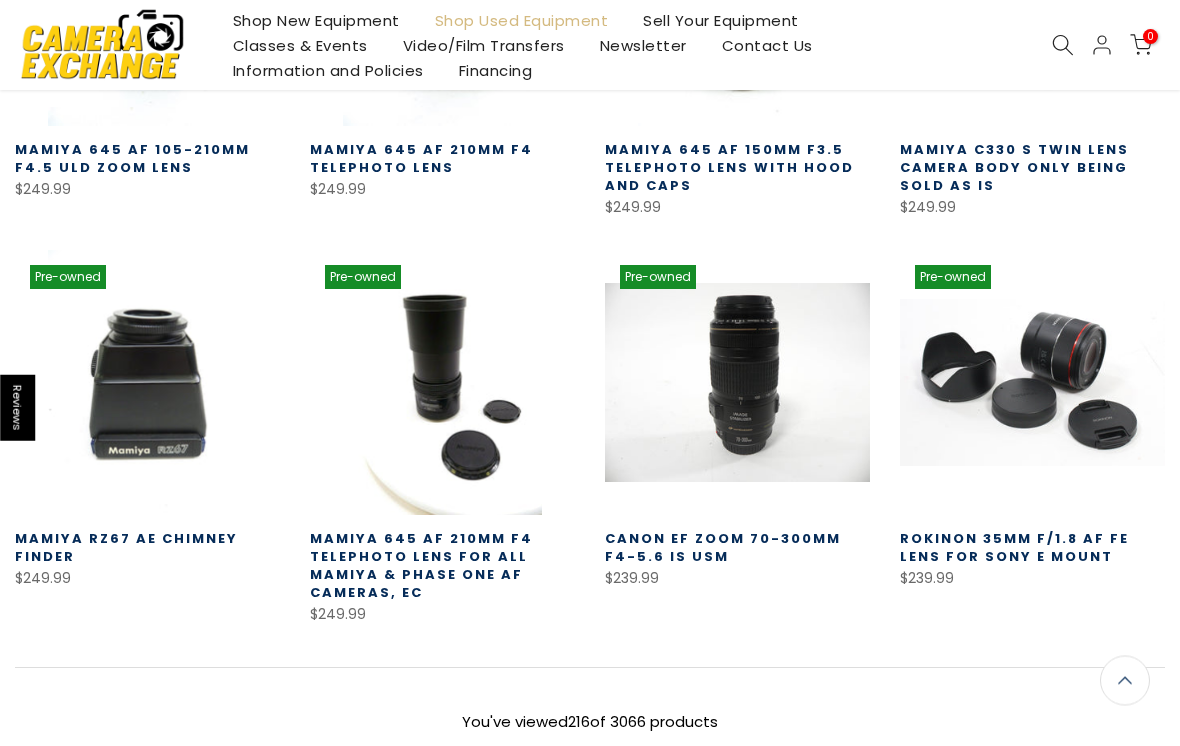 scroll, scrollTop: 20980, scrollLeft: 0, axis: vertical 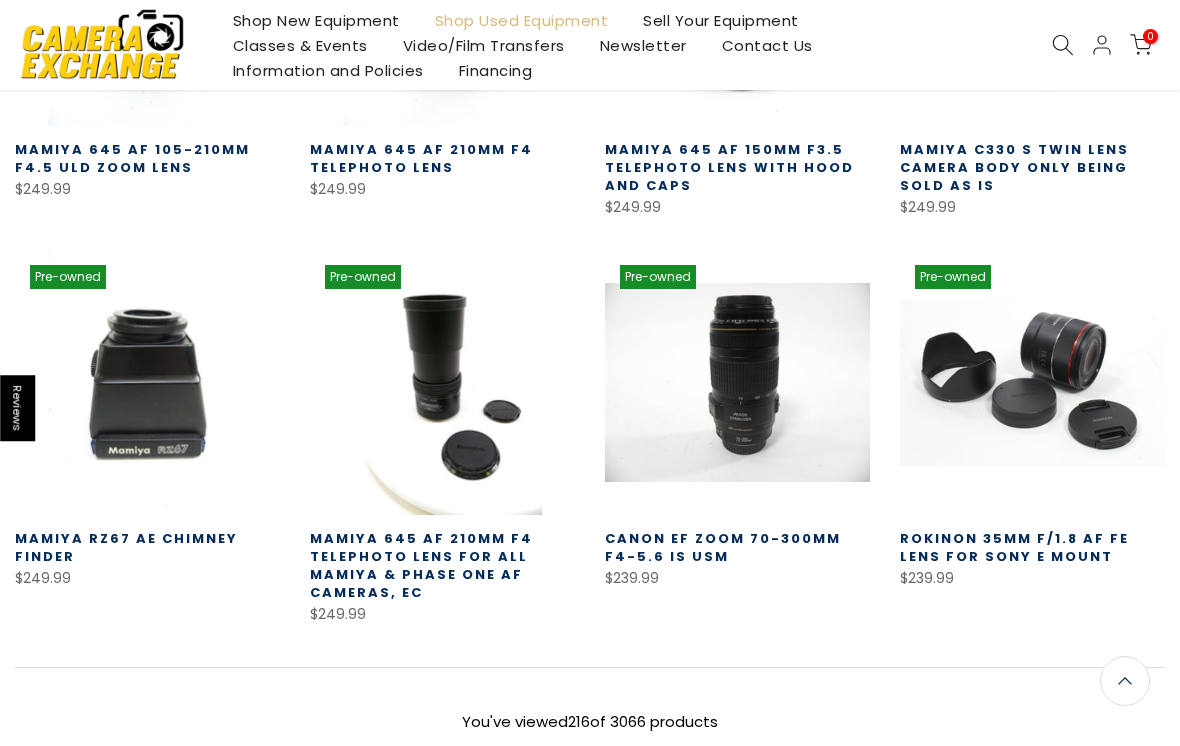 click on "Load More" at bounding box center (590, 794) 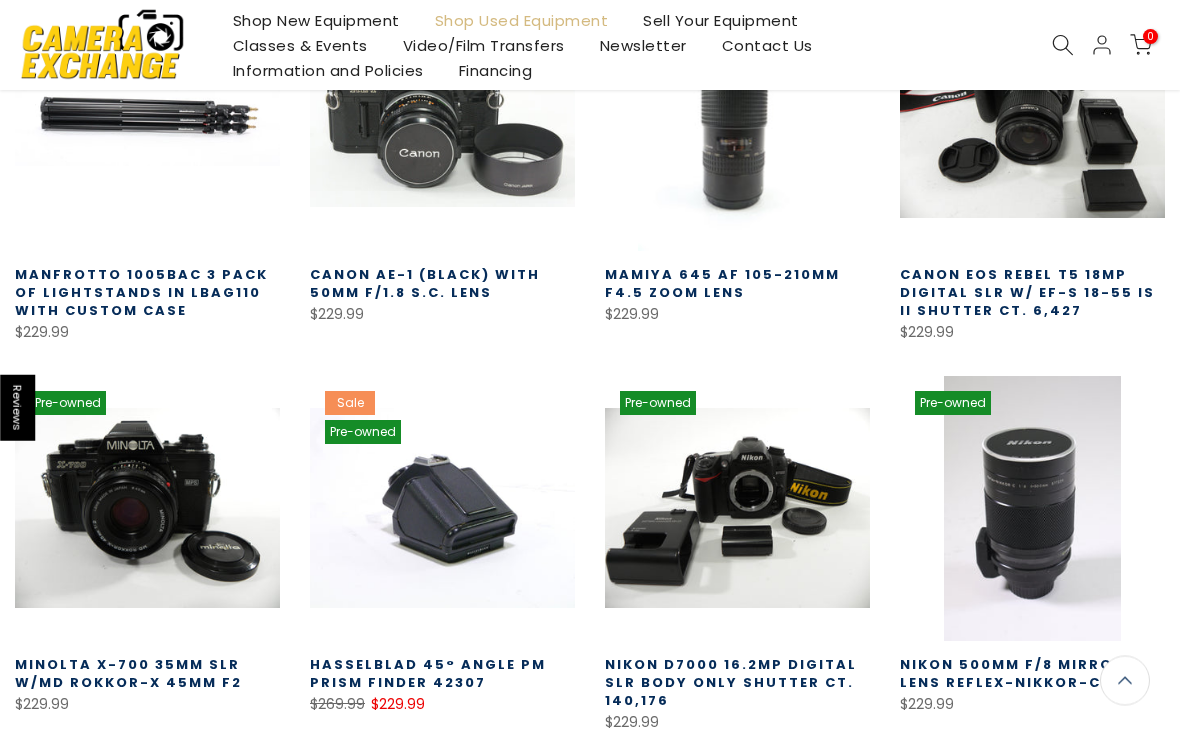 scroll, scrollTop: 22042, scrollLeft: 0, axis: vertical 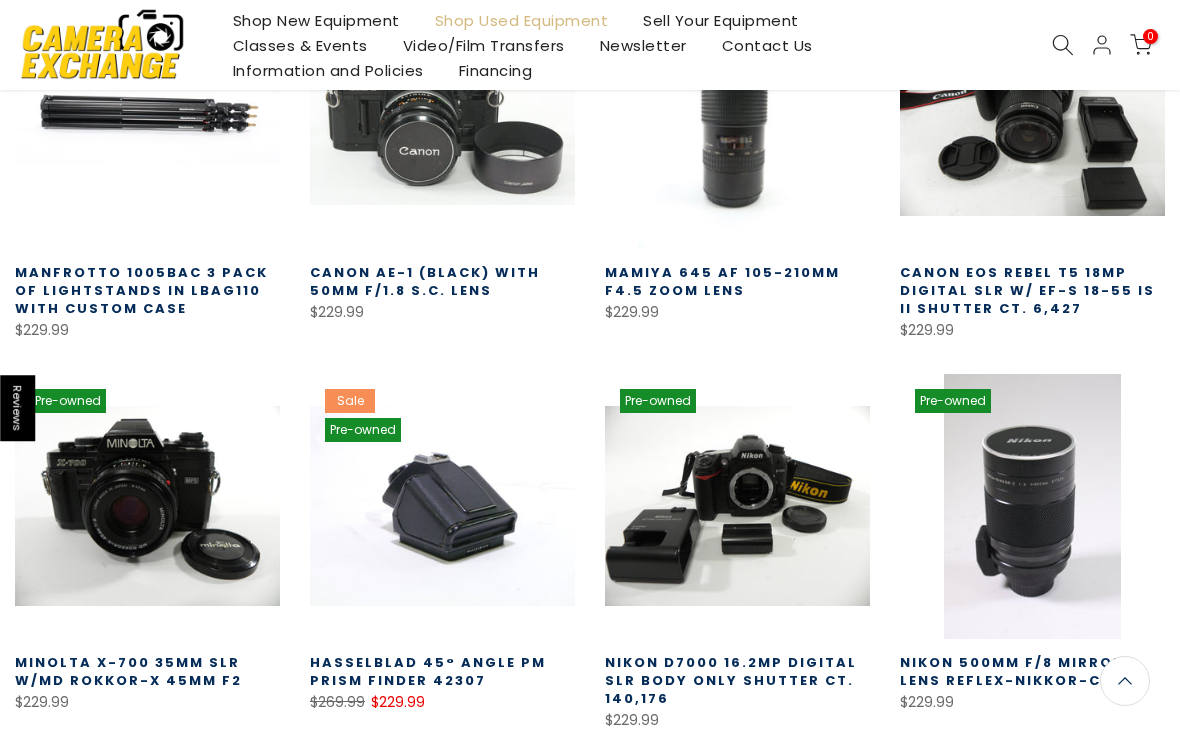 click on "Load More" at bounding box center (590, 900) 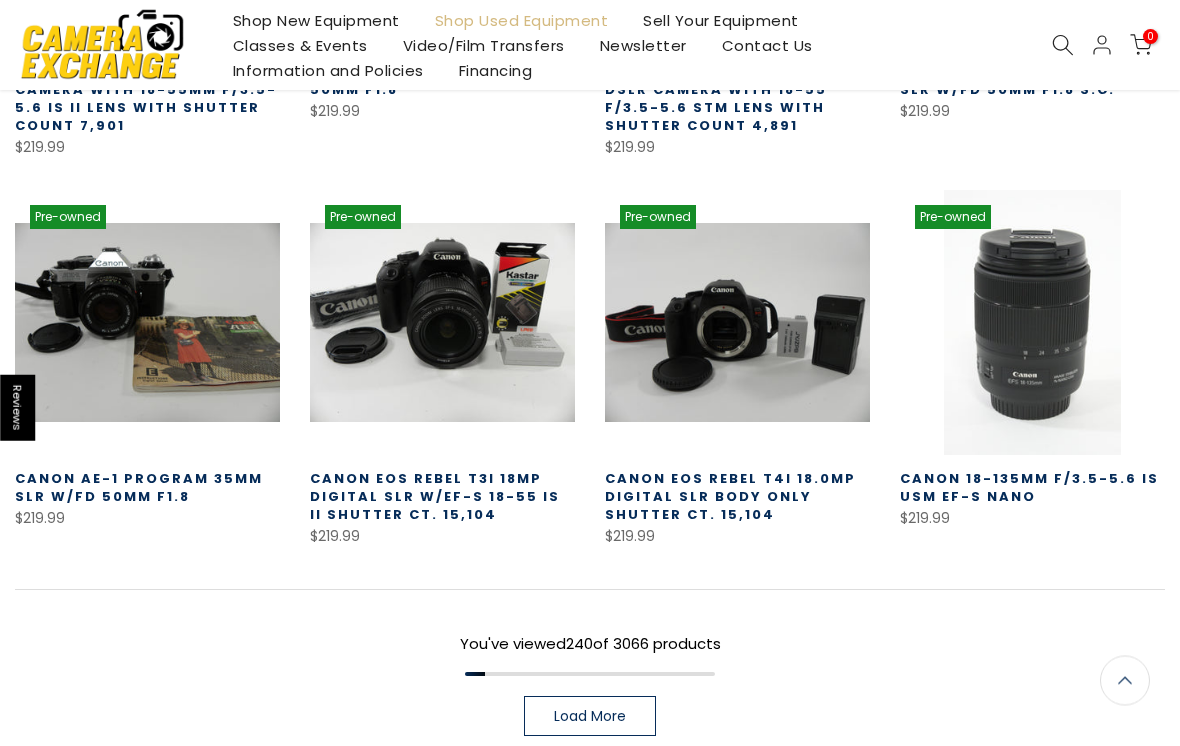 scroll, scrollTop: 23409, scrollLeft: 0, axis: vertical 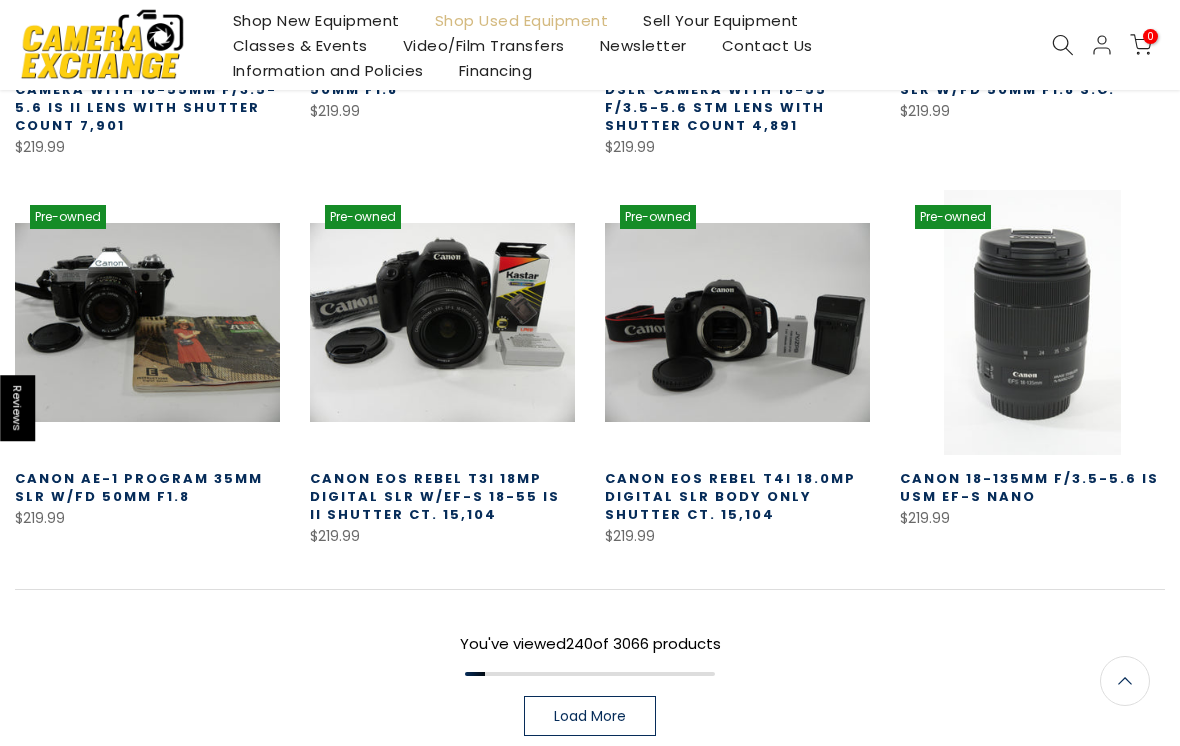 click on "Load More" at bounding box center [590, 716] 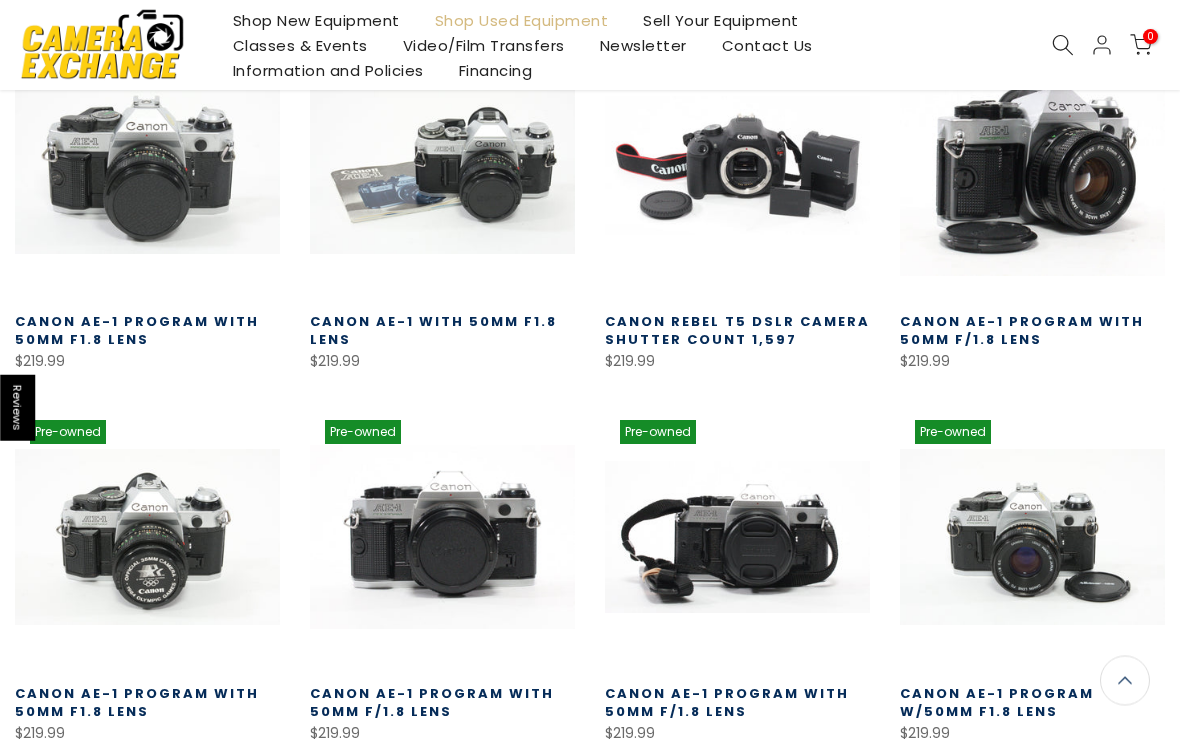 scroll, scrollTop: 24438, scrollLeft: 0, axis: vertical 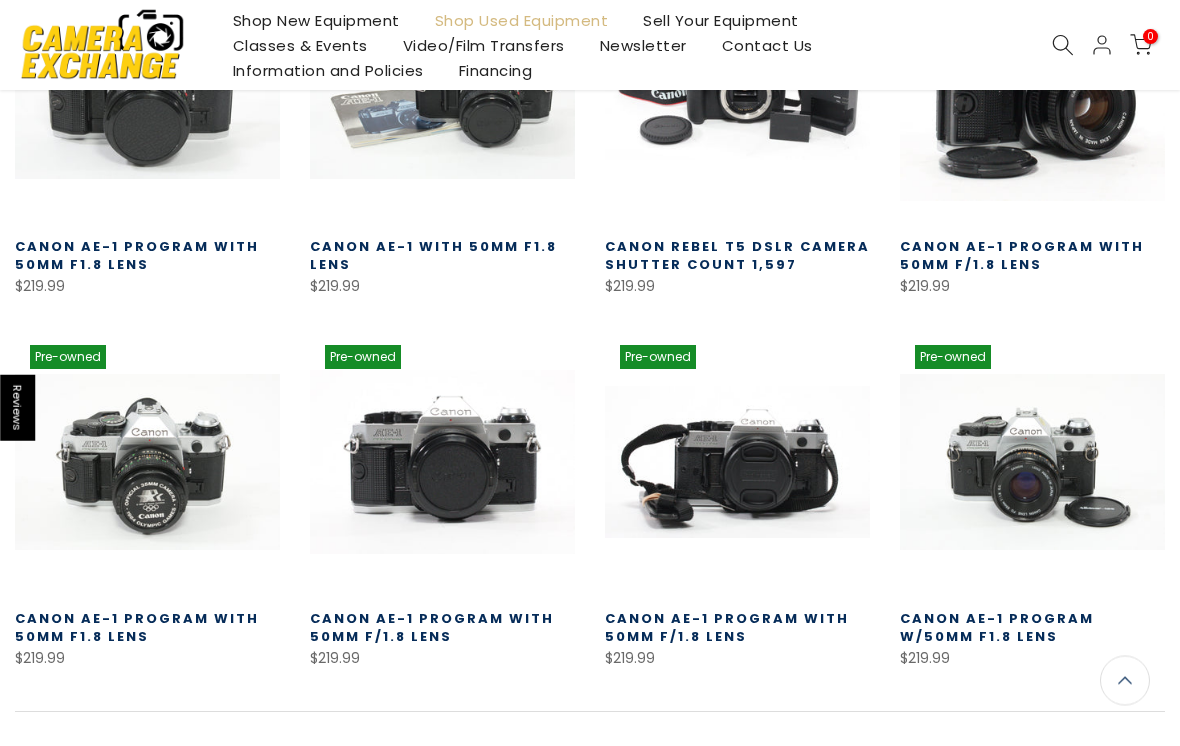 click on "Load More" at bounding box center (590, 839) 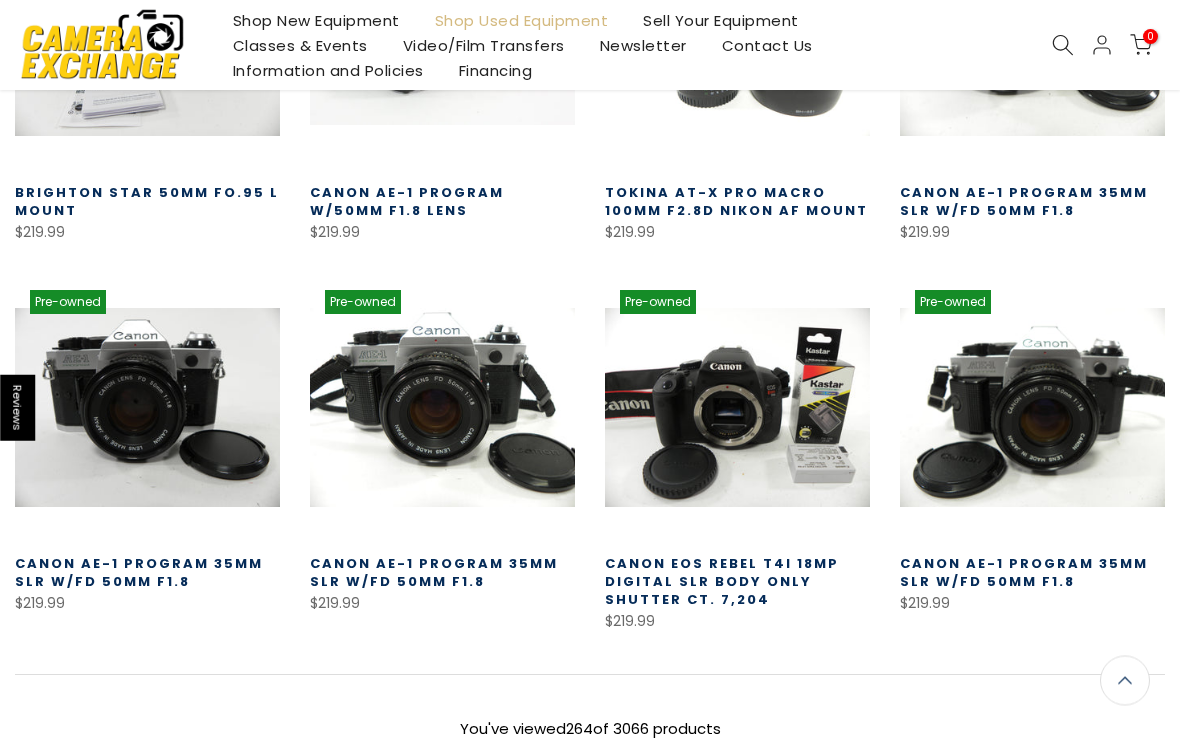 scroll, scrollTop: 25669, scrollLeft: 0, axis: vertical 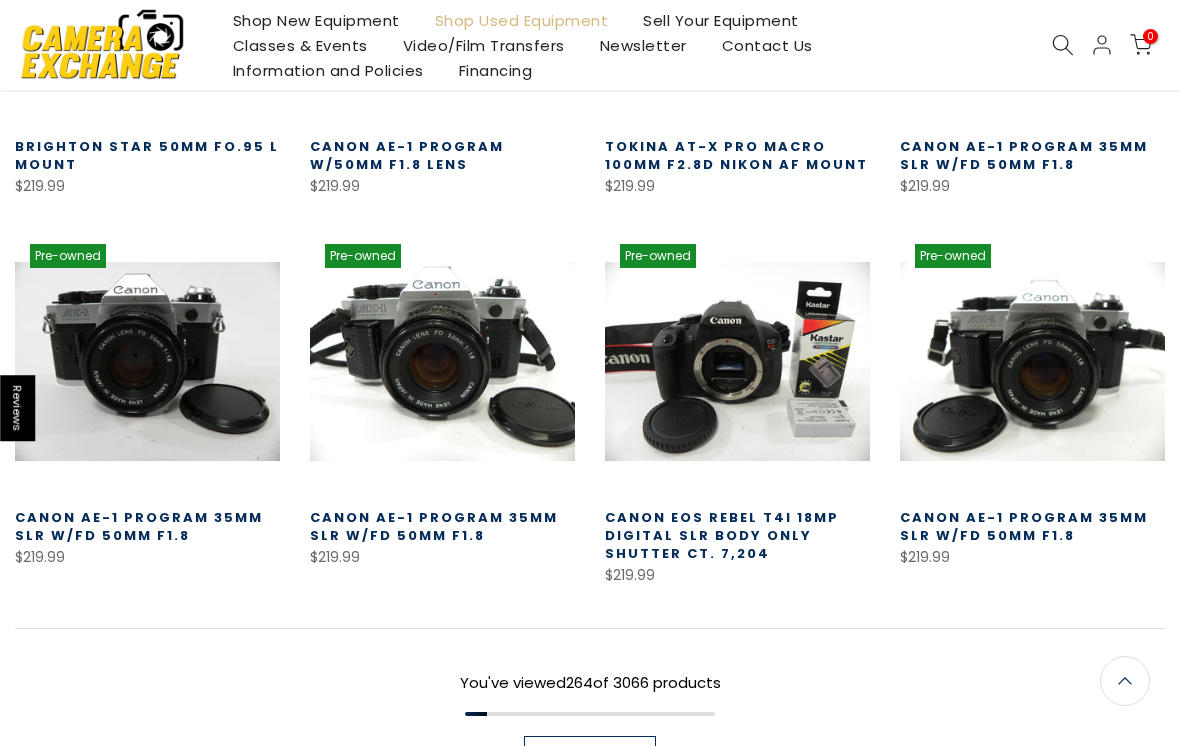 click on "Load More" at bounding box center [590, 756] 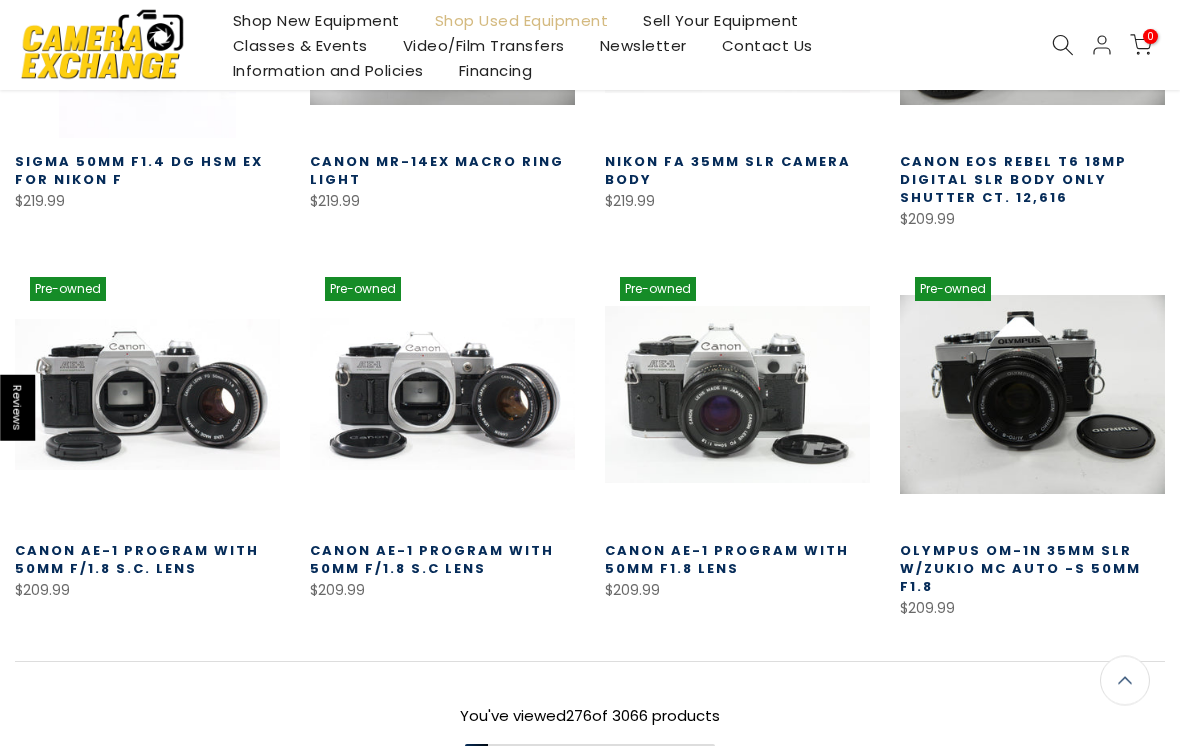 scroll, scrollTop: 26809, scrollLeft: 0, axis: vertical 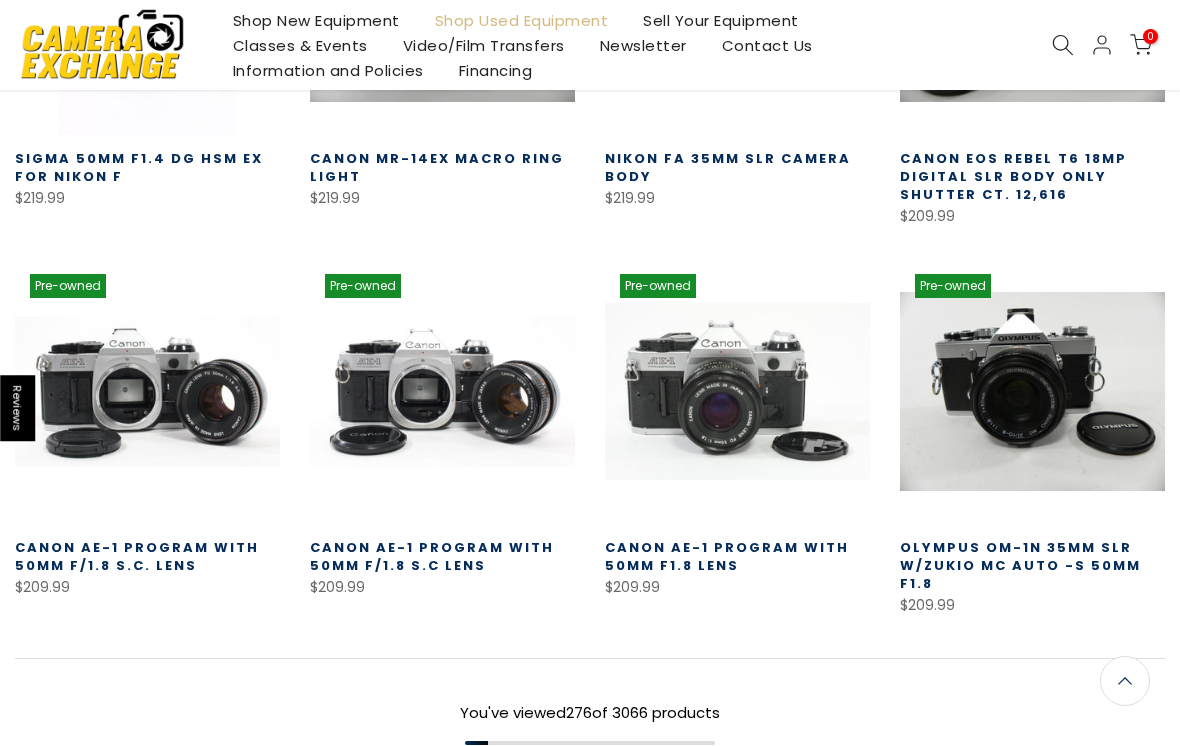 click on "Load More" at bounding box center (590, 785) 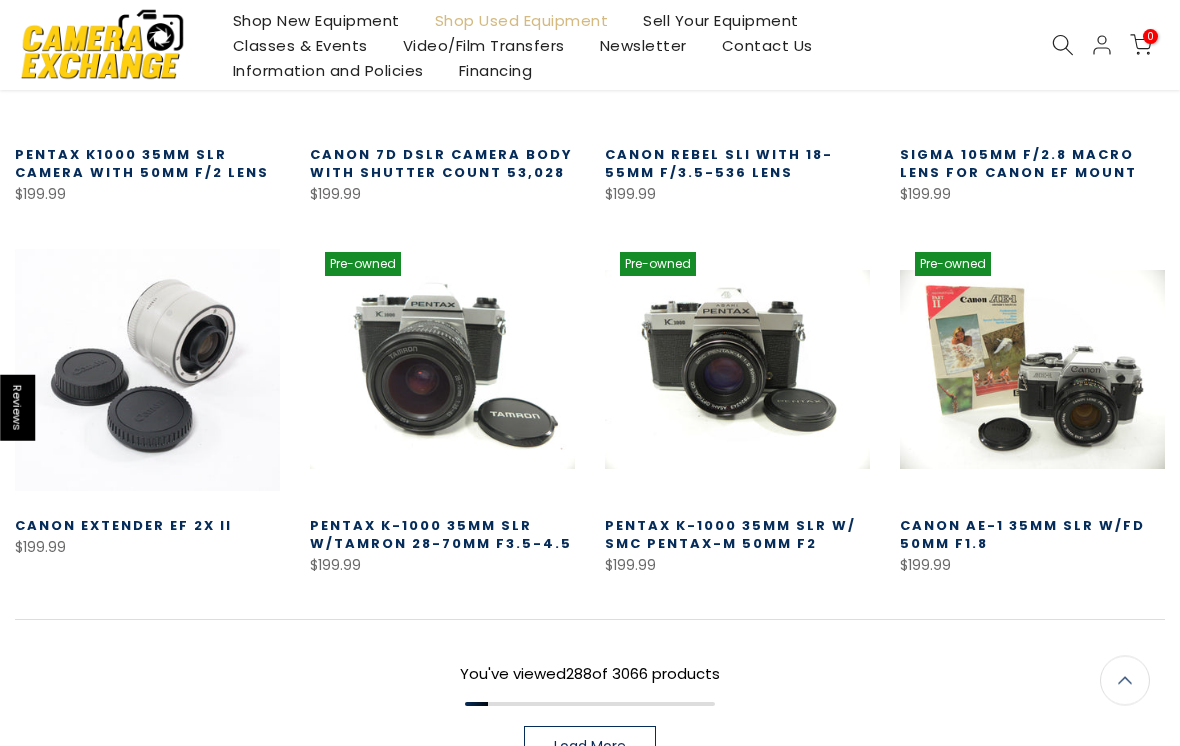 scroll, scrollTop: 27980, scrollLeft: 0, axis: vertical 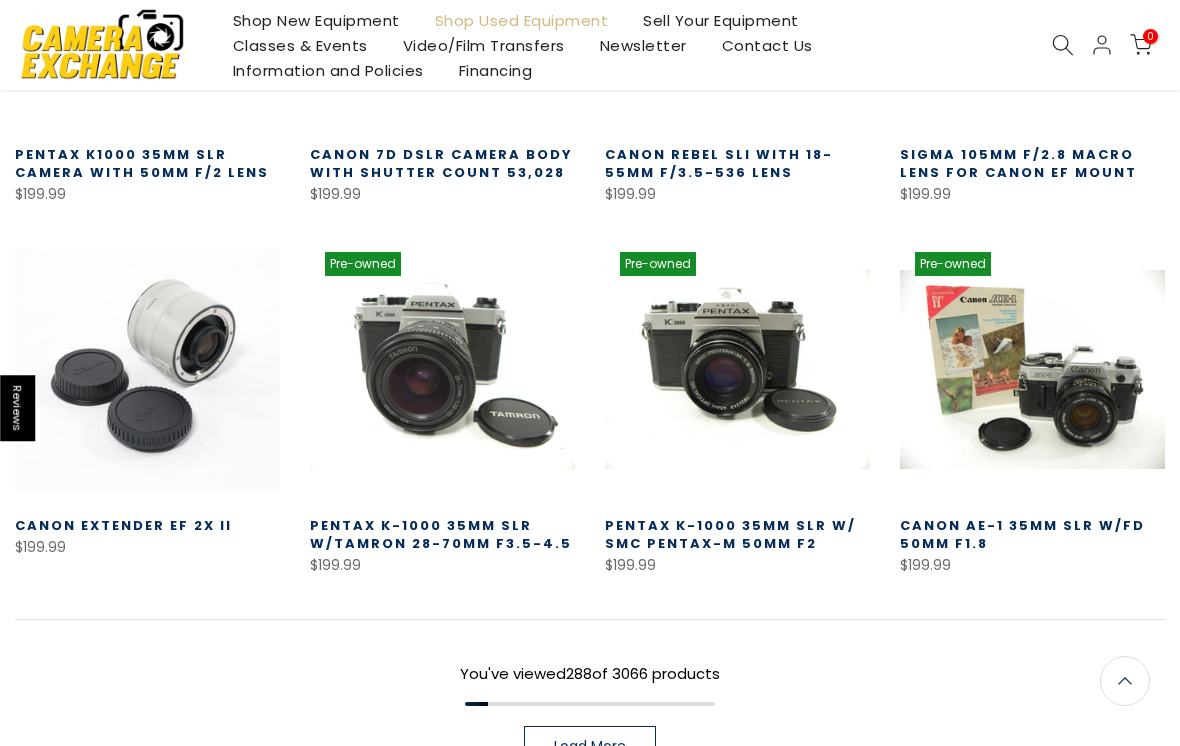 click on "Load More" at bounding box center [590, 746] 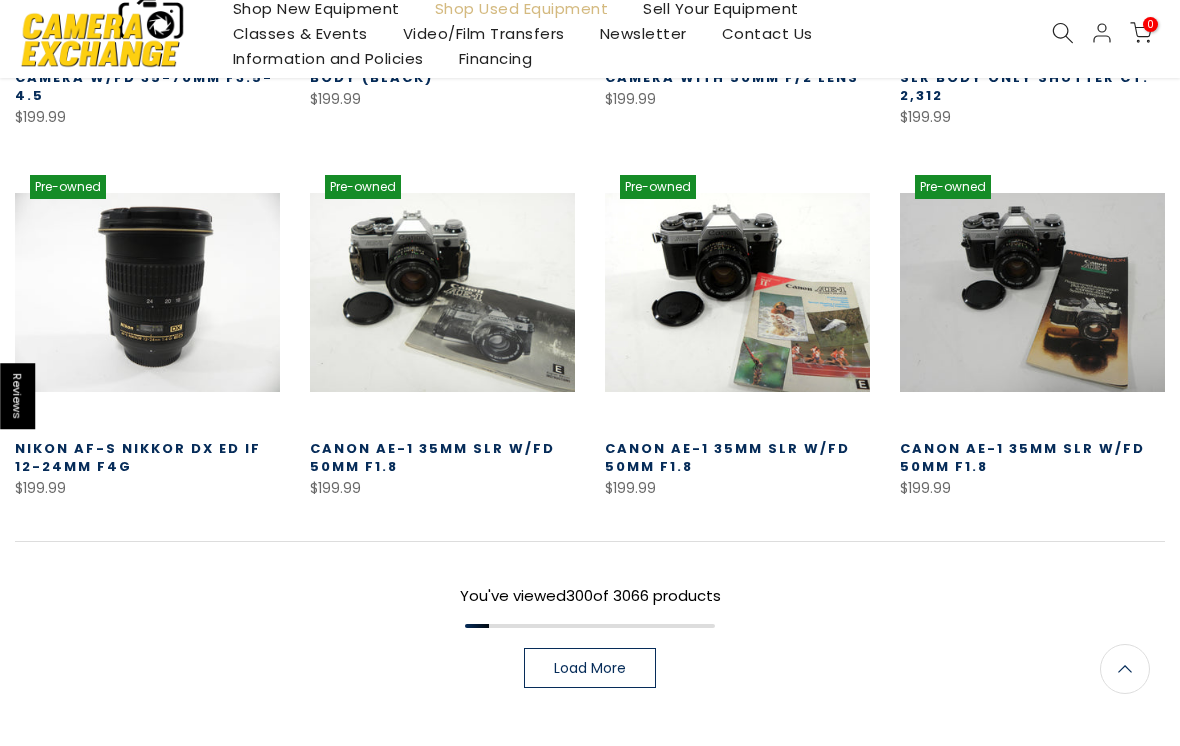 scroll, scrollTop: 29196, scrollLeft: 0, axis: vertical 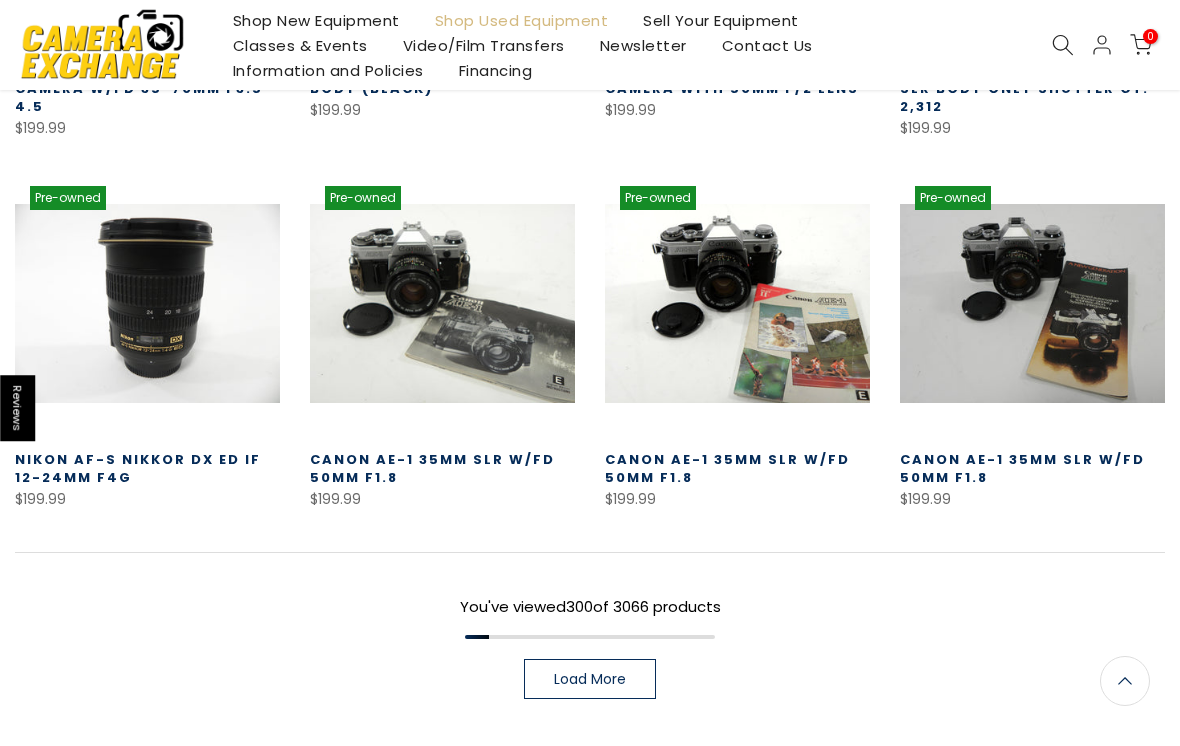 click on "Load More" at bounding box center (590, 679) 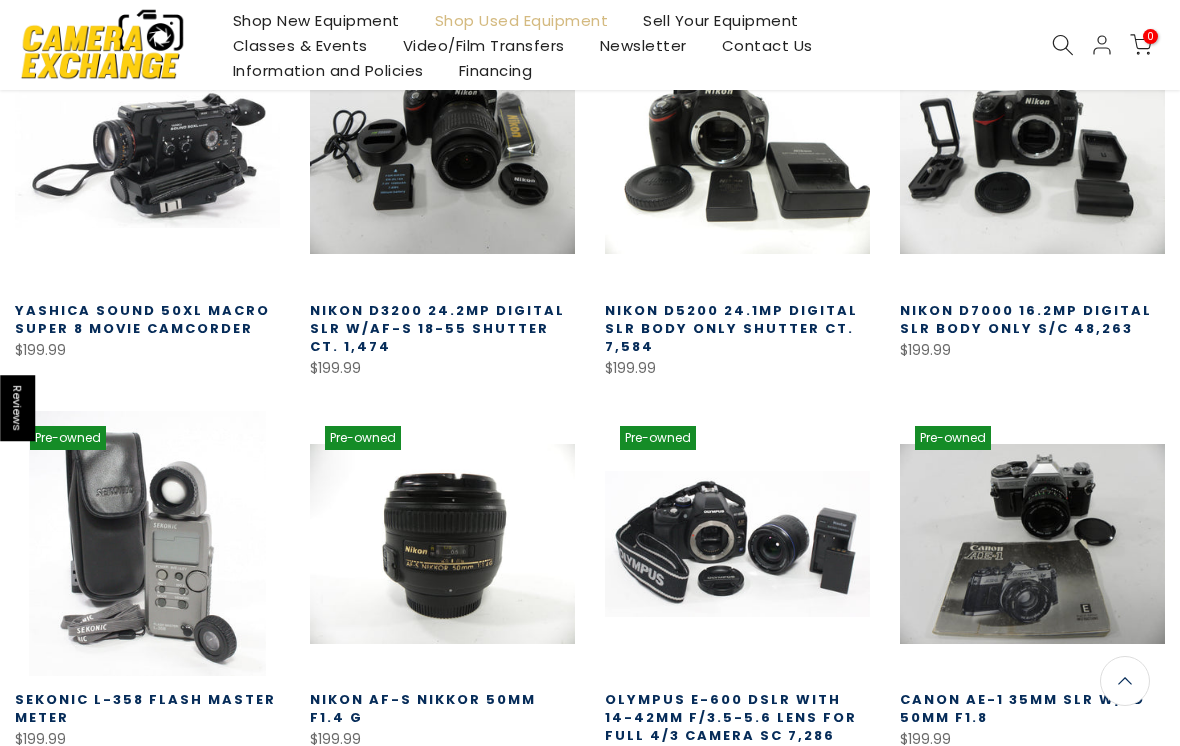 scroll, scrollTop: 30118, scrollLeft: 0, axis: vertical 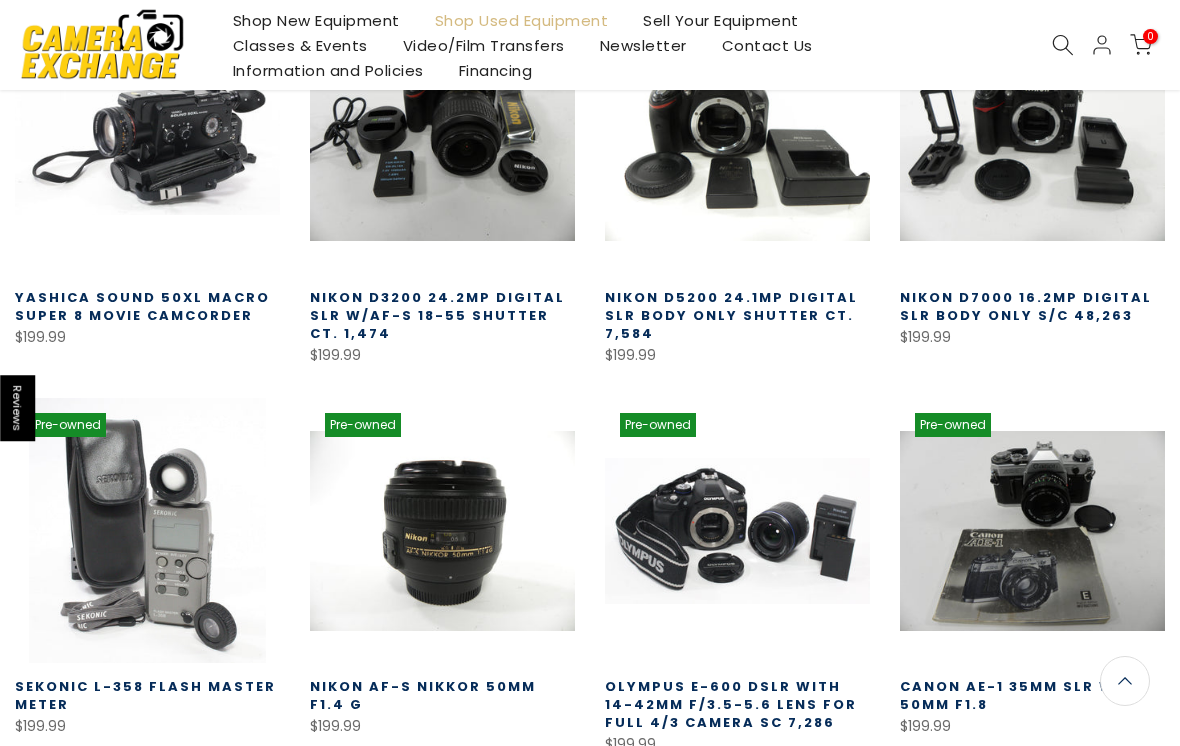 click on "Load More" at bounding box center [590, 925] 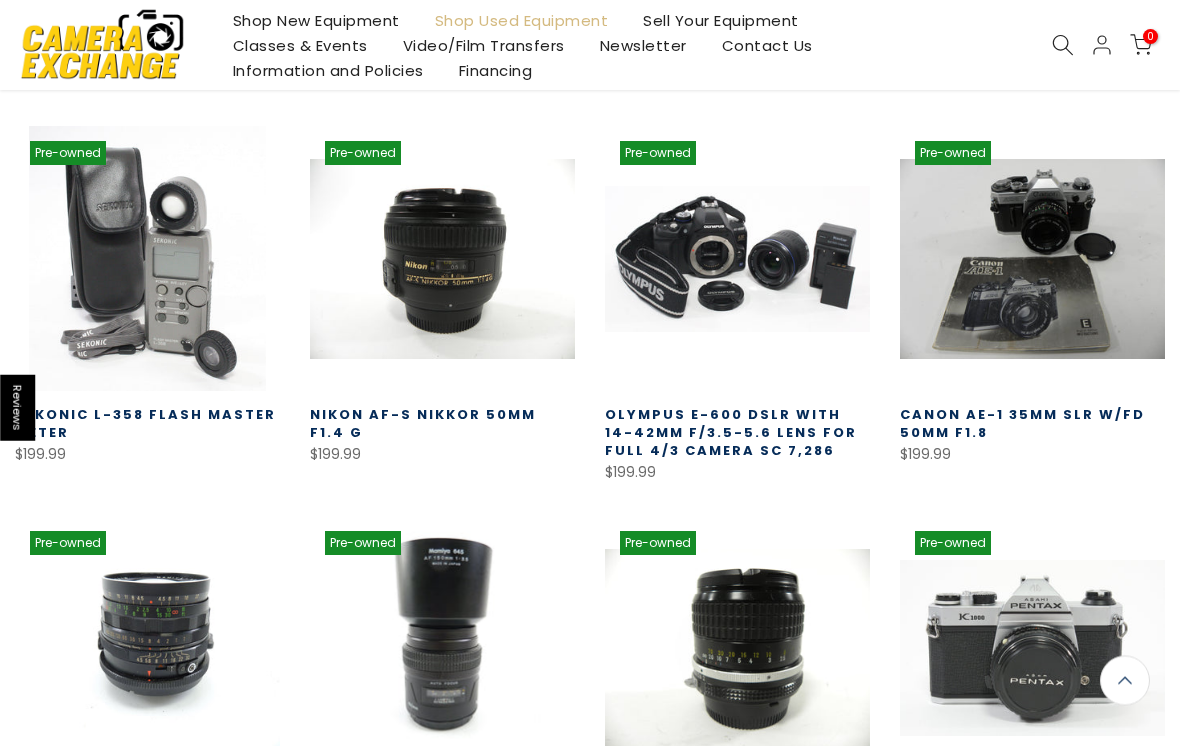 scroll, scrollTop: 30392, scrollLeft: 0, axis: vertical 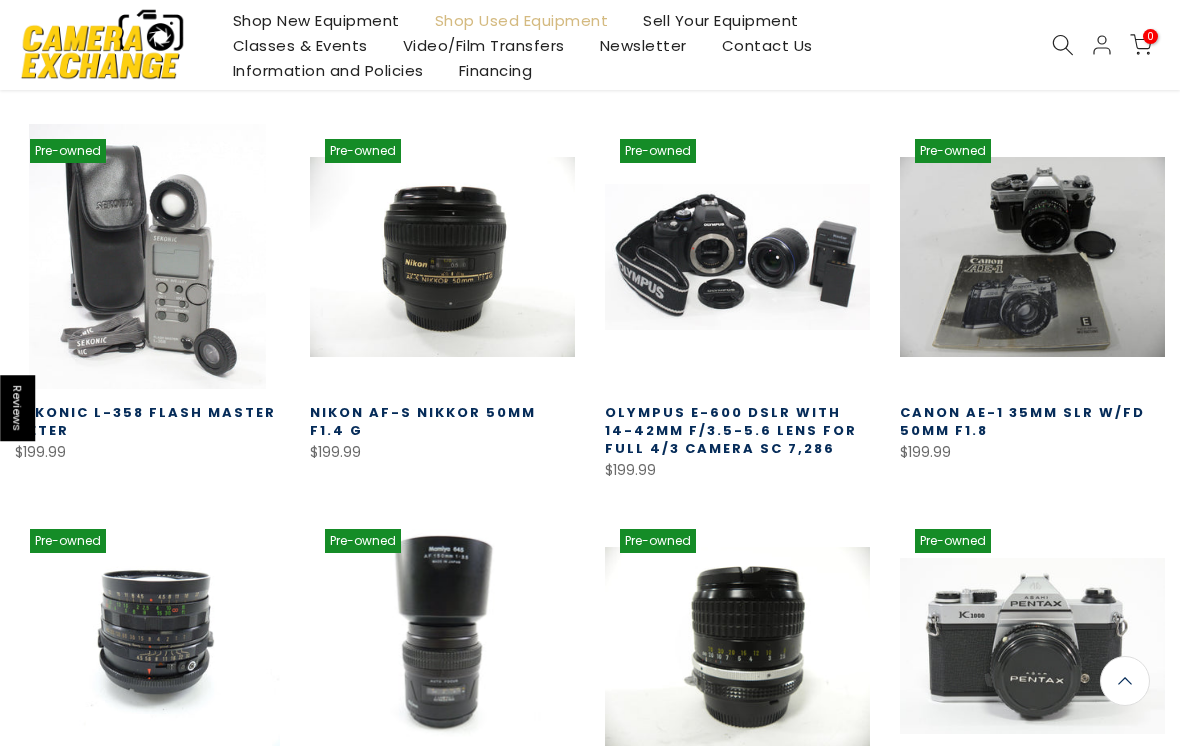 click at bounding box center [737, 646] 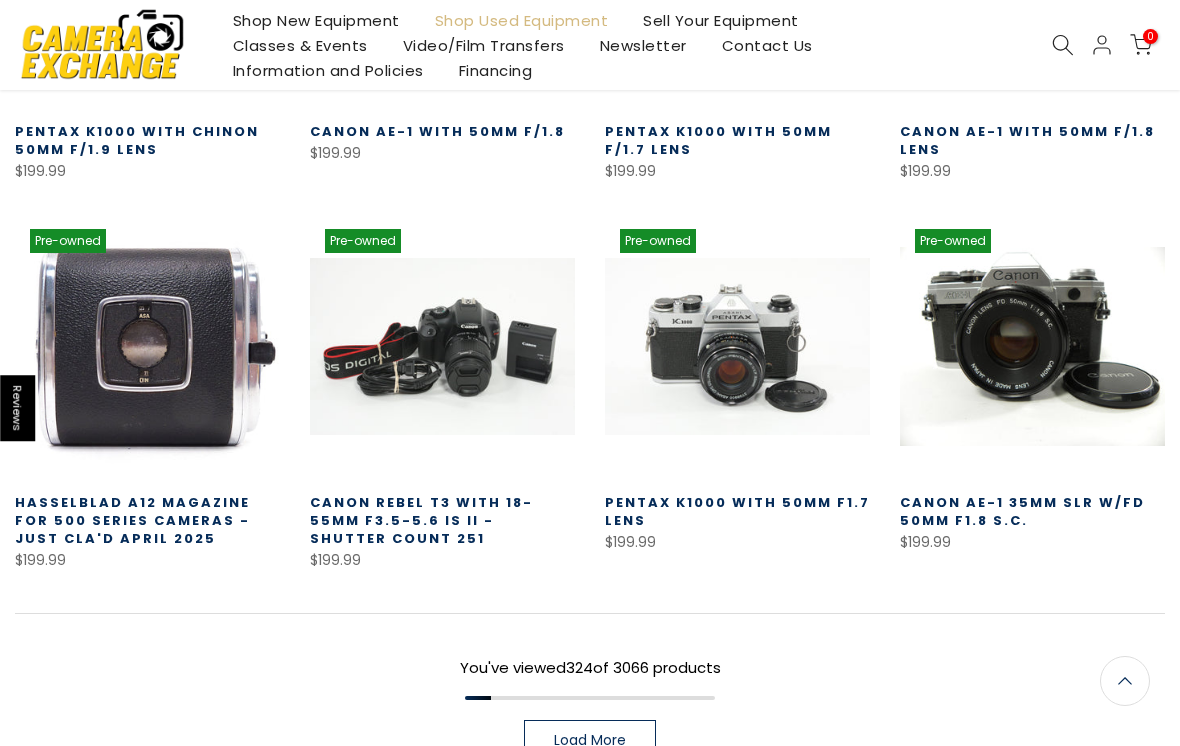 scroll, scrollTop: 31439, scrollLeft: 0, axis: vertical 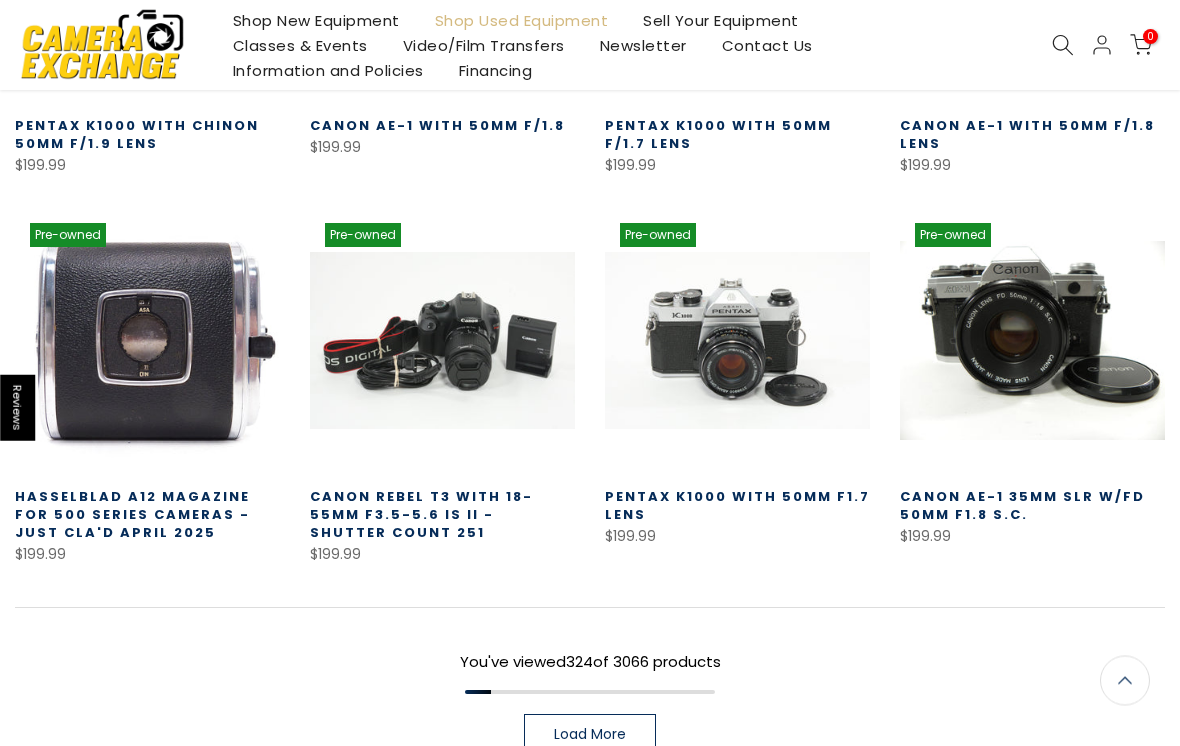click on "Load More" at bounding box center [590, 735] 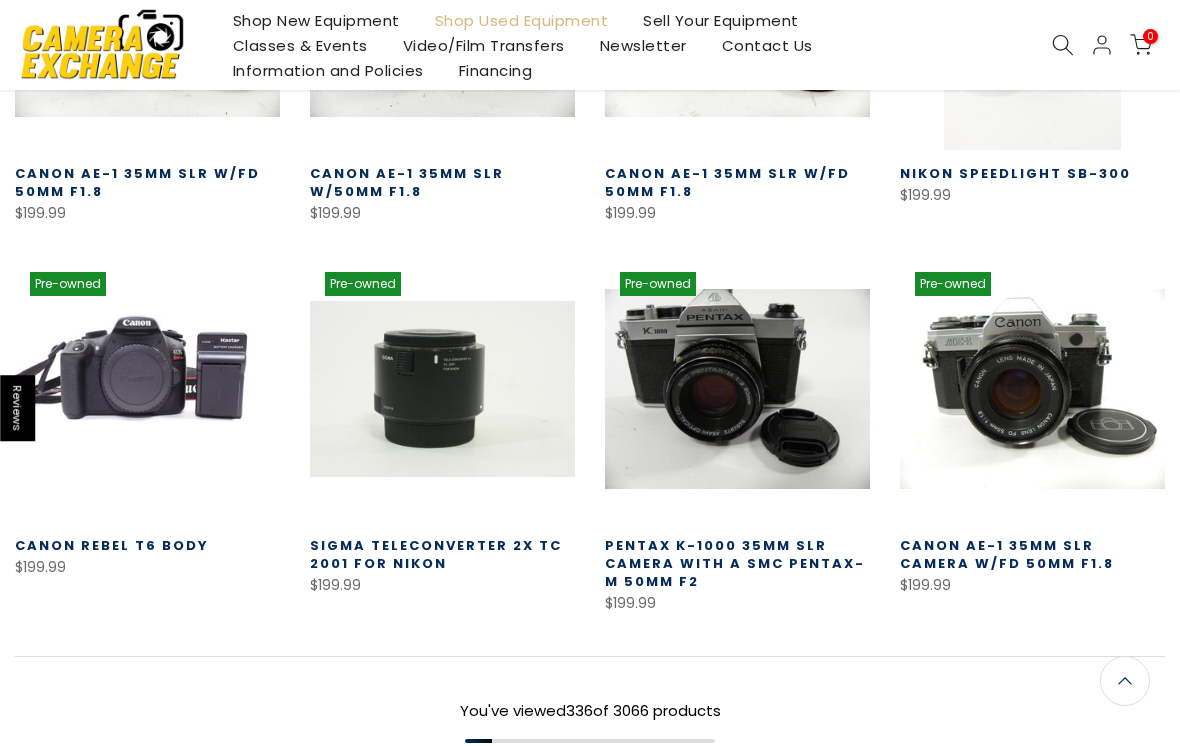 scroll, scrollTop: 32535, scrollLeft: 0, axis: vertical 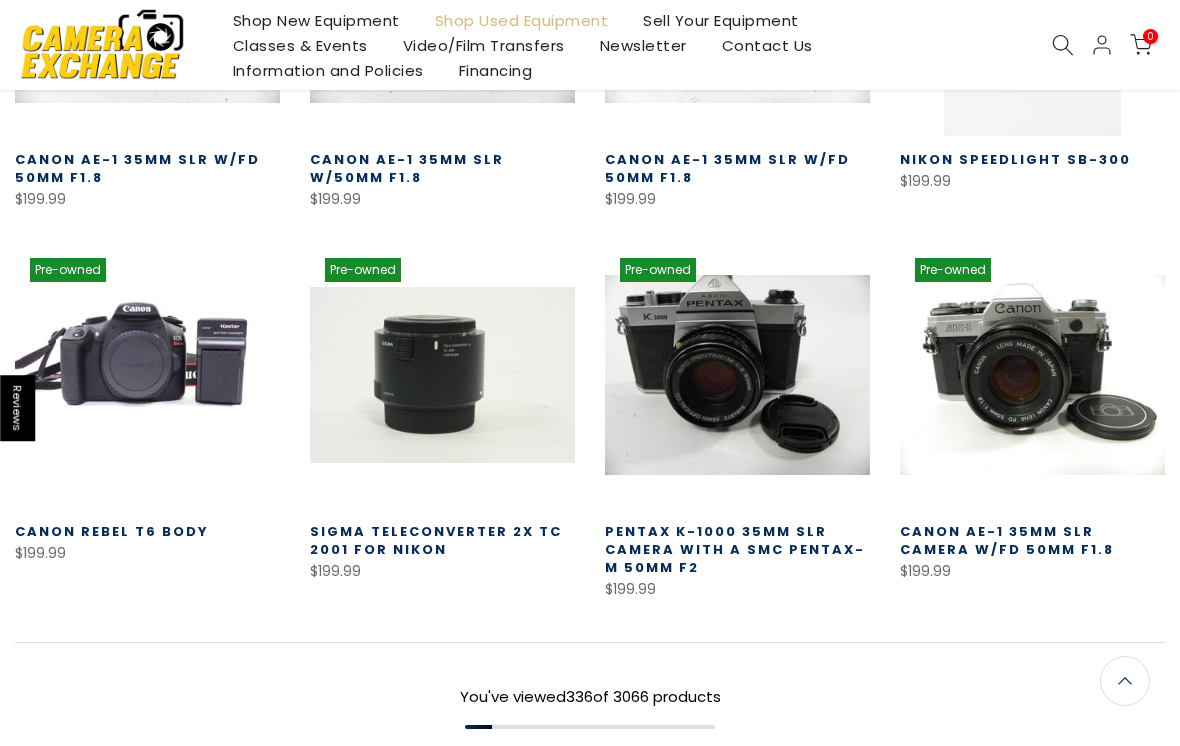 click on "Load More" at bounding box center (590, 769) 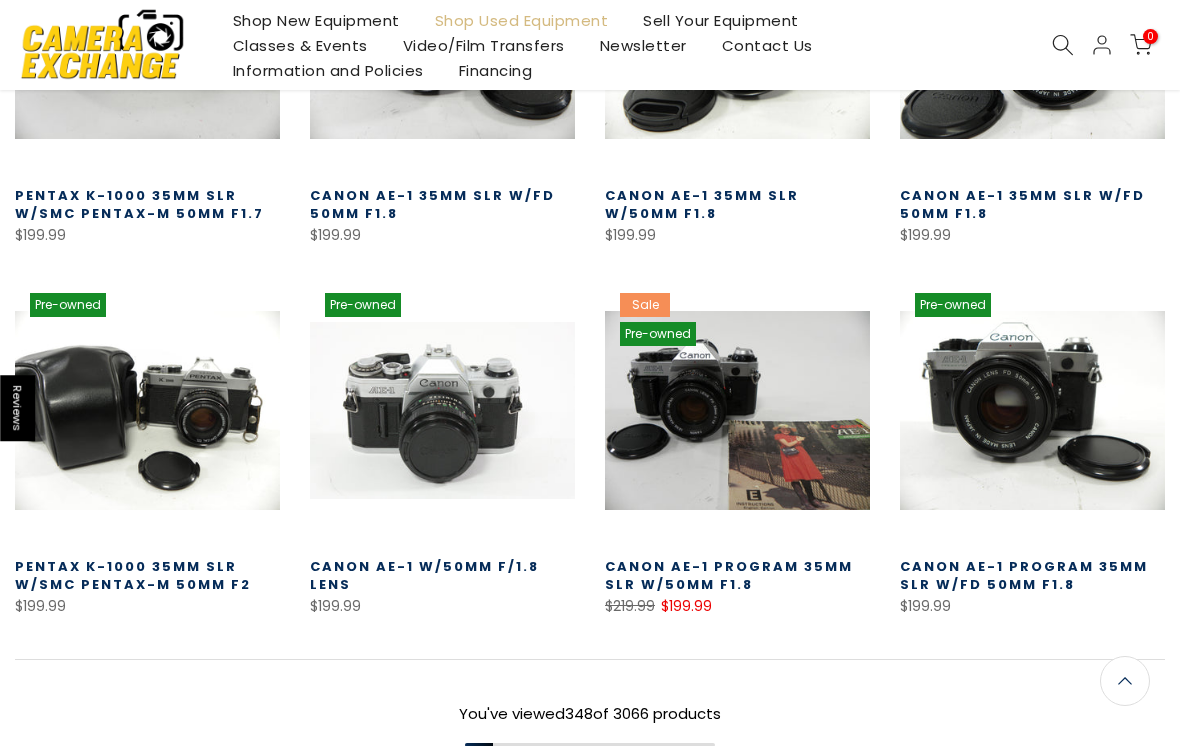 scroll, scrollTop: 33642, scrollLeft: 0, axis: vertical 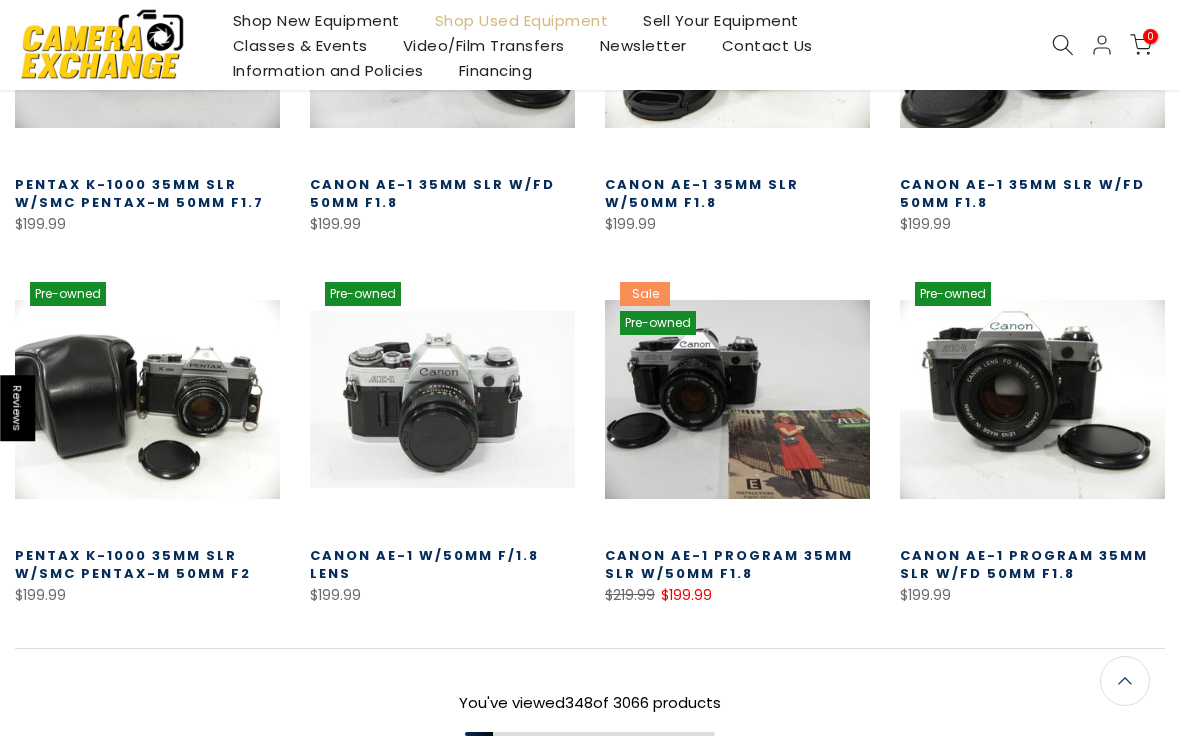 click on "Load More" at bounding box center [590, 776] 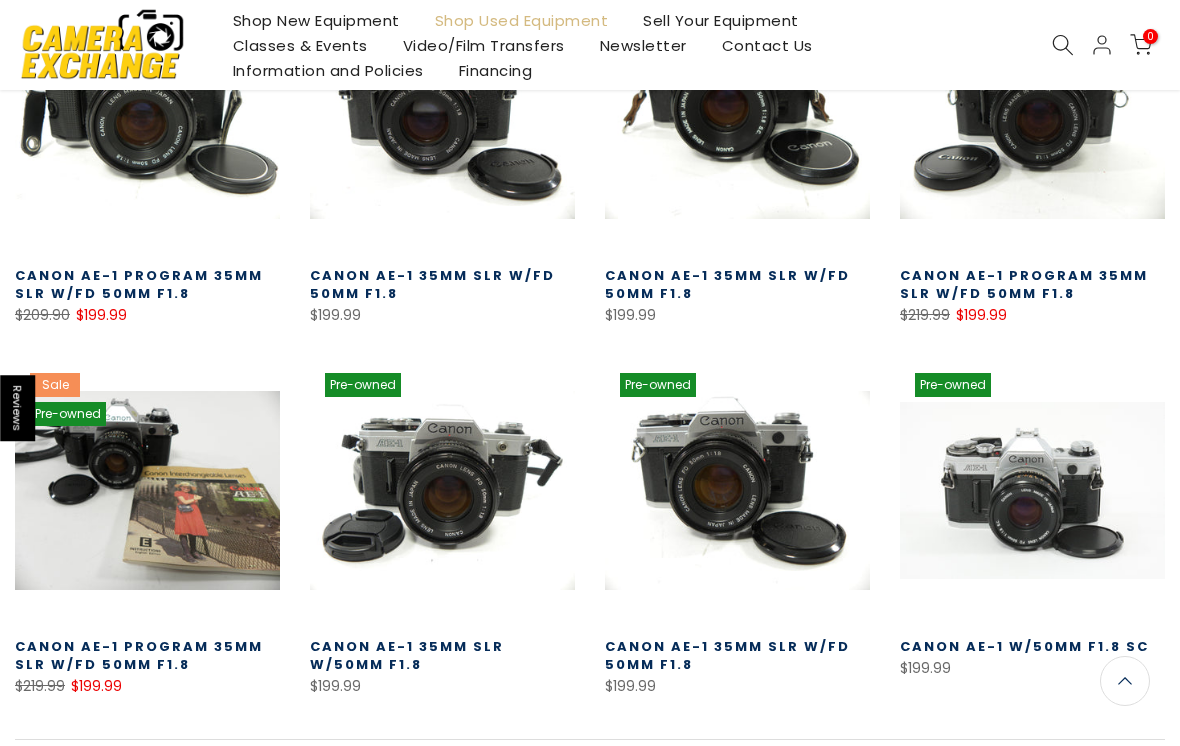scroll, scrollTop: 34679, scrollLeft: 0, axis: vertical 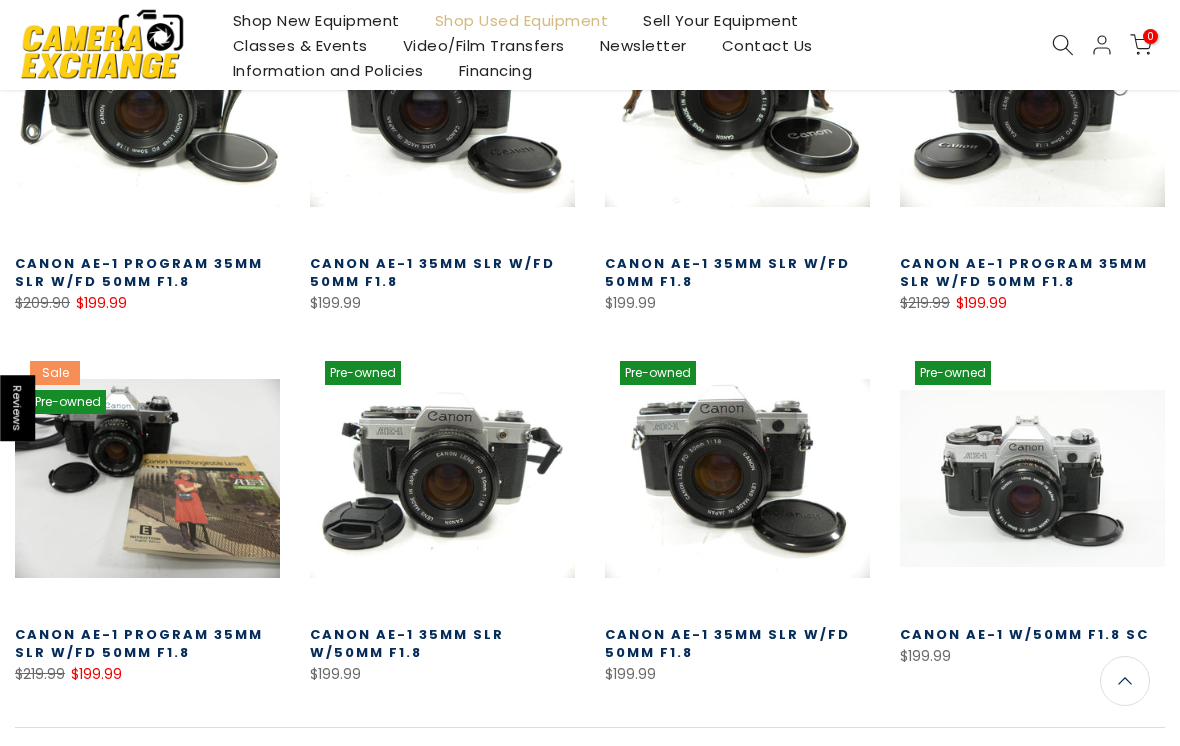 click on "Load More" at bounding box center (590, 854) 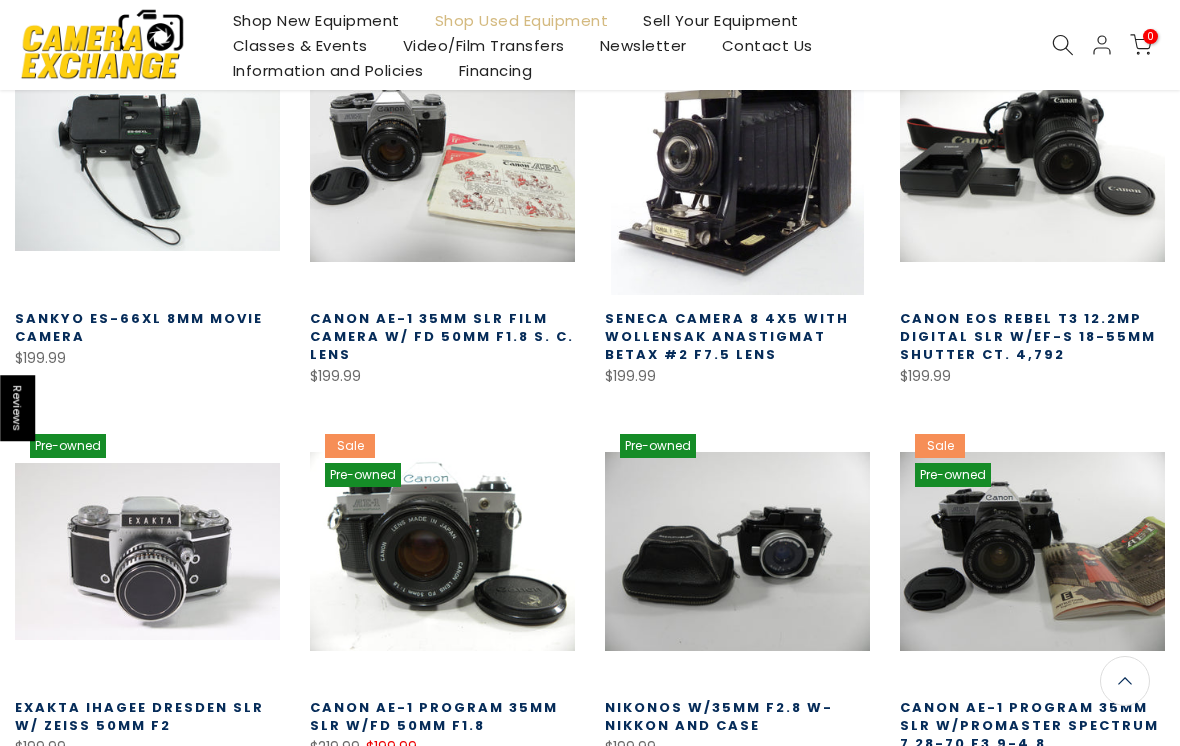 scroll, scrollTop: 35755, scrollLeft: 0, axis: vertical 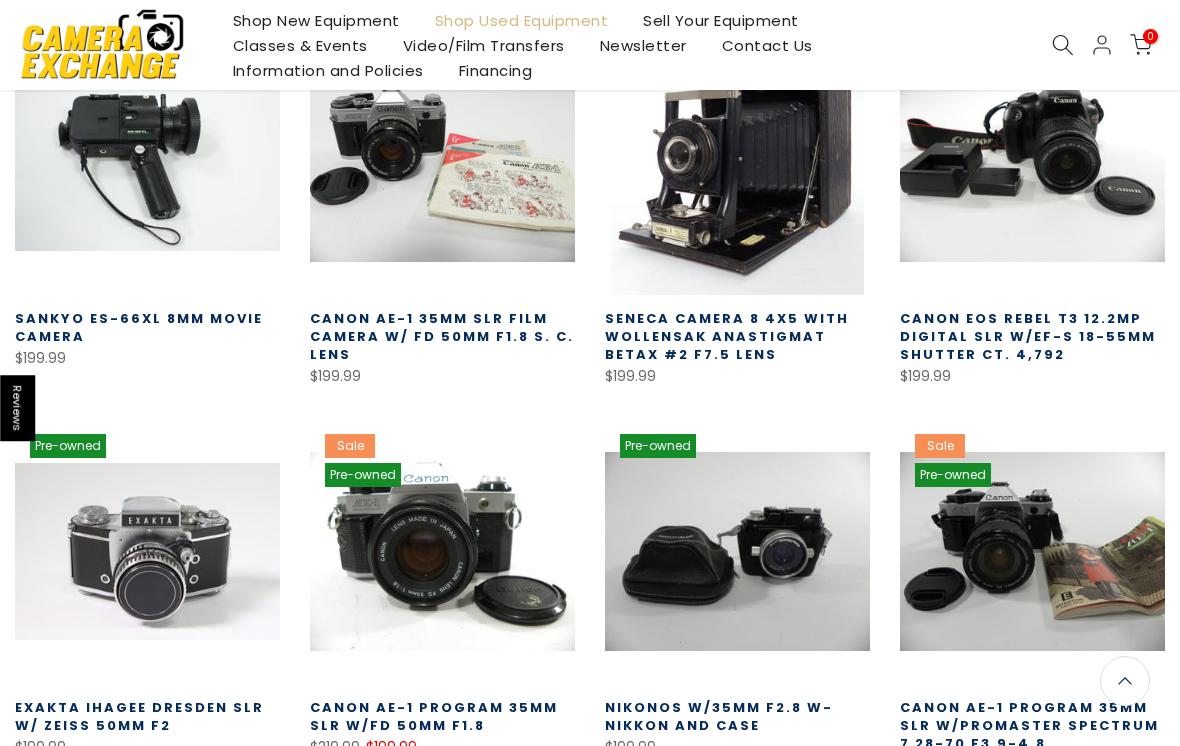 click at bounding box center [147, 551] 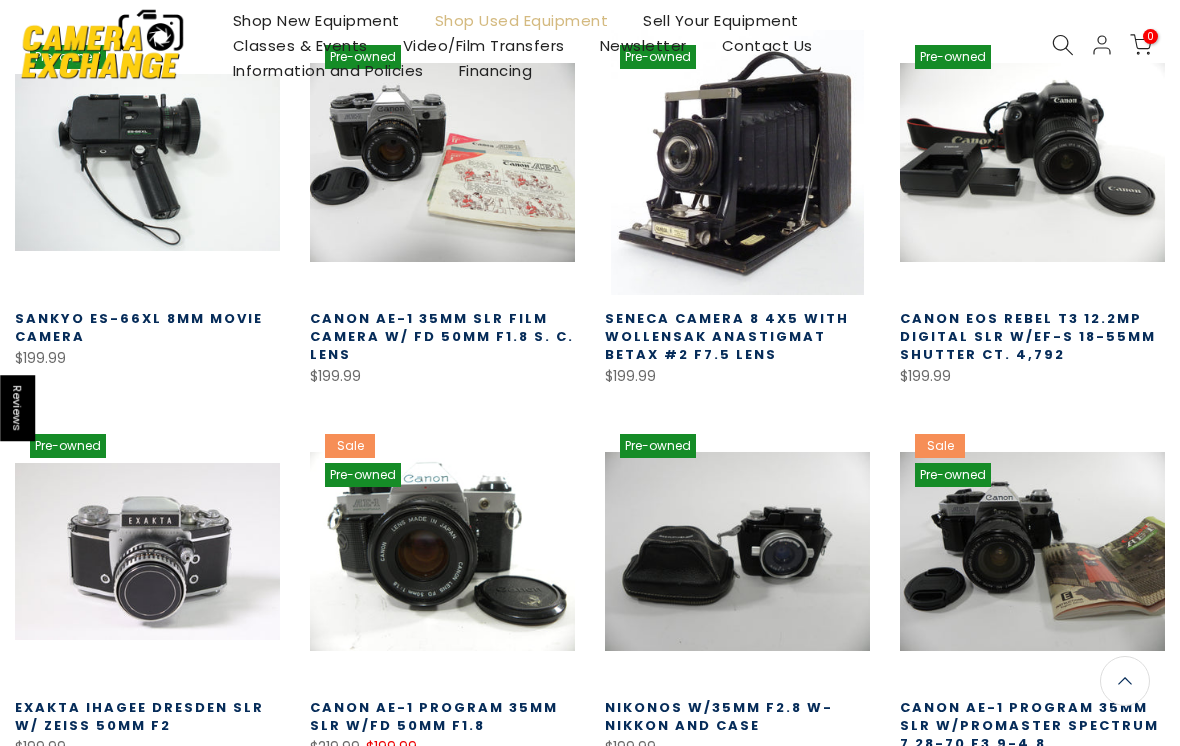 scroll, scrollTop: 35786, scrollLeft: 0, axis: vertical 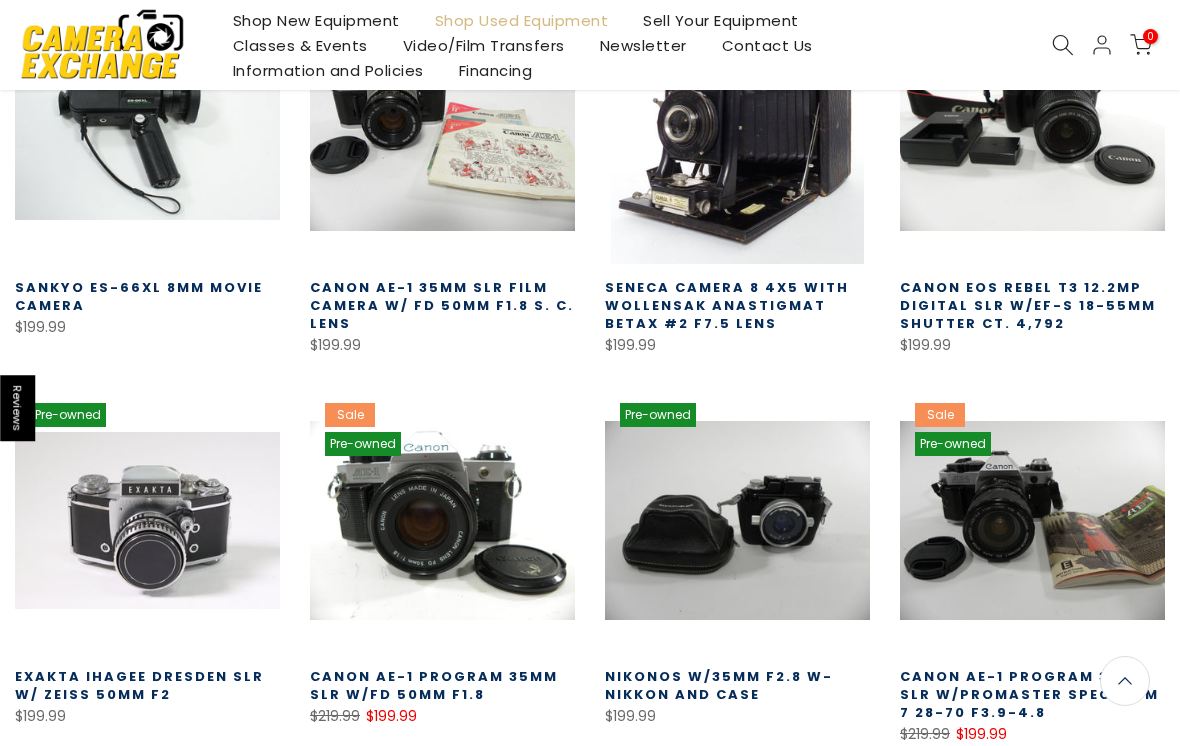 click on "Load More" at bounding box center (590, 915) 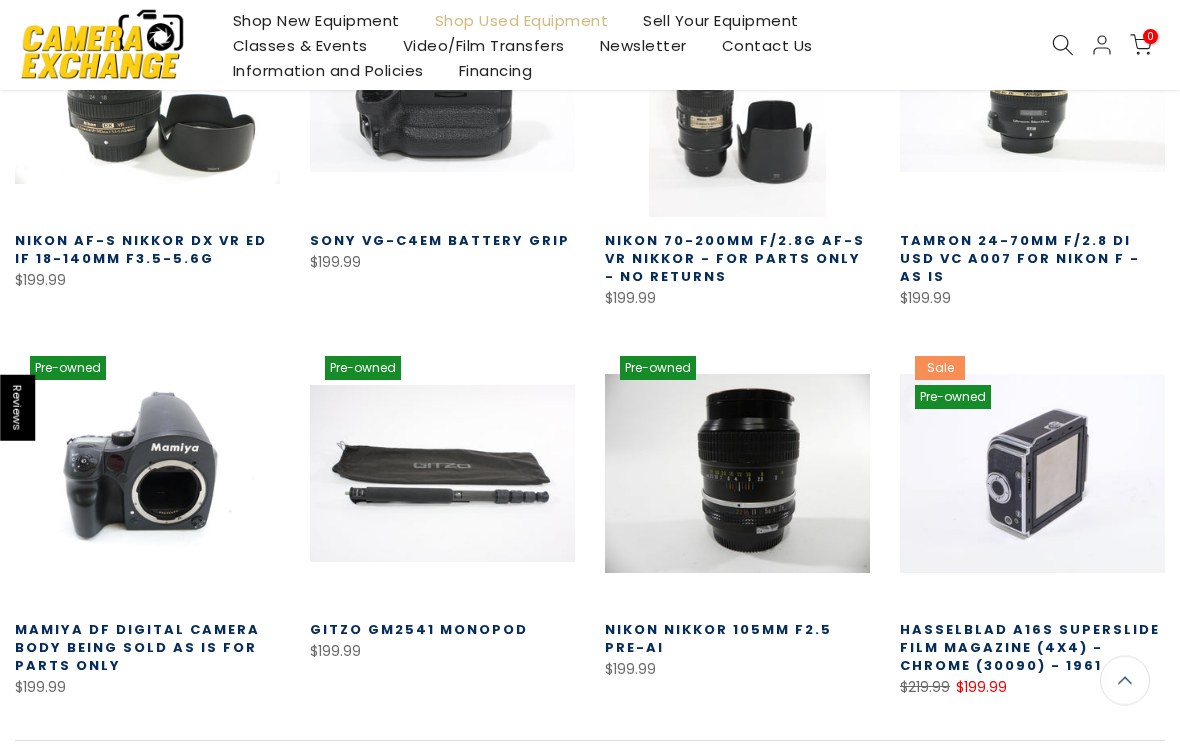 scroll, scrollTop: 37033, scrollLeft: 0, axis: vertical 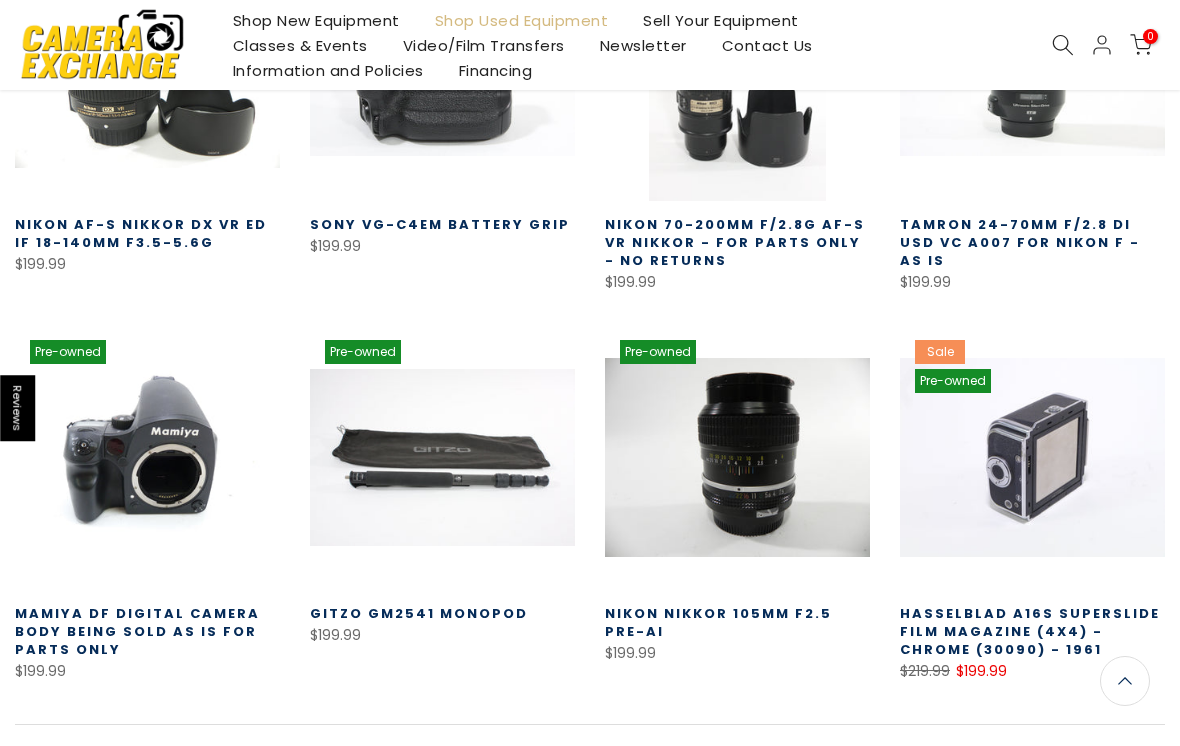click on "You've viewed  384  of 3066 products
Load More" at bounding box center (590, 797) 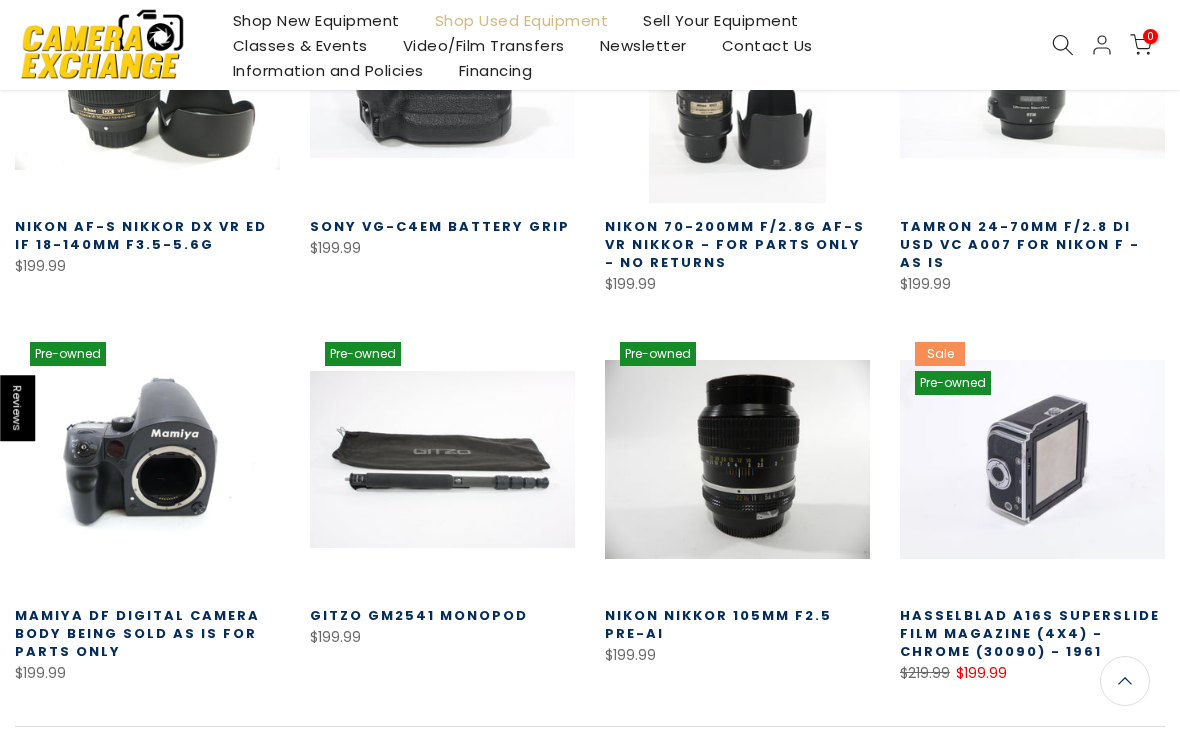 click on "Load More" at bounding box center [590, 853] 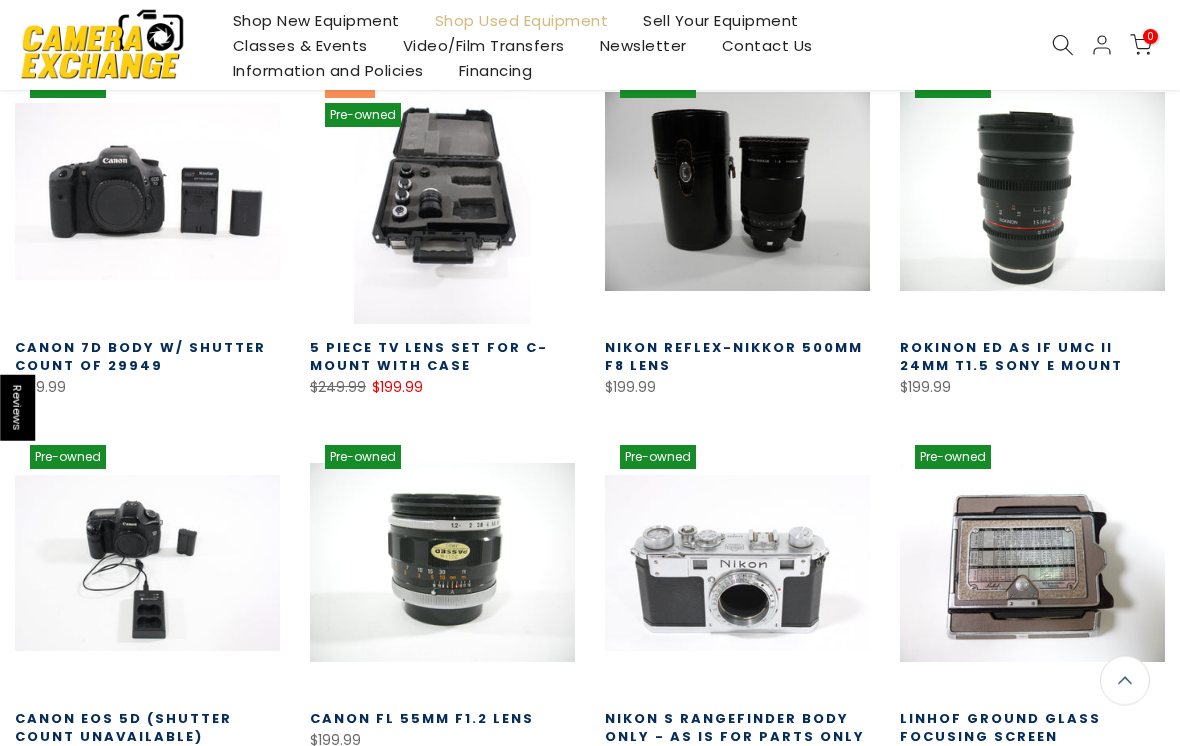 scroll, scrollTop: 38097, scrollLeft: 0, axis: vertical 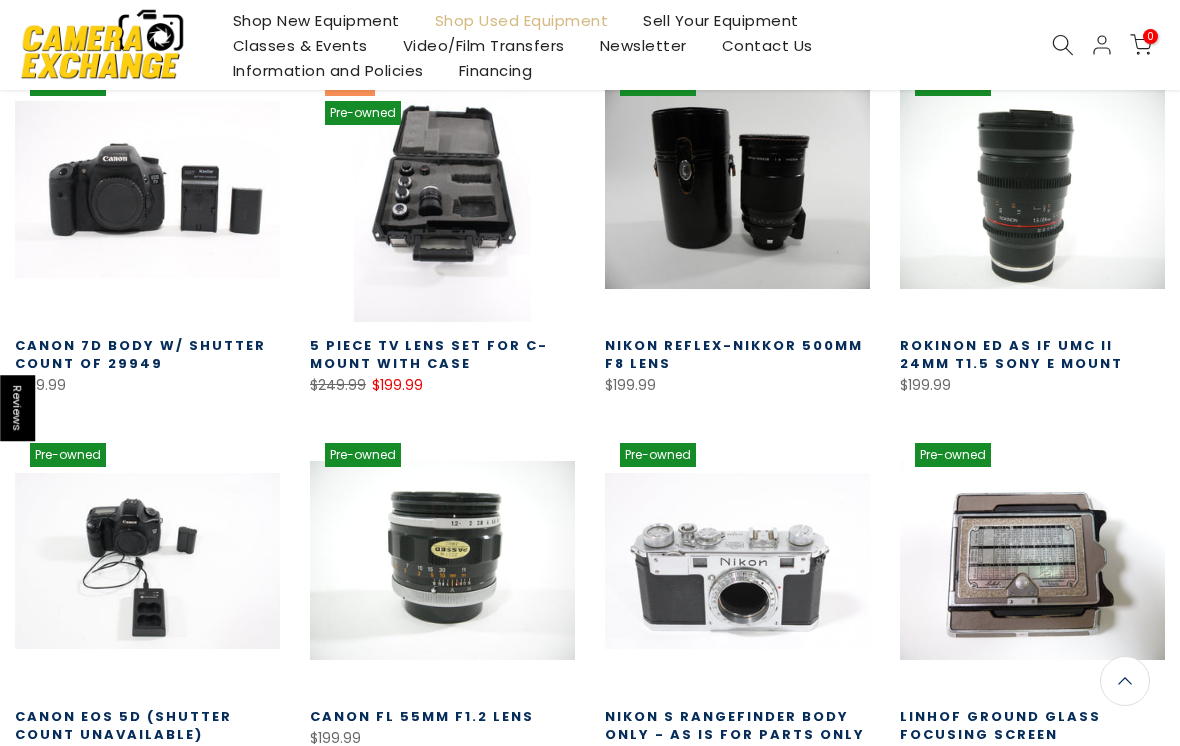 click on "Load More" at bounding box center (590, 937) 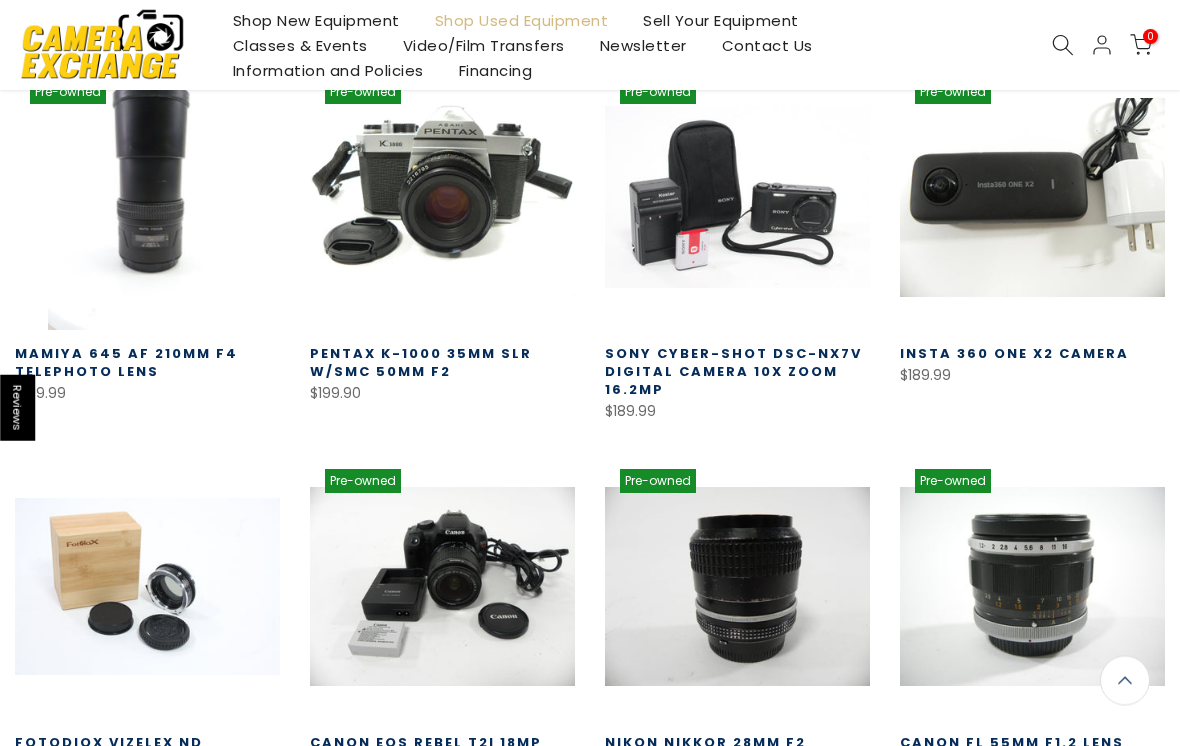 scroll, scrollTop: 39222, scrollLeft: 0, axis: vertical 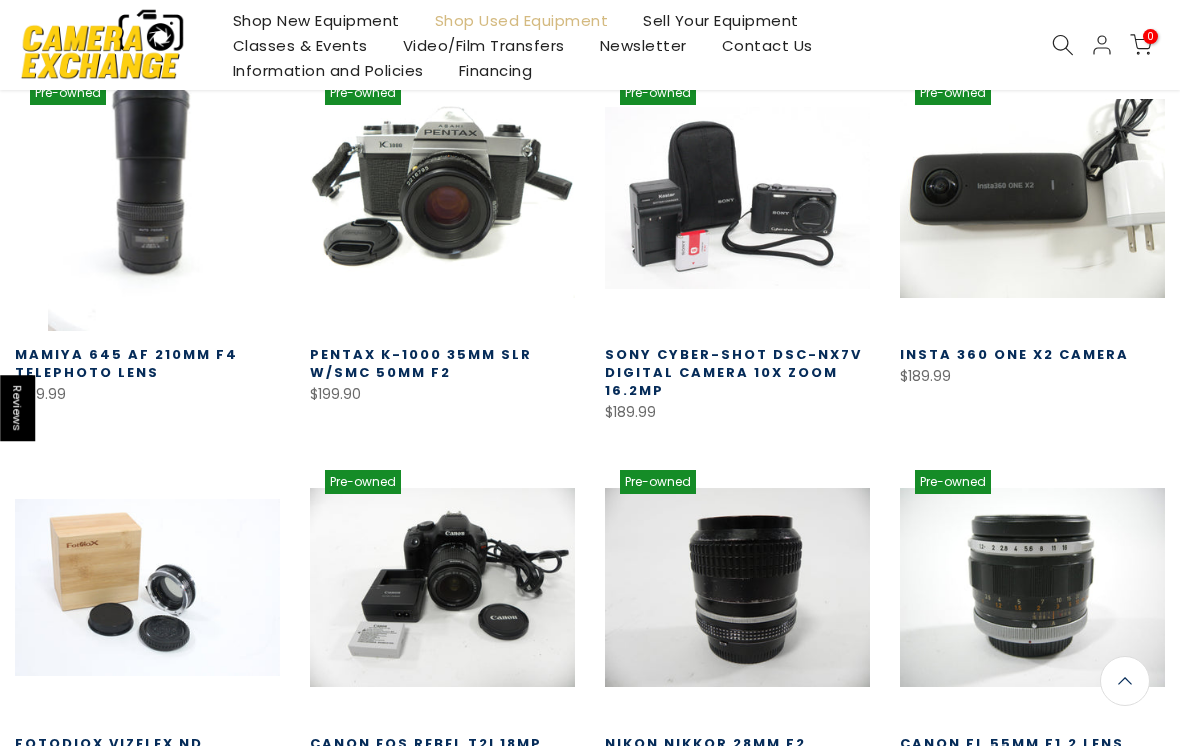 click on "Load More" at bounding box center [590, 999] 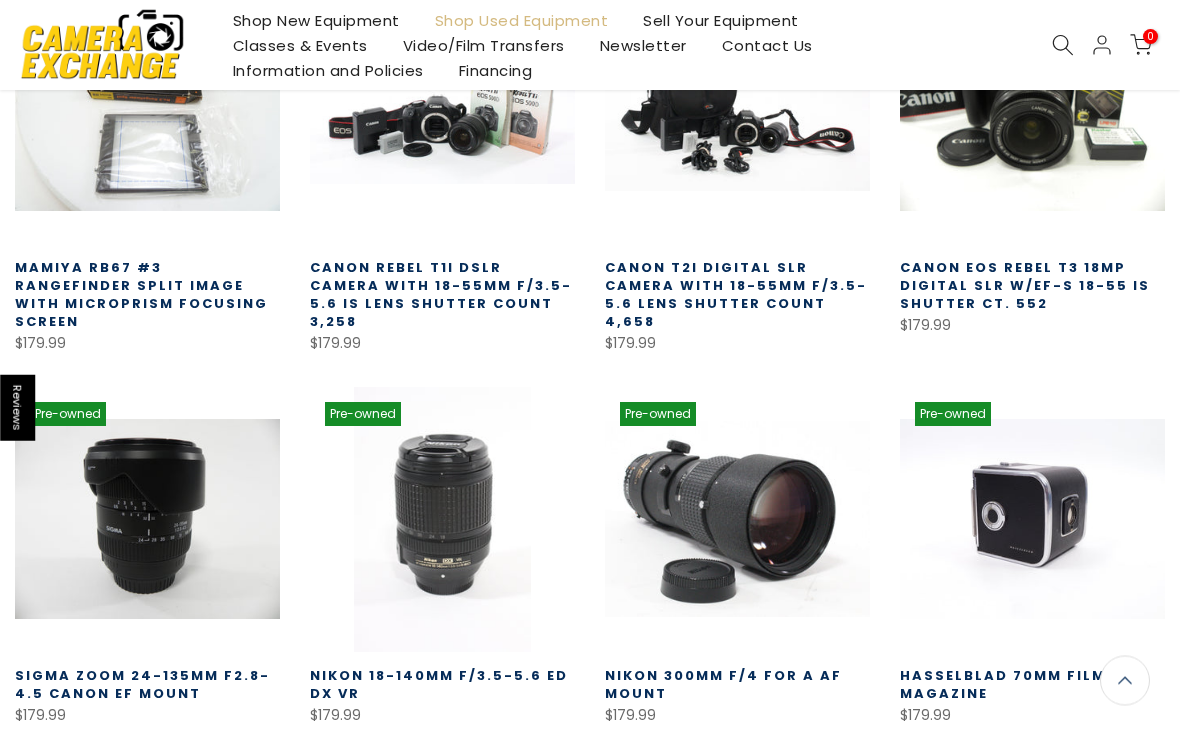 scroll, scrollTop: 40512, scrollLeft: 0, axis: vertical 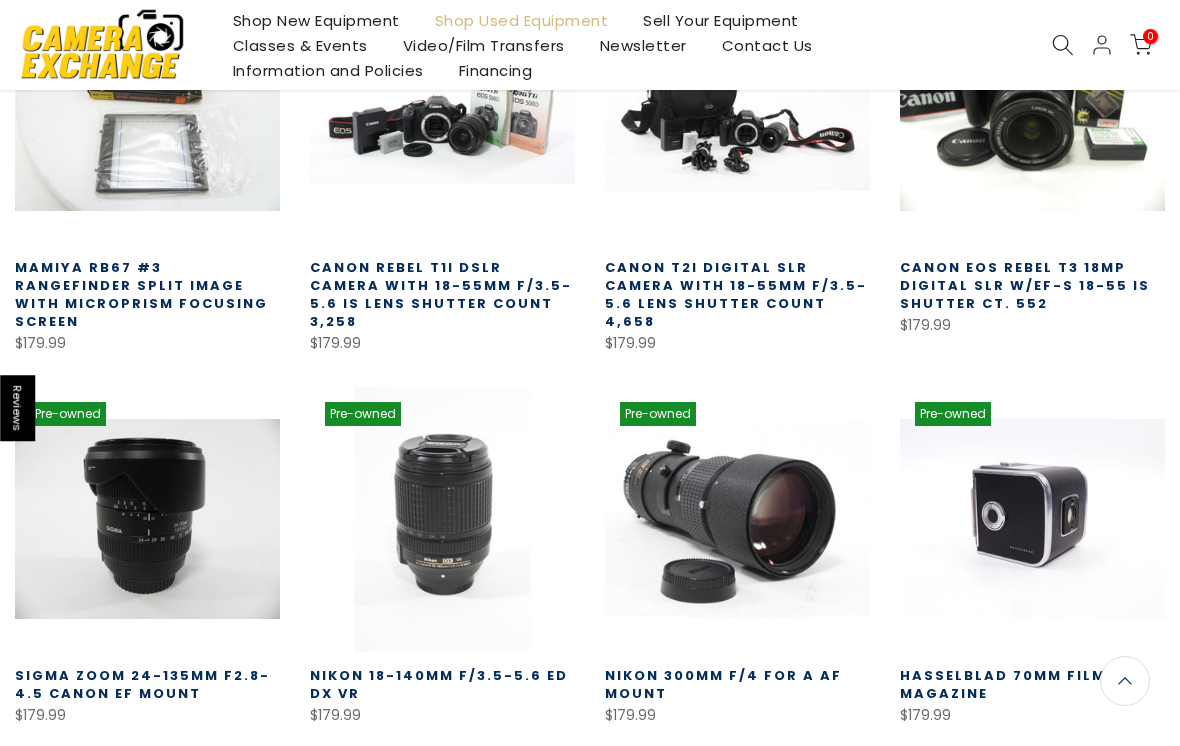 click on "Load More" at bounding box center (590, 895) 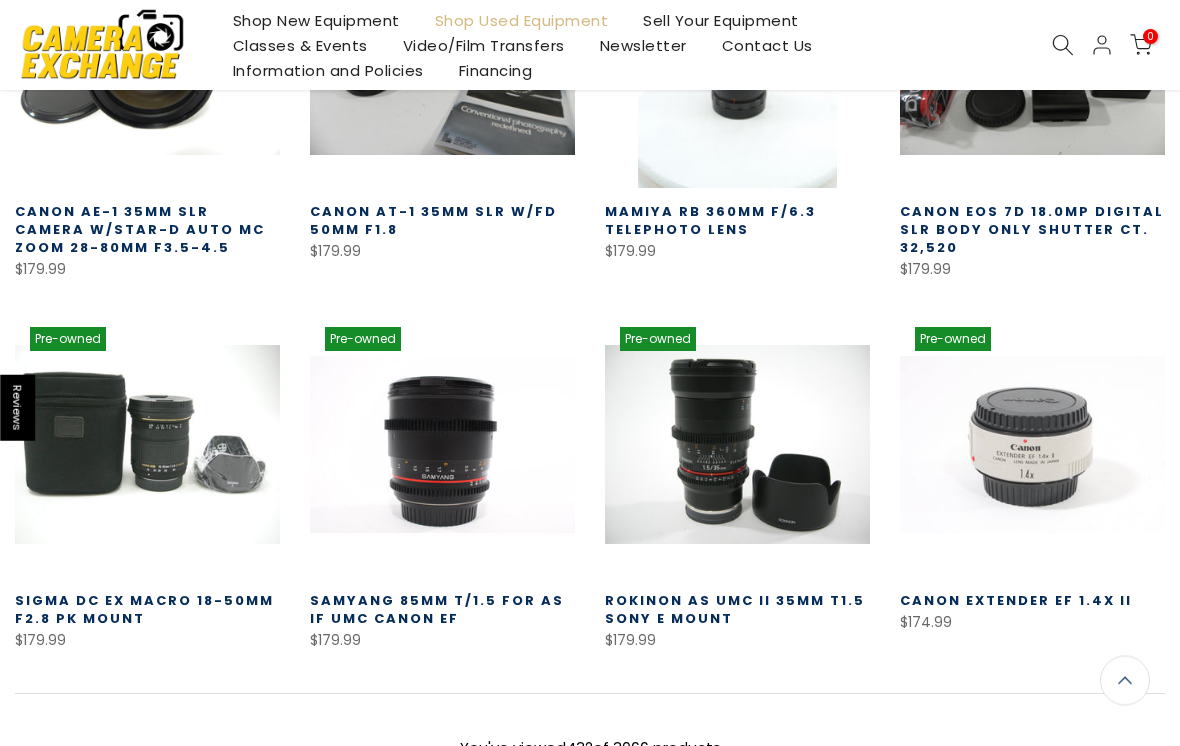 scroll, scrollTop: 41734, scrollLeft: 0, axis: vertical 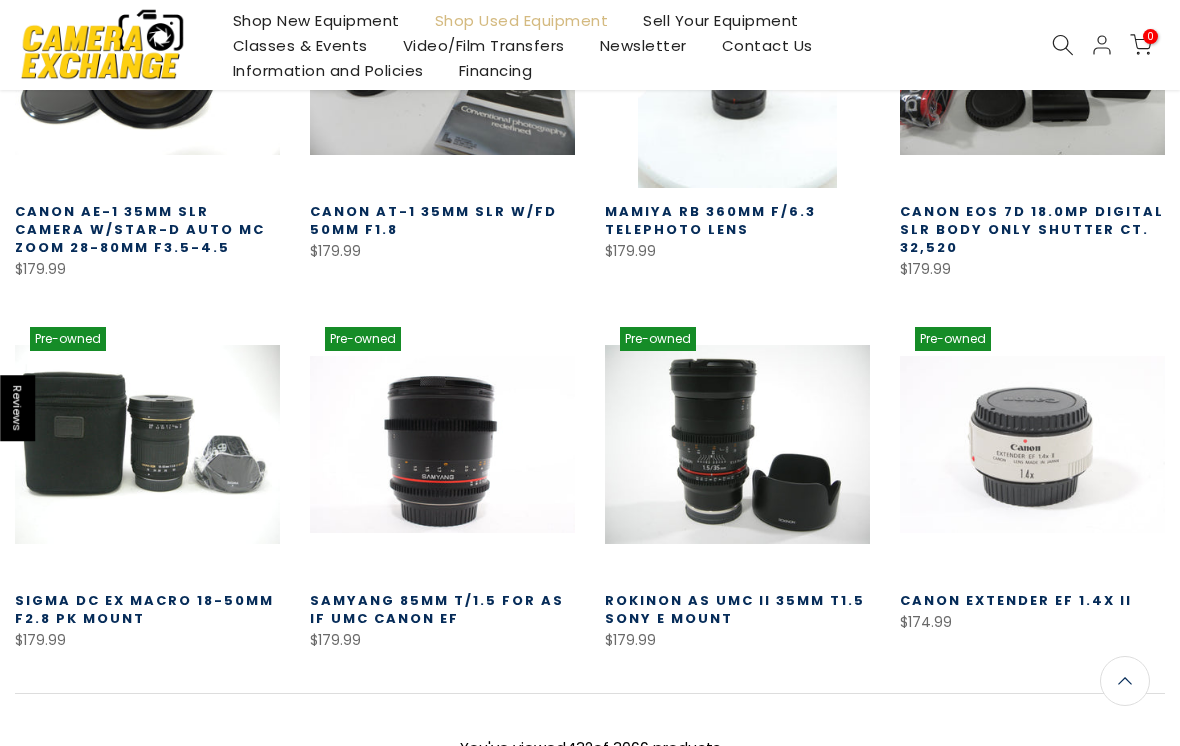 click on "Load More" at bounding box center (590, 820) 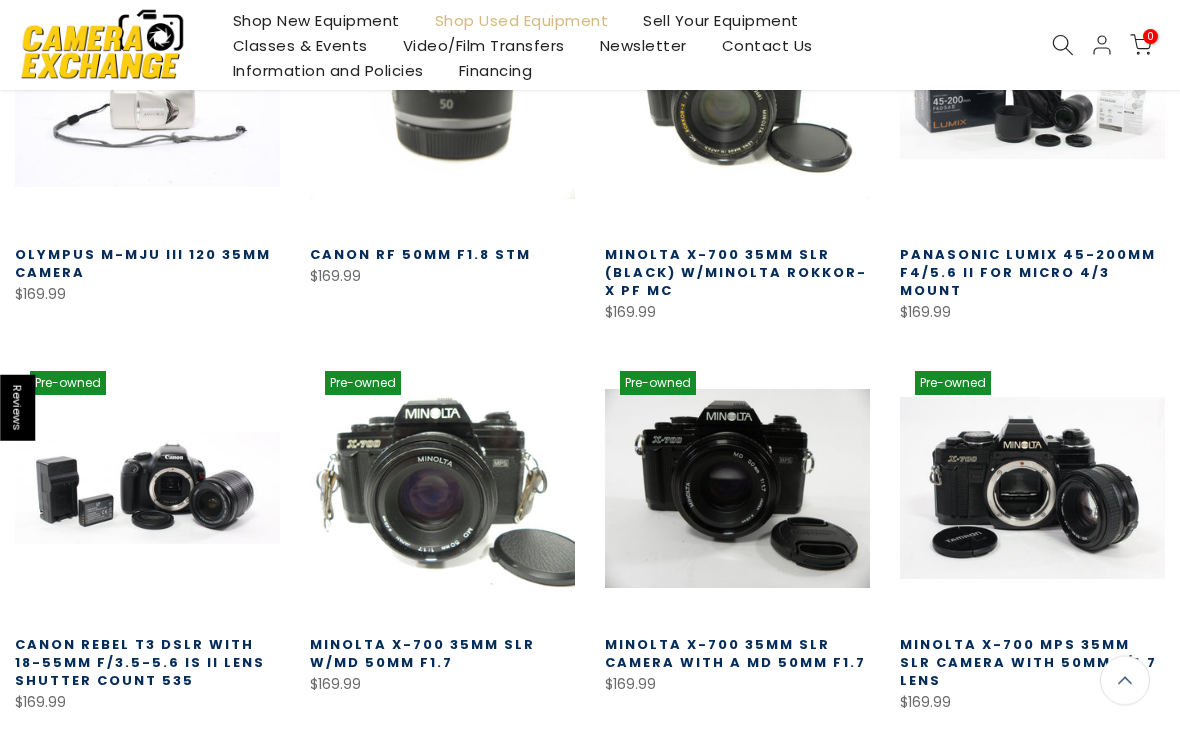 scroll, scrollTop: 42871, scrollLeft: 0, axis: vertical 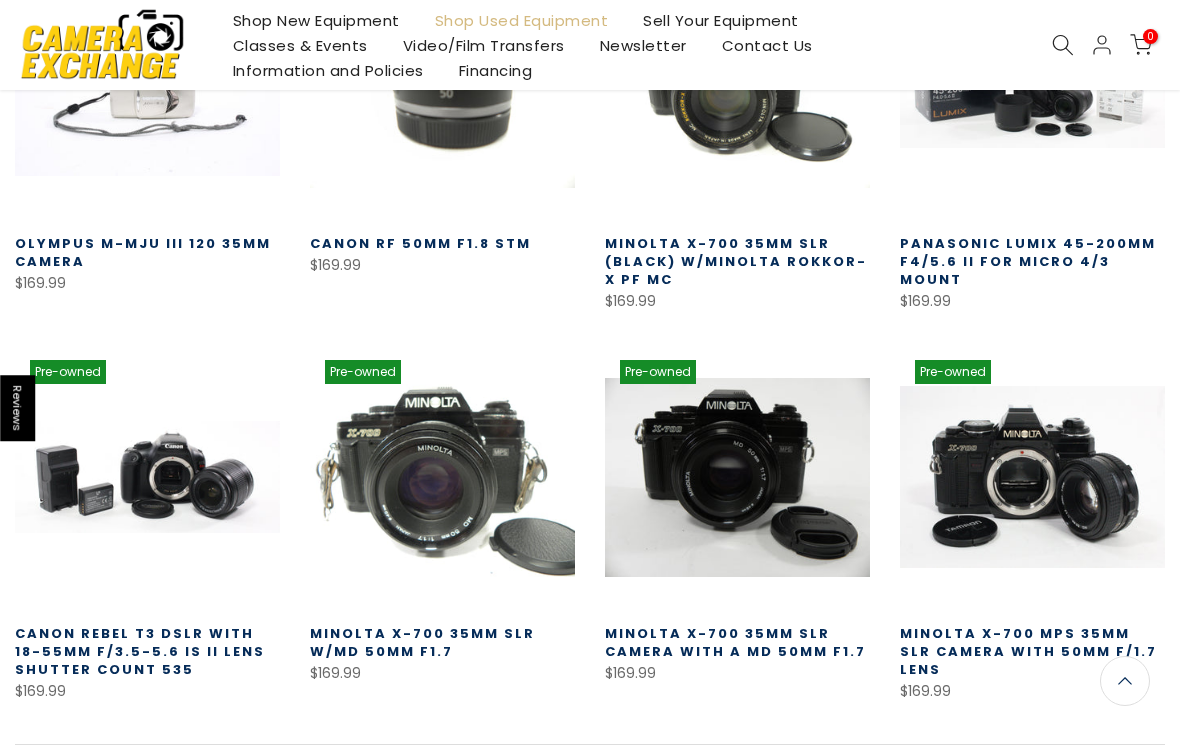 click on "Load More" at bounding box center (590, 871) 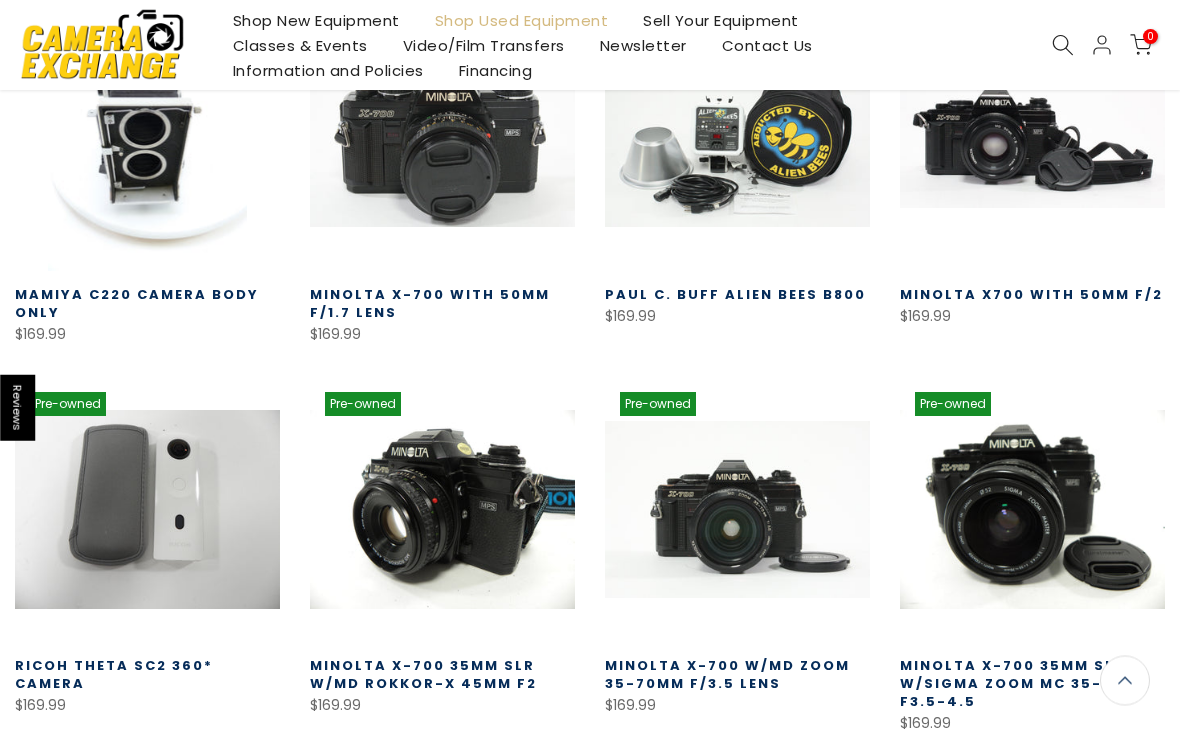 scroll, scrollTop: 44004, scrollLeft: 0, axis: vertical 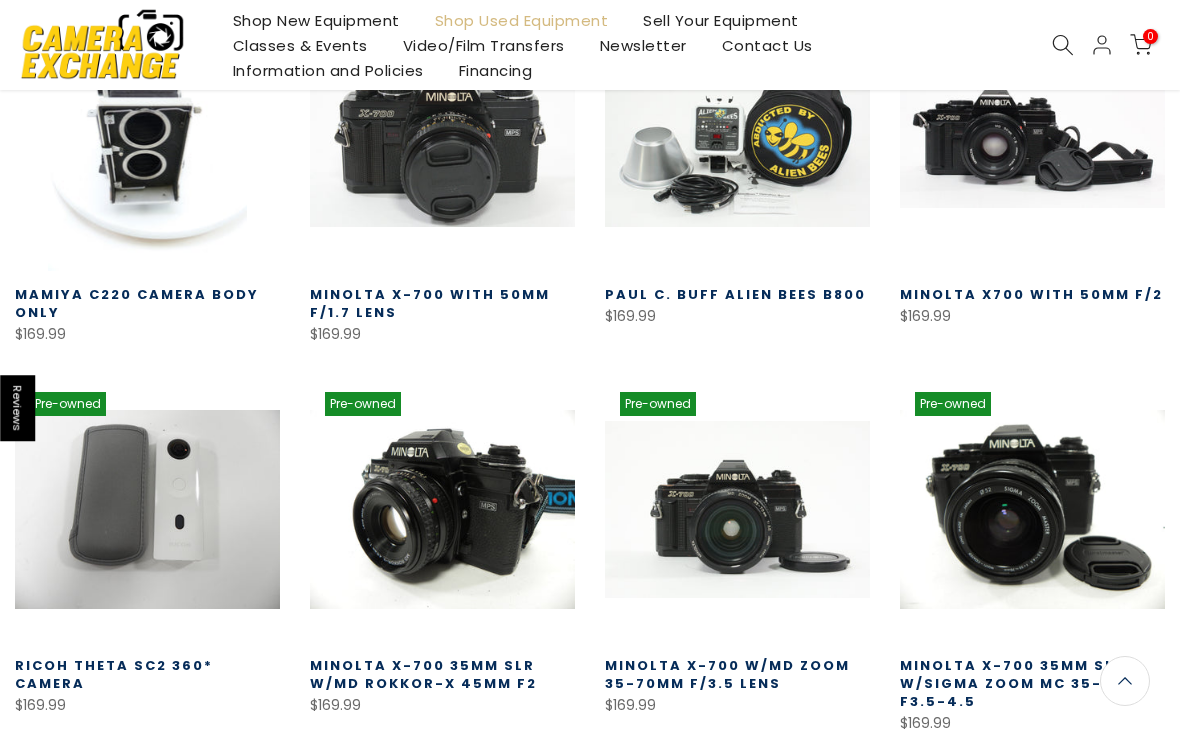 click on "Load More" at bounding box center [590, 904] 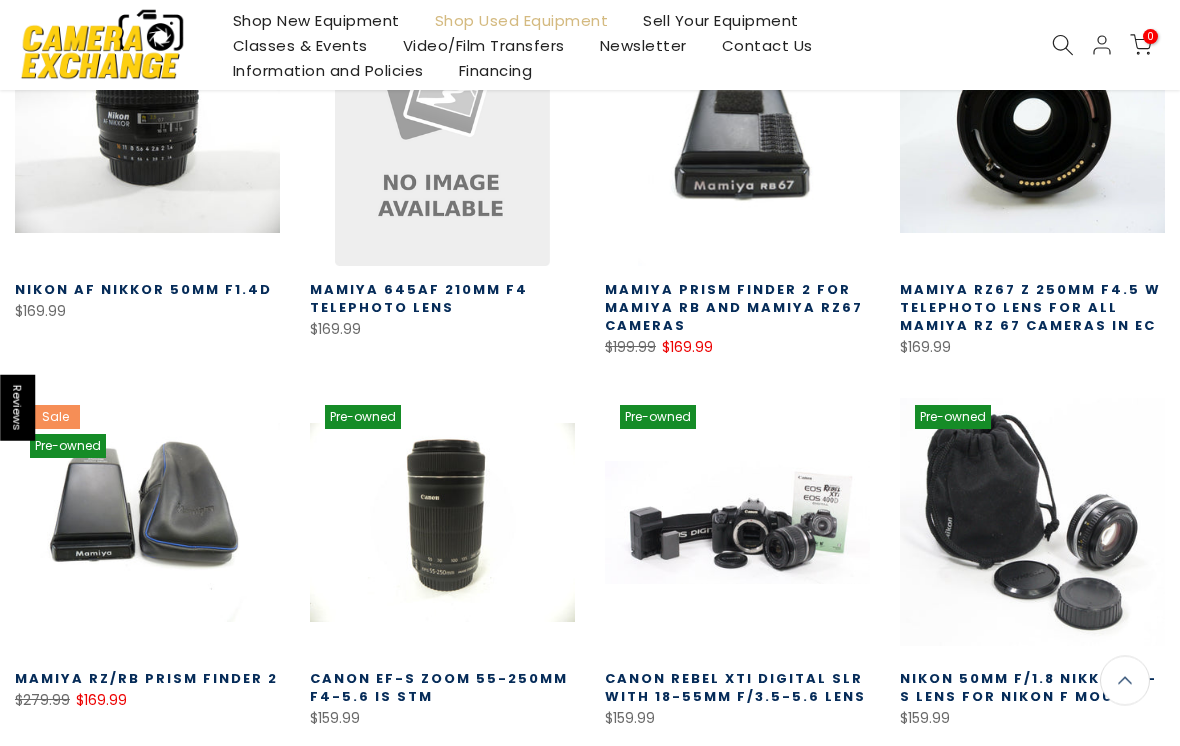 scroll, scrollTop: 45161, scrollLeft: 0, axis: vertical 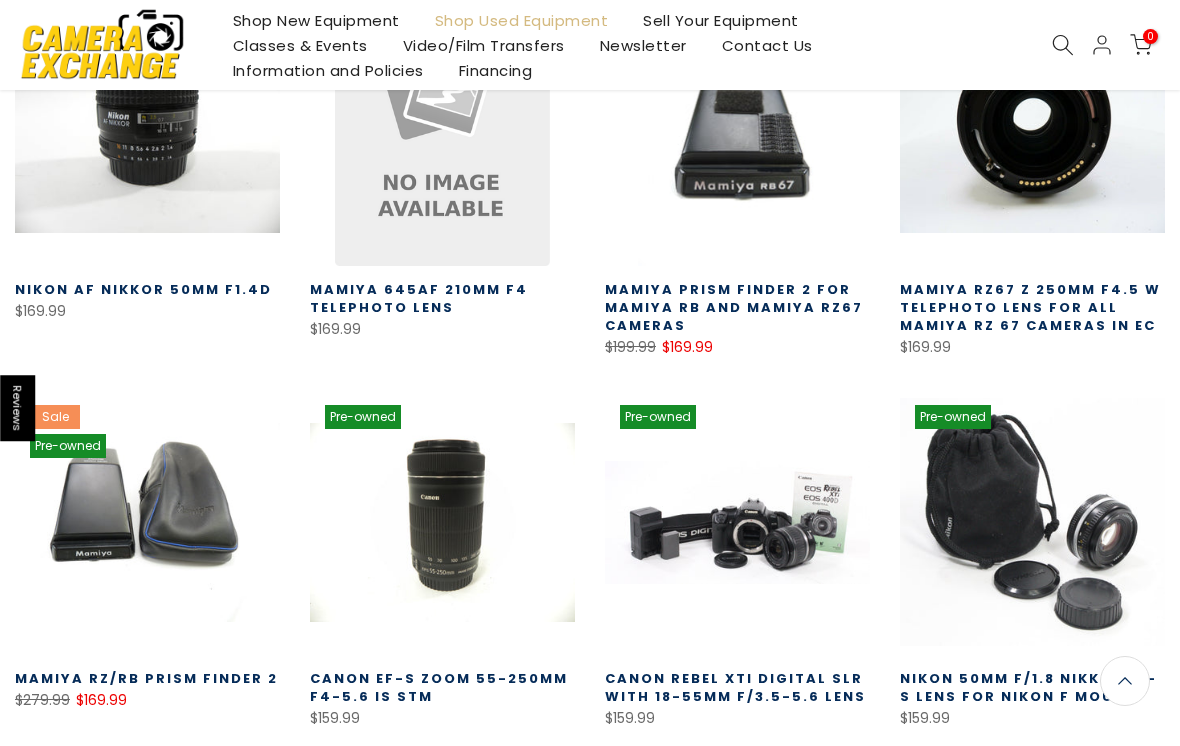 click on "Load More" at bounding box center (590, 898) 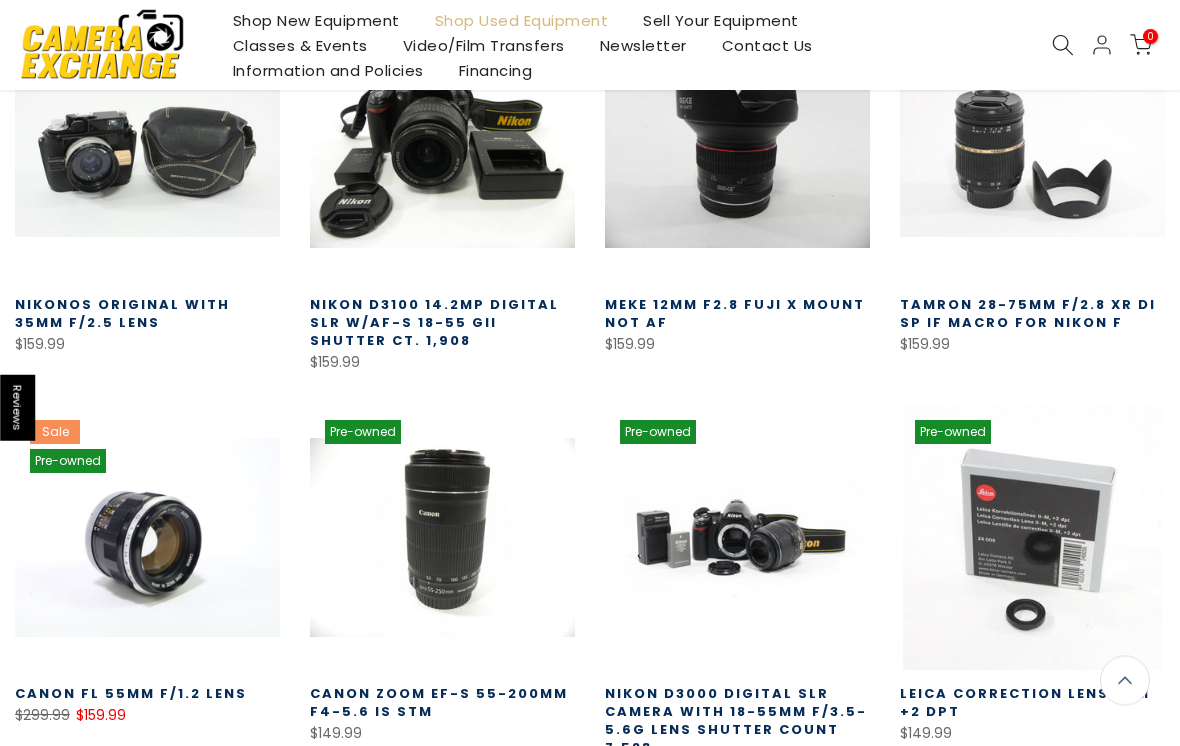 scroll, scrollTop: 46293, scrollLeft: 0, axis: vertical 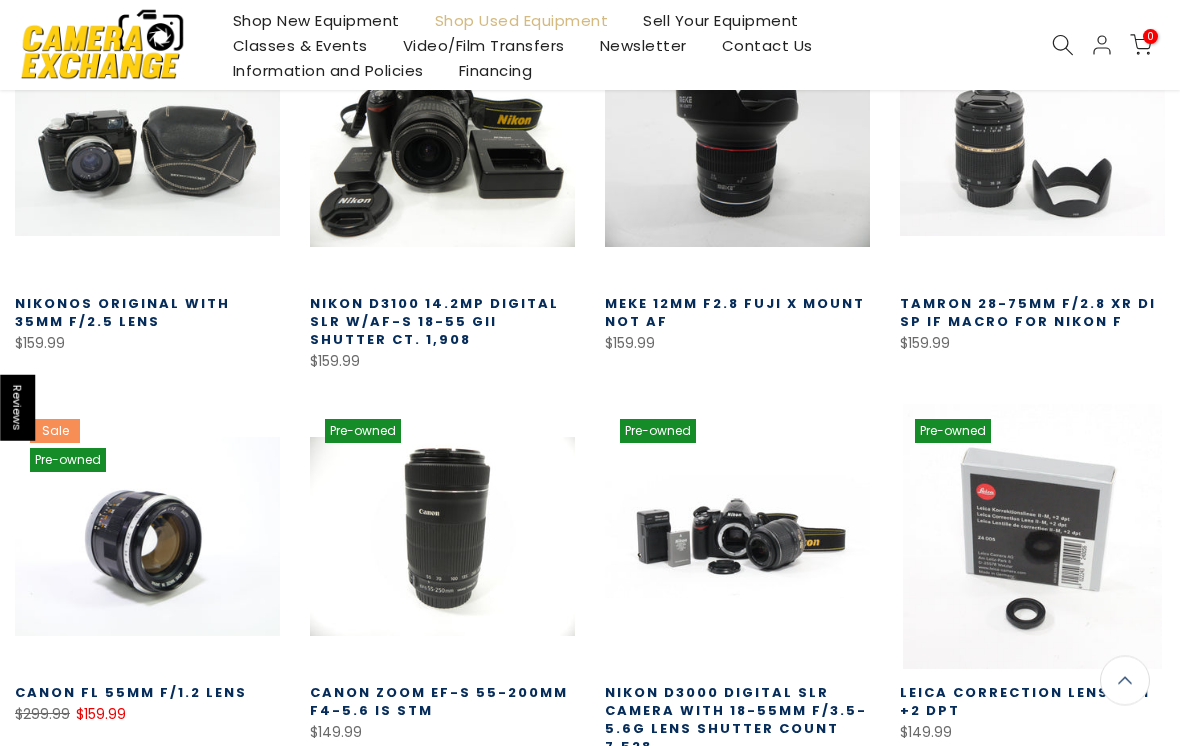 click on "Load More" at bounding box center [590, 950] 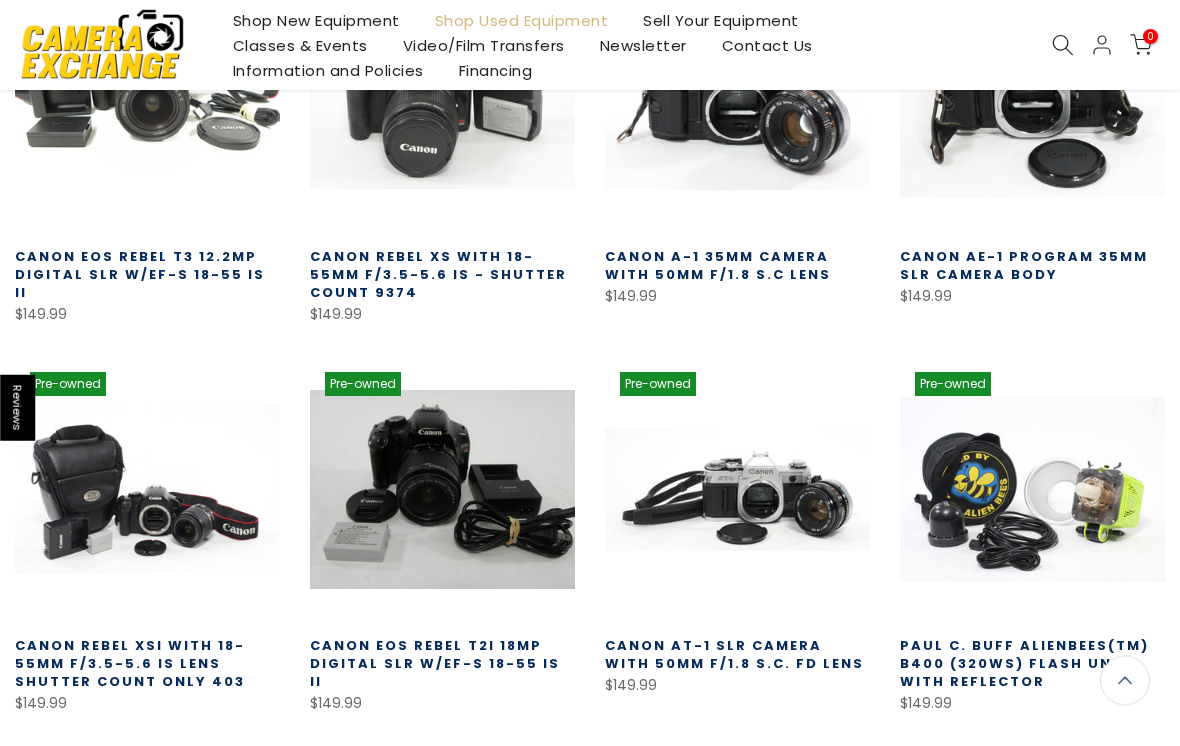 scroll, scrollTop: 47527, scrollLeft: 0, axis: vertical 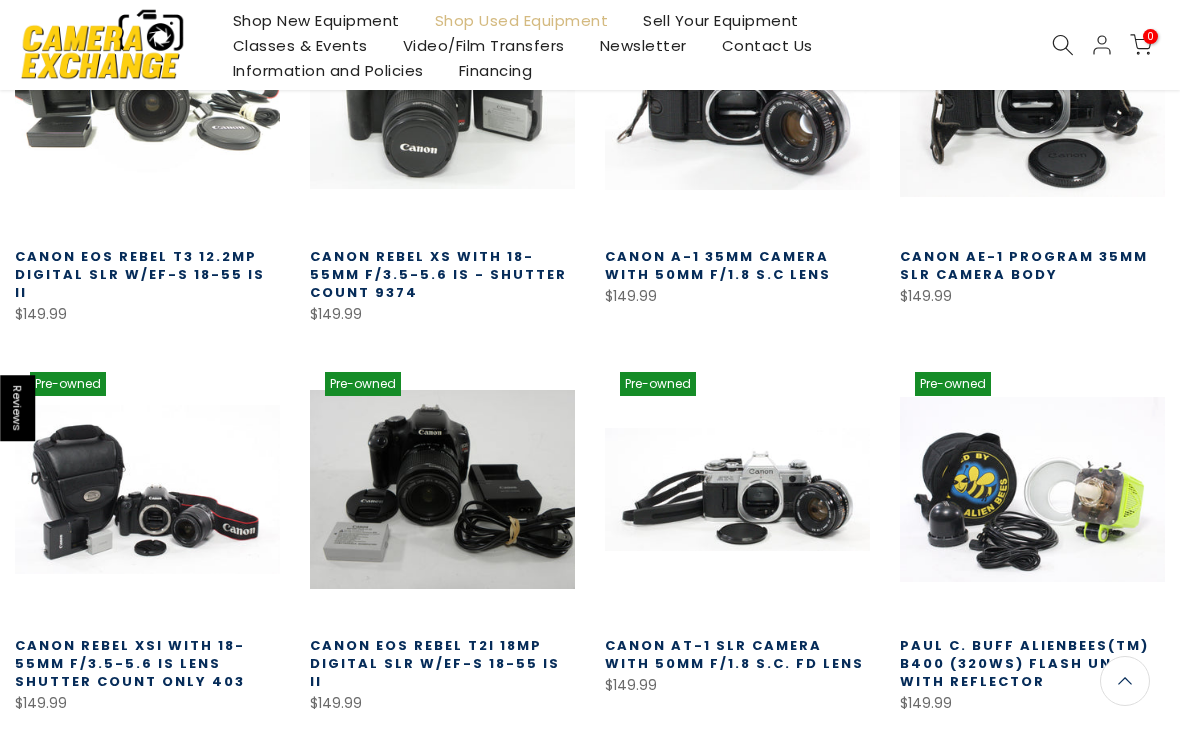 click on "Load More" at bounding box center (590, 883) 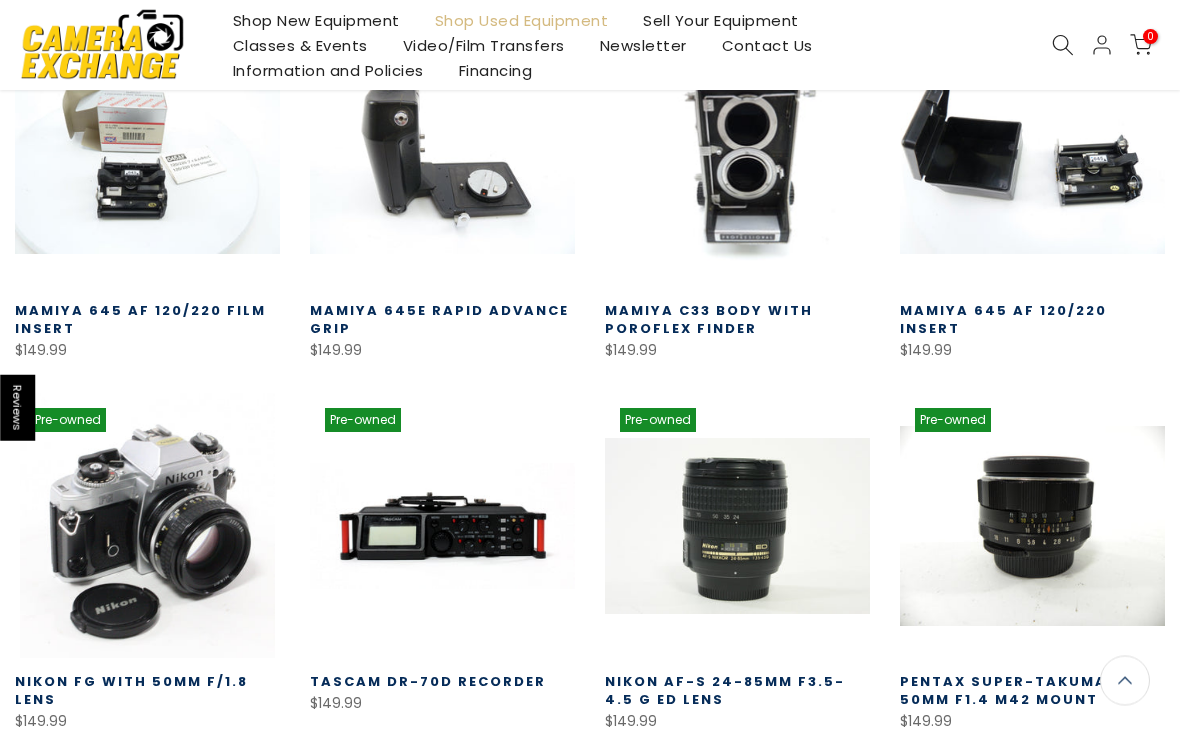 scroll, scrollTop: 48615, scrollLeft: 0, axis: vertical 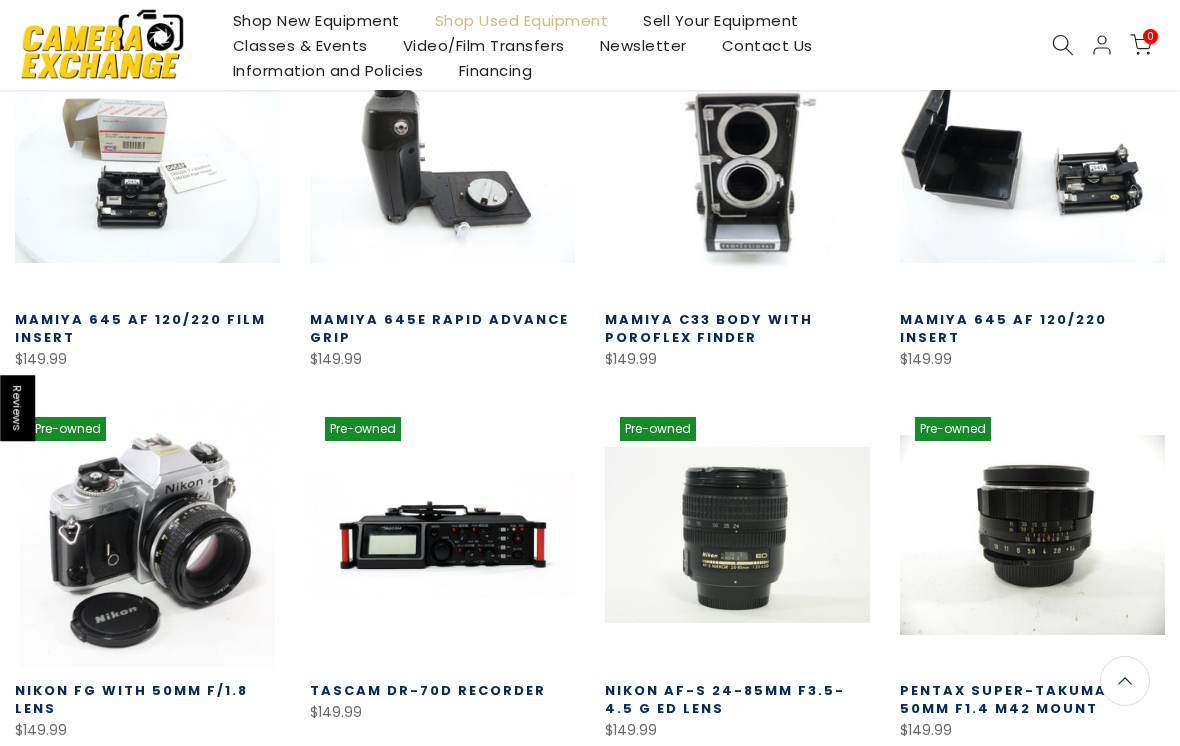click on "Load More" at bounding box center [590, 911] 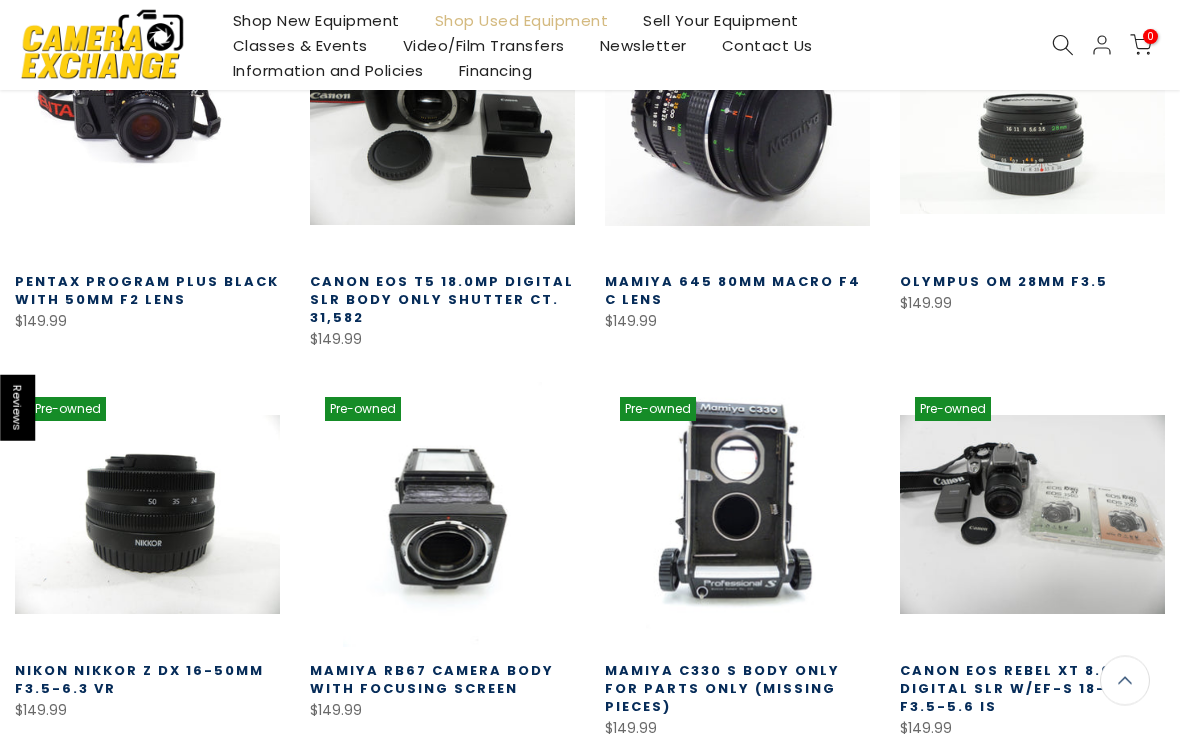 scroll, scrollTop: 49786, scrollLeft: 0, axis: vertical 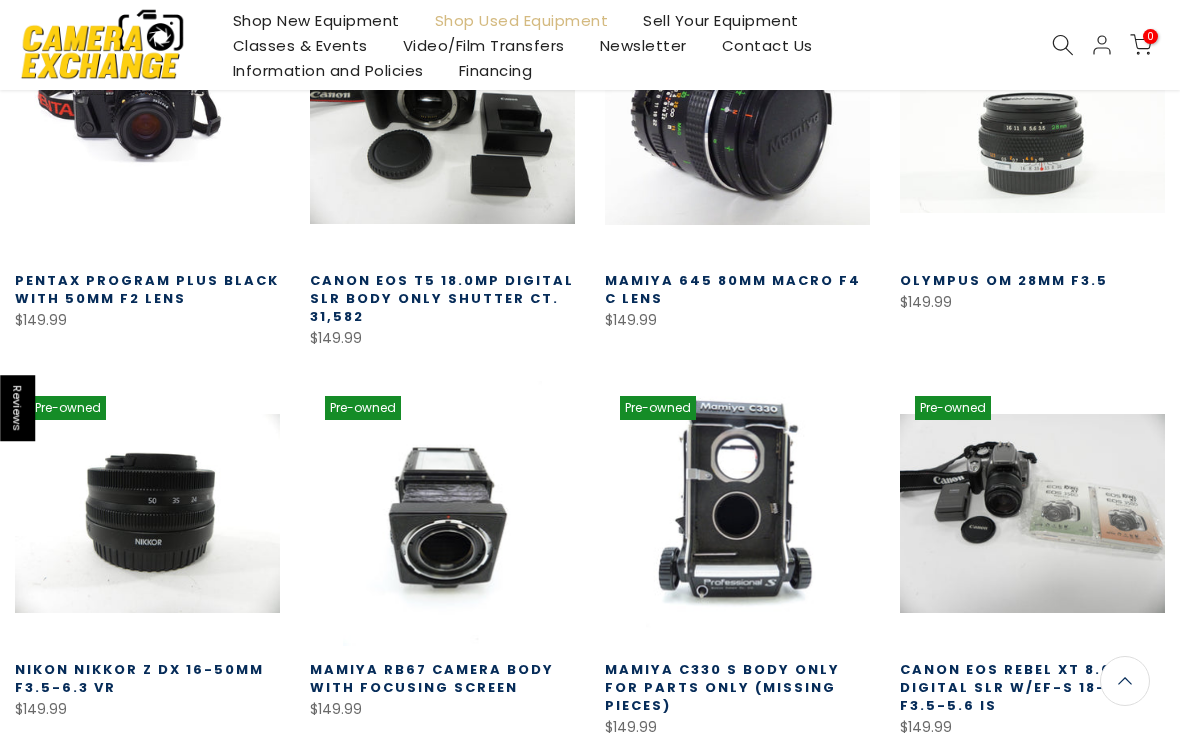 click on "Load More" at bounding box center [590, 907] 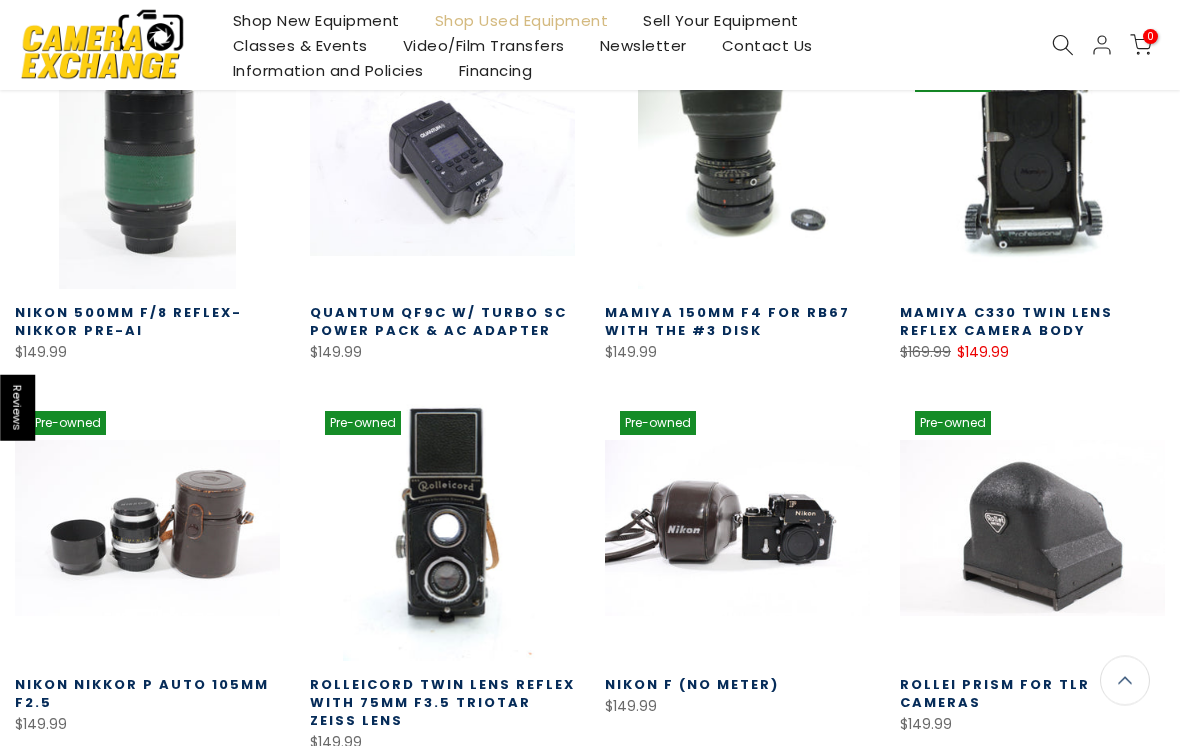 scroll, scrollTop: 50921, scrollLeft: 0, axis: vertical 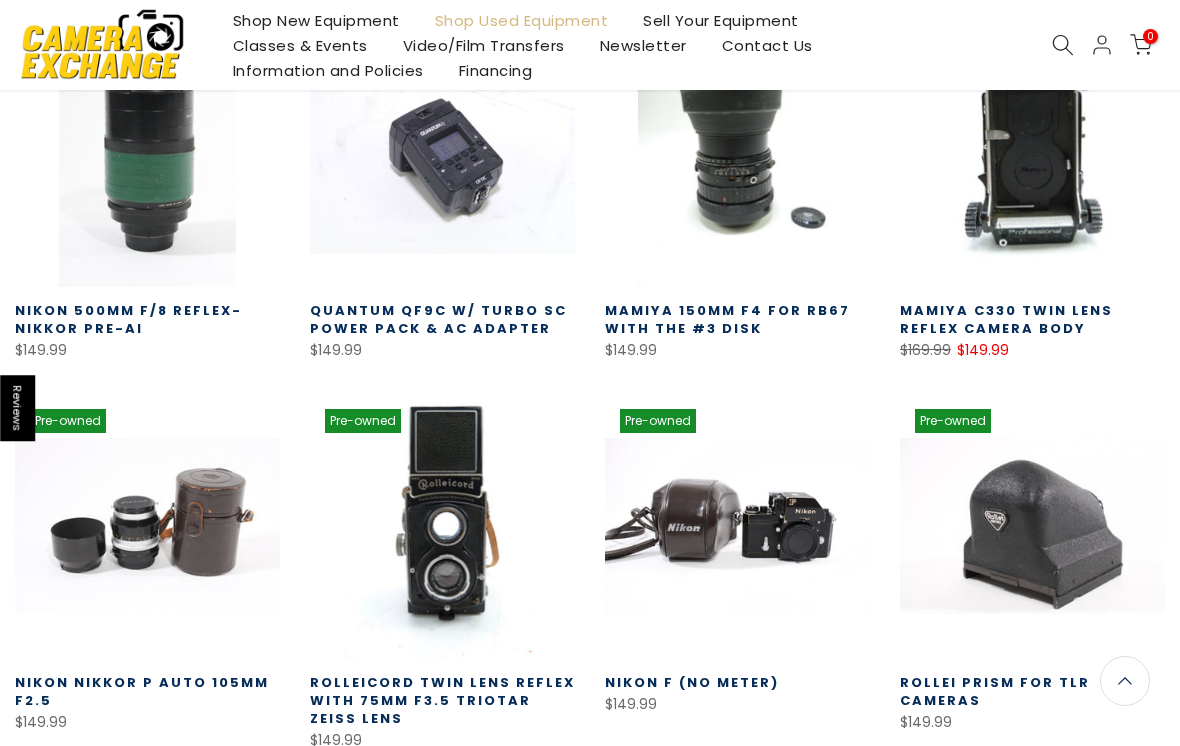 click on "Load More" at bounding box center (590, 920) 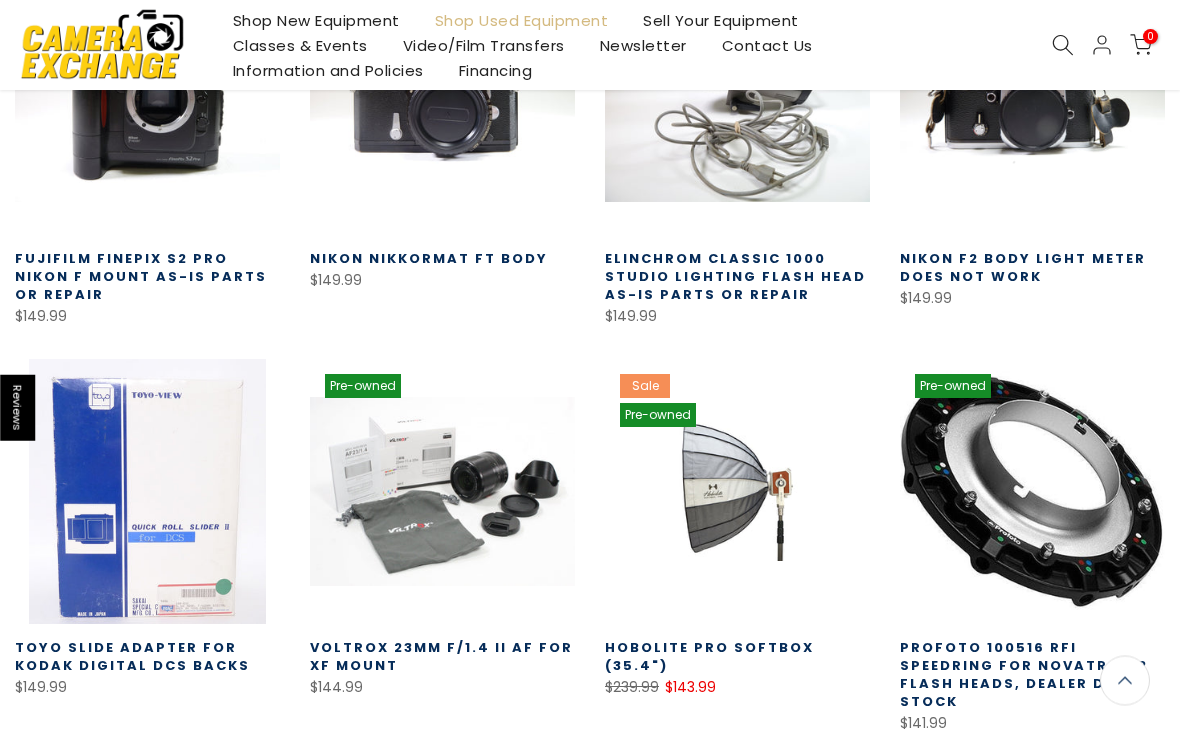 scroll, scrollTop: 52125, scrollLeft: 0, axis: vertical 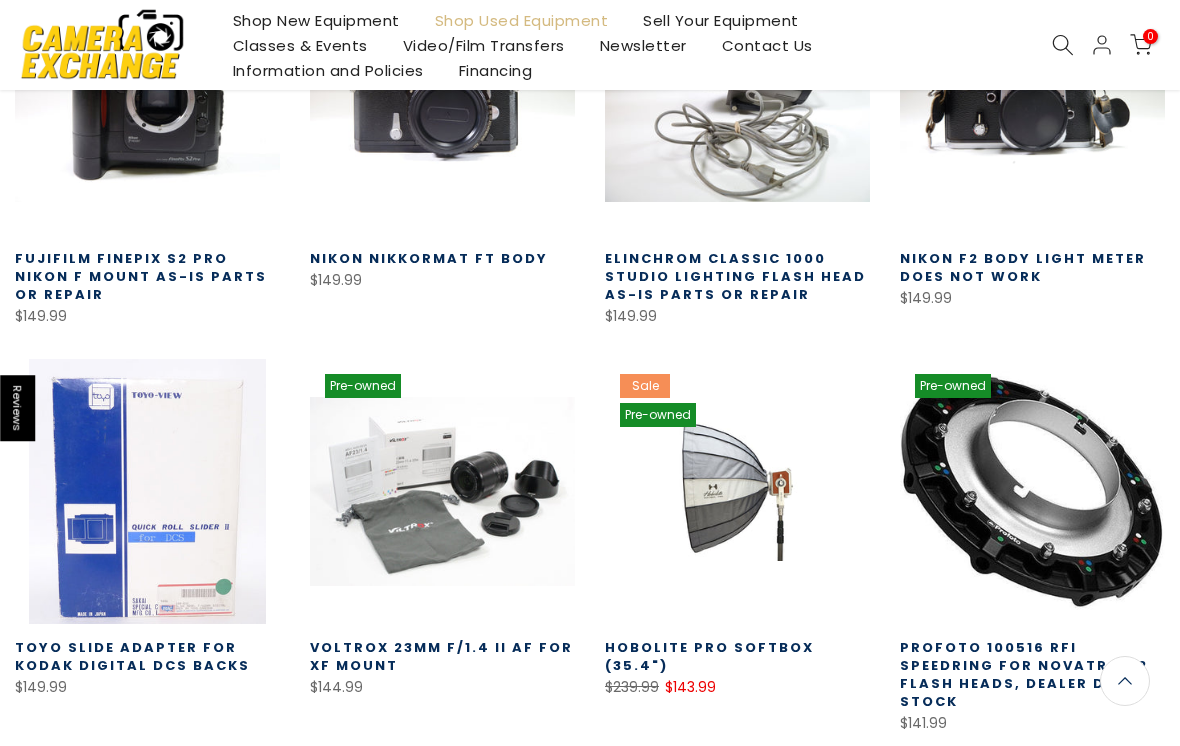 click on "Load More" at bounding box center (590, 904) 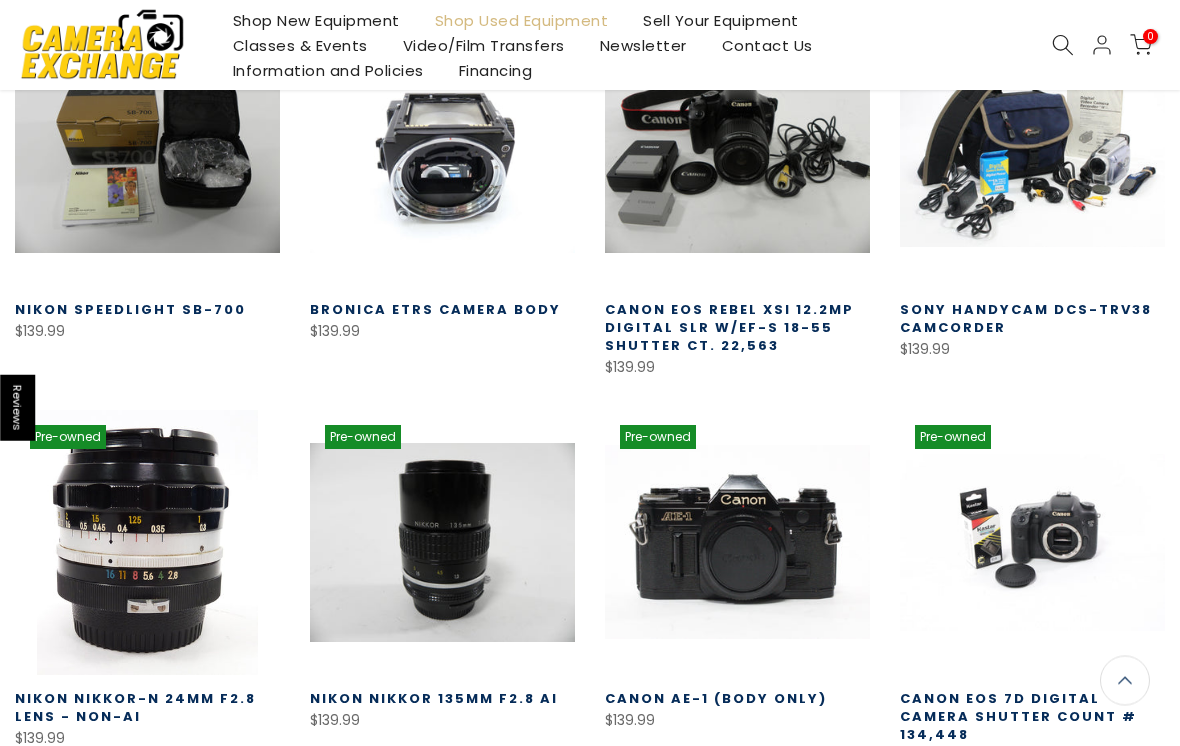 scroll, scrollTop: 53237, scrollLeft: 0, axis: vertical 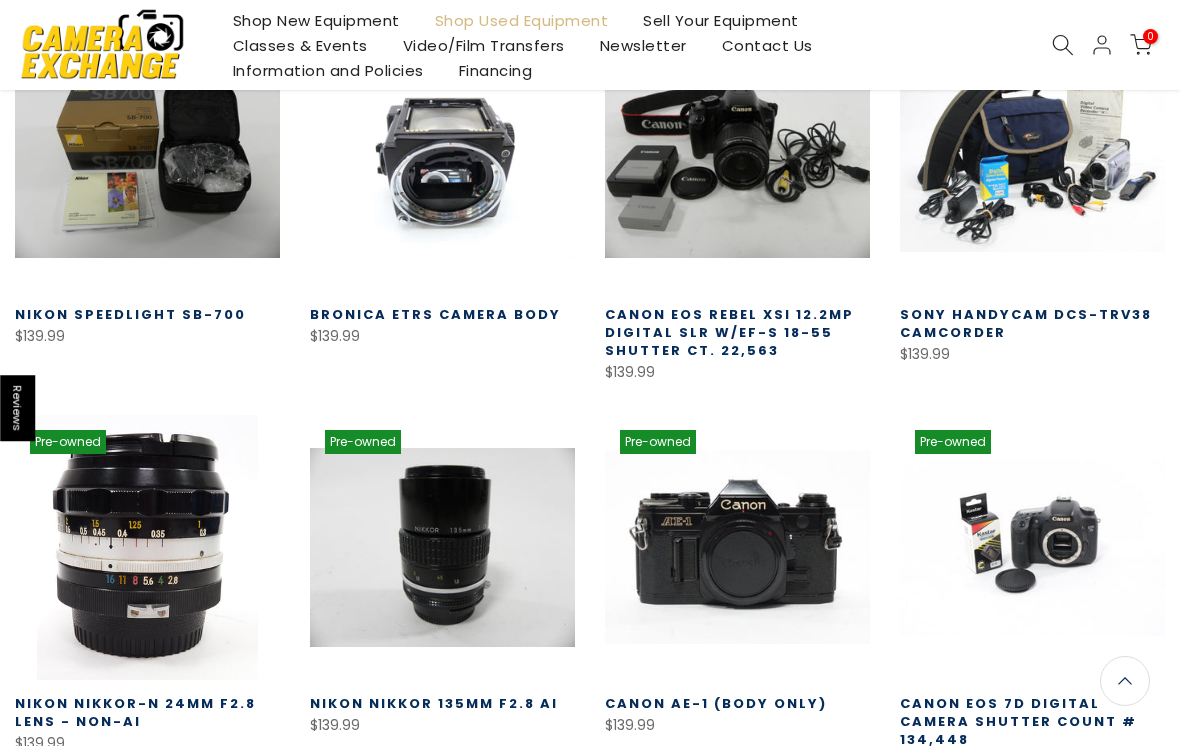 click on "Load More" at bounding box center [590, 941] 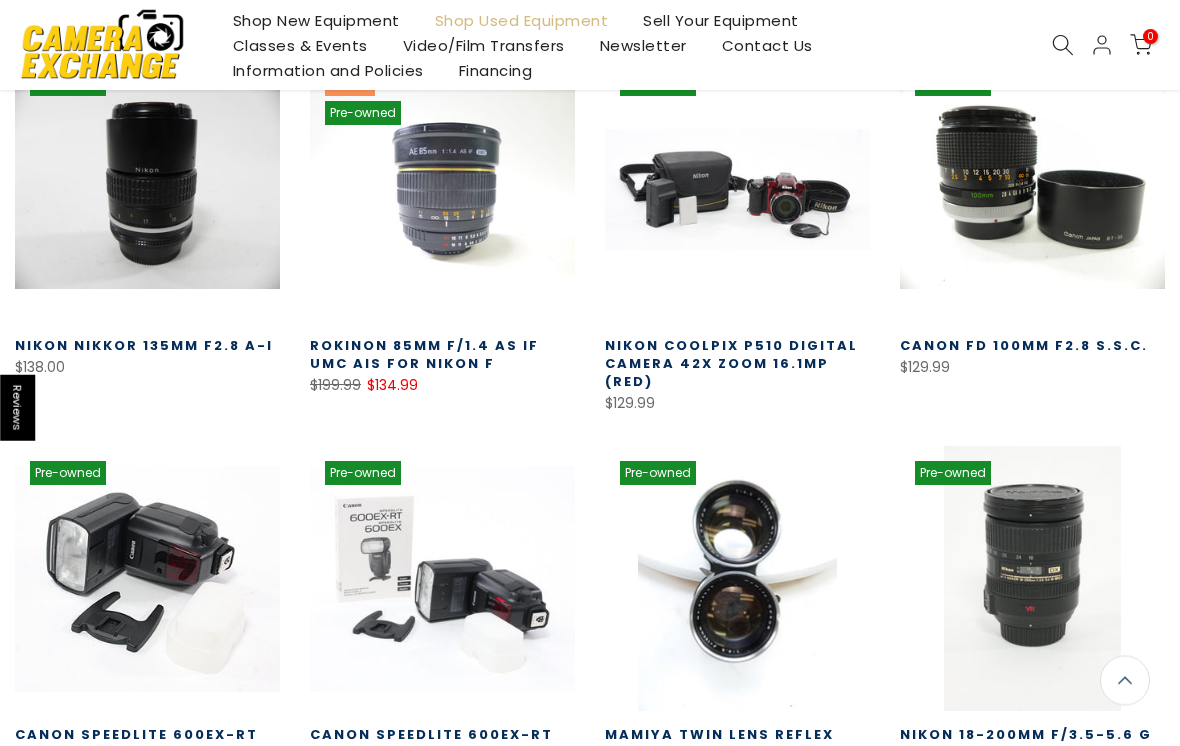 scroll, scrollTop: 54355, scrollLeft: 0, axis: vertical 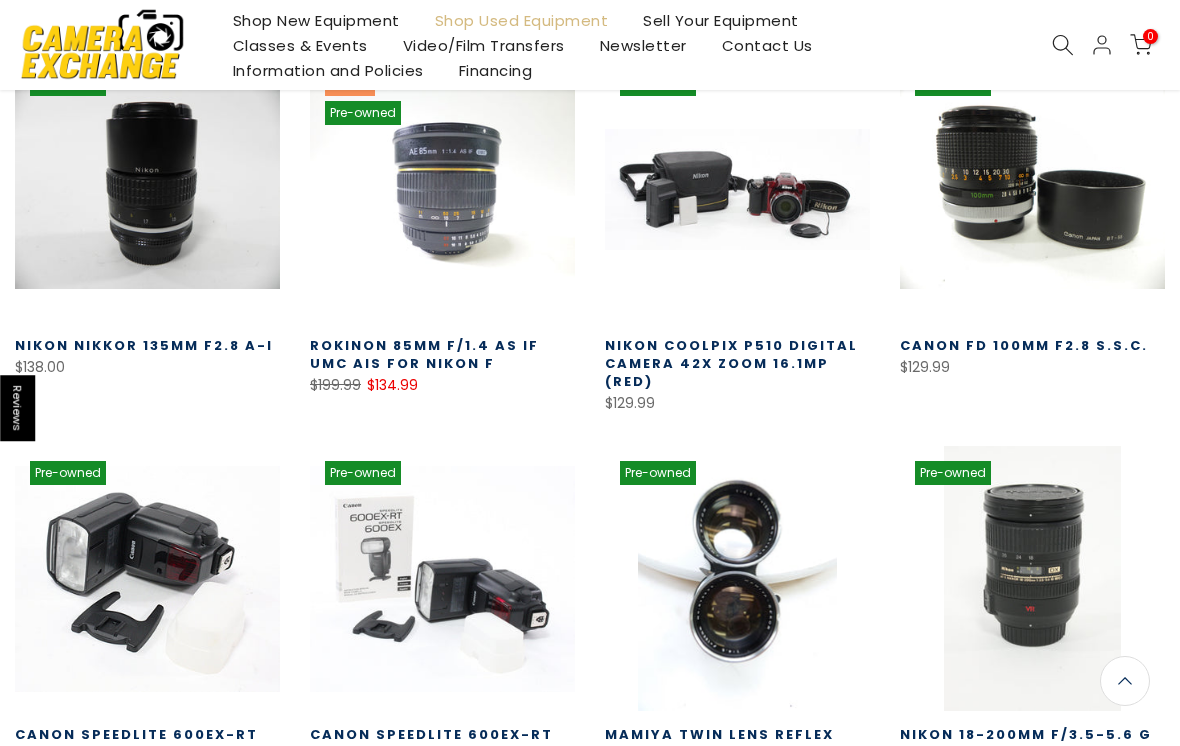click on "Load More" at bounding box center [590, 955] 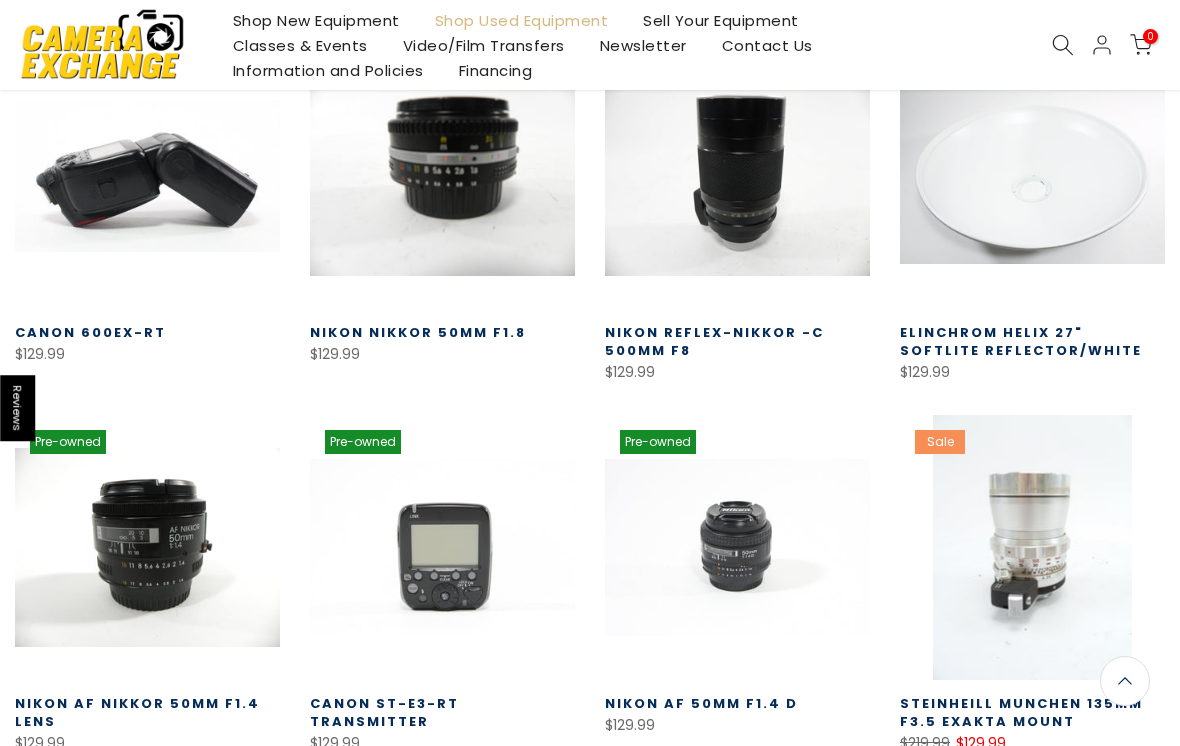 scroll, scrollTop: 55515, scrollLeft: 0, axis: vertical 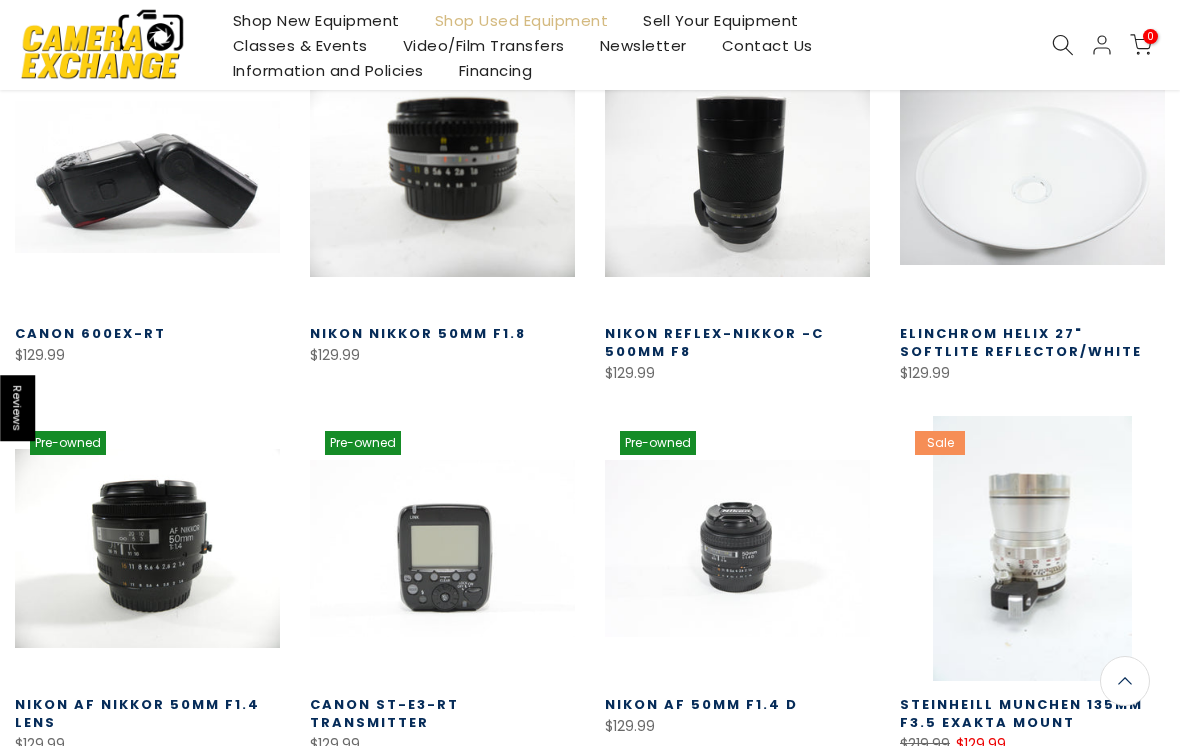 click on "Load More" at bounding box center [590, 924] 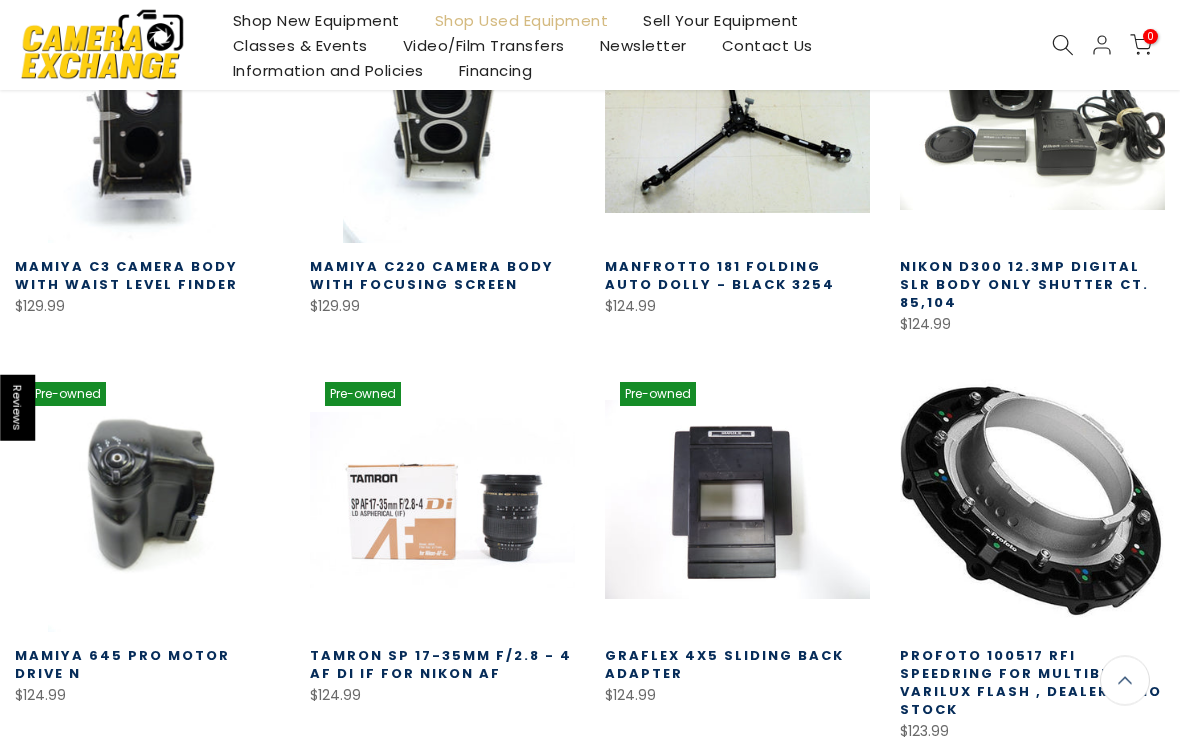 scroll, scrollTop: 56737, scrollLeft: 0, axis: vertical 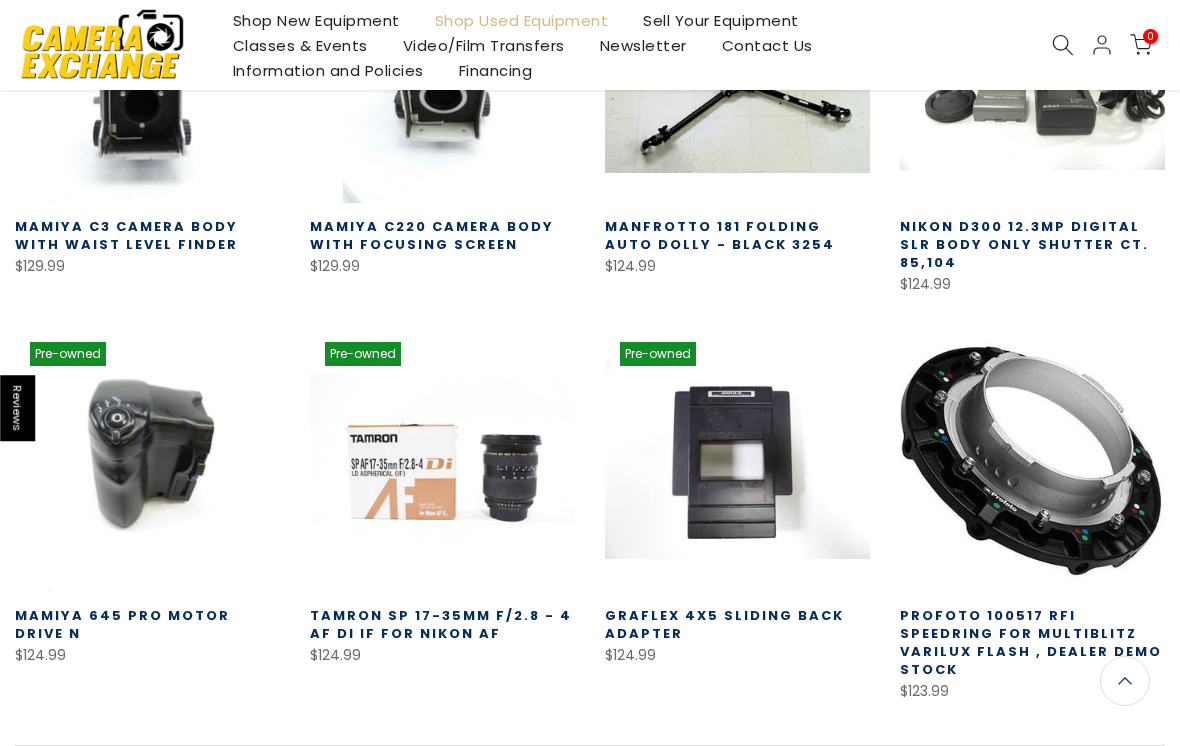 click on "Load More" at bounding box center [590, 872] 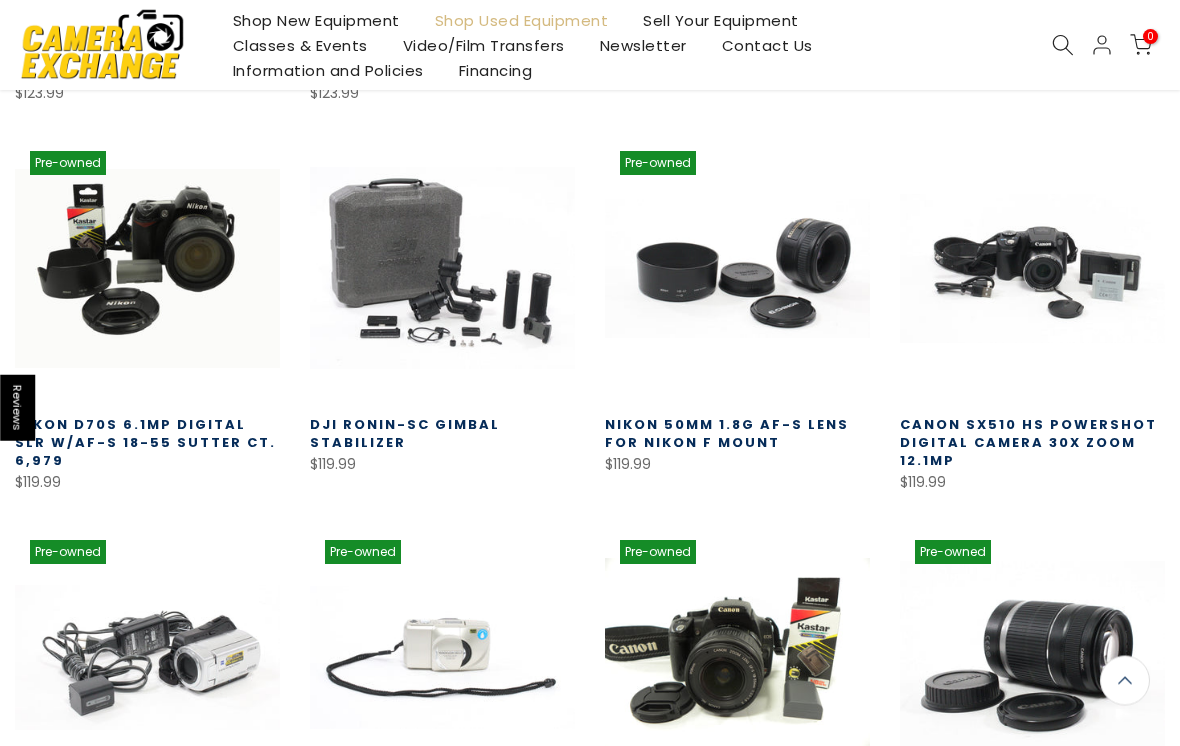 scroll, scrollTop: 57741, scrollLeft: 0, axis: vertical 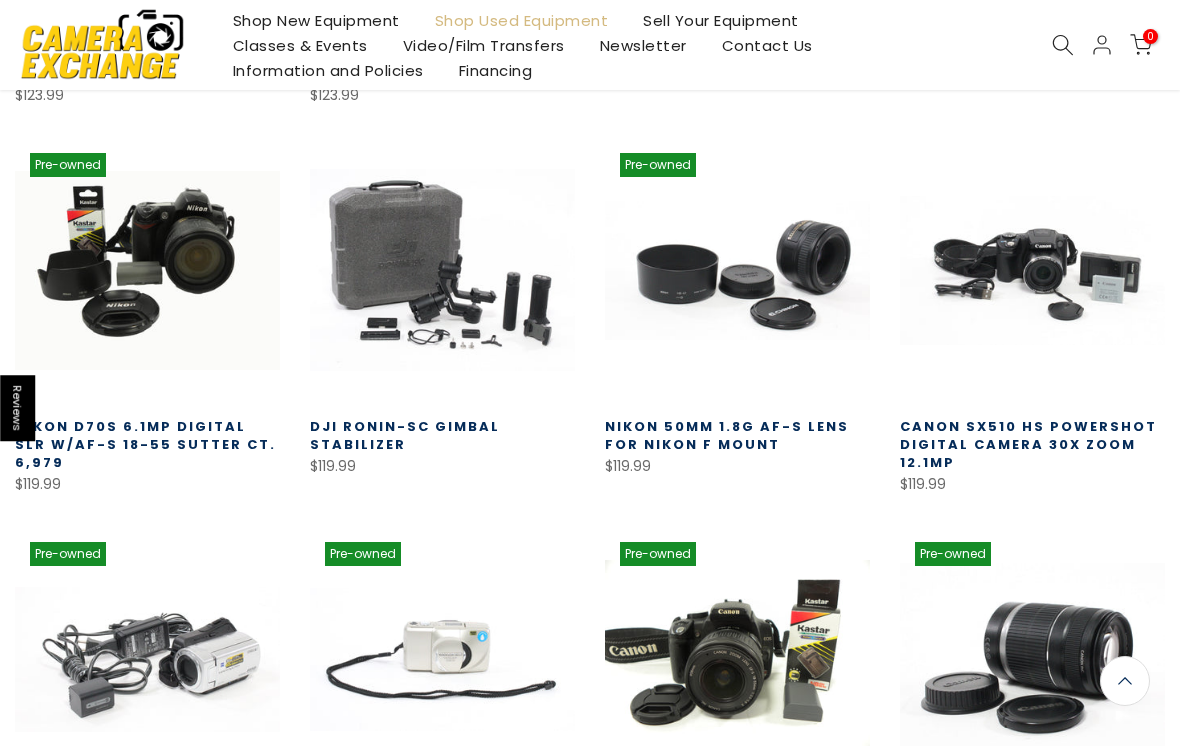 click on "Load More" at bounding box center (590, 1053) 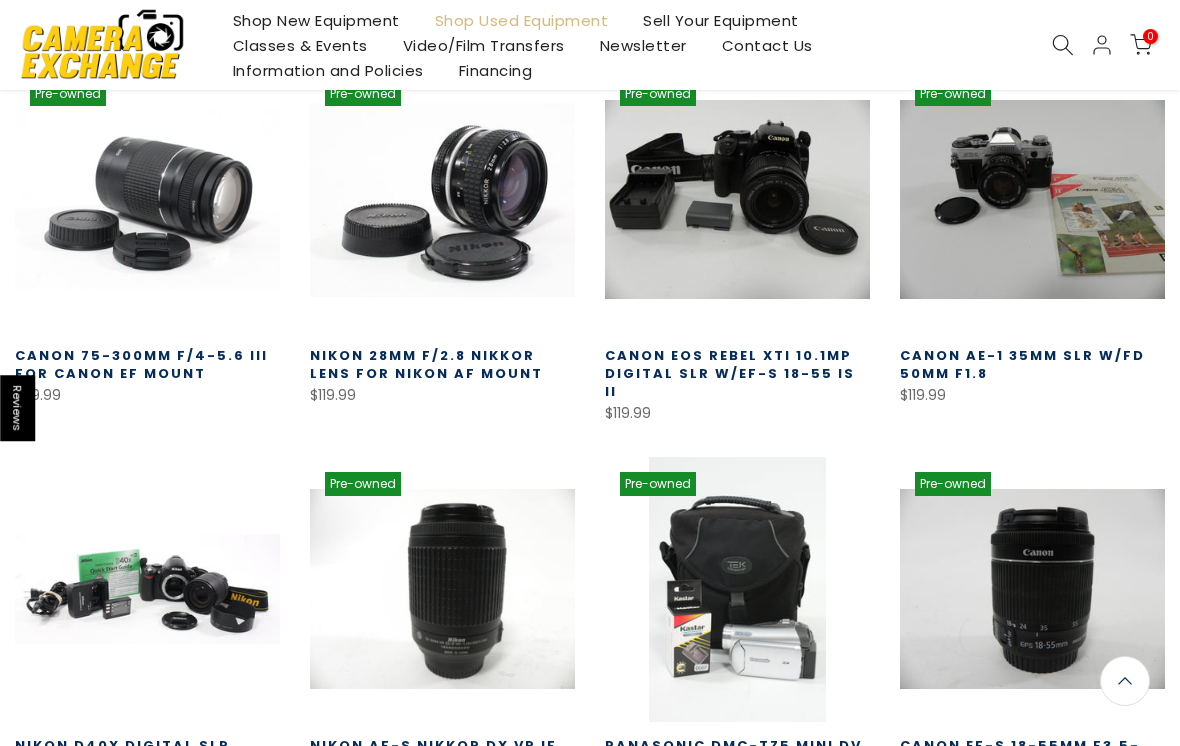 scroll, scrollTop: 58979, scrollLeft: 0, axis: vertical 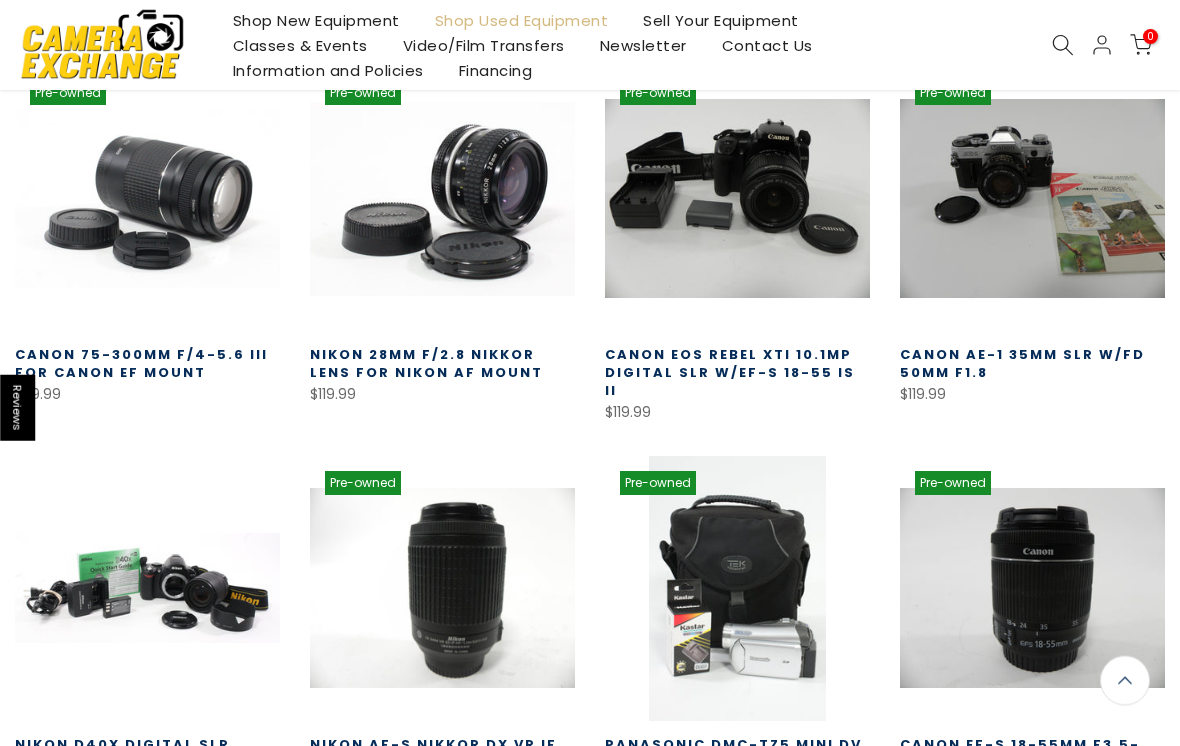 click on "Load More" at bounding box center (590, 1001) 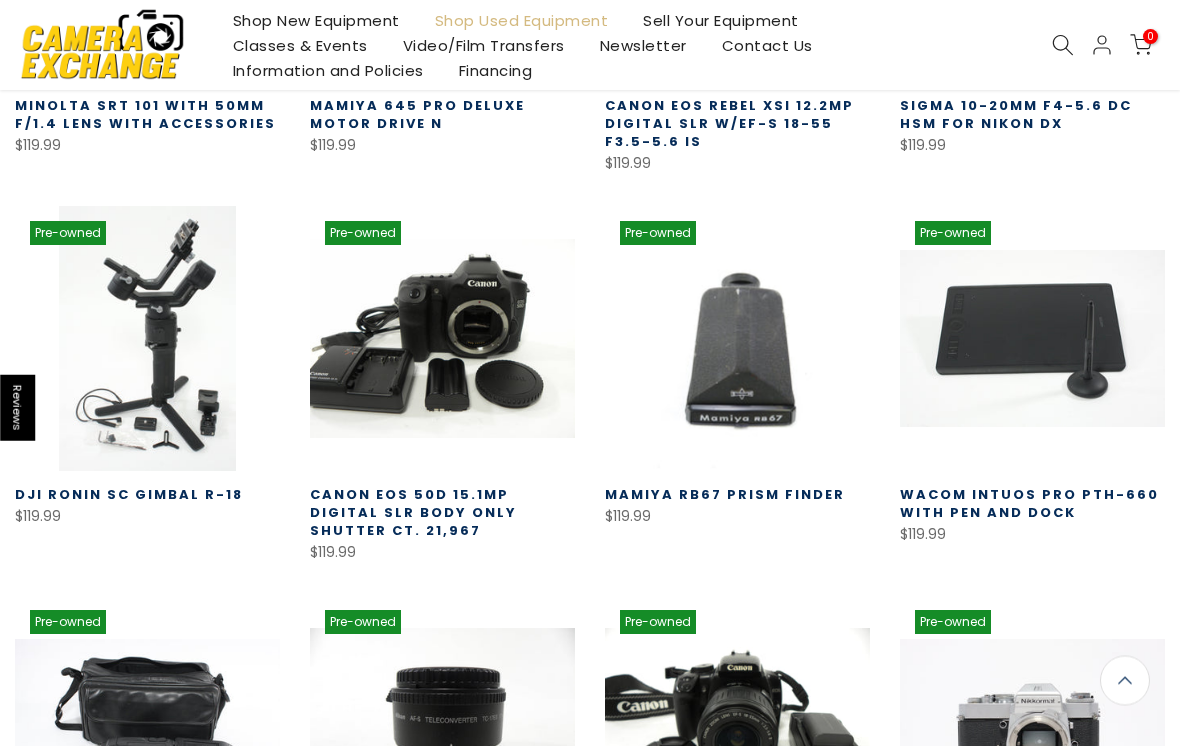 scroll, scrollTop: 60032, scrollLeft: 0, axis: vertical 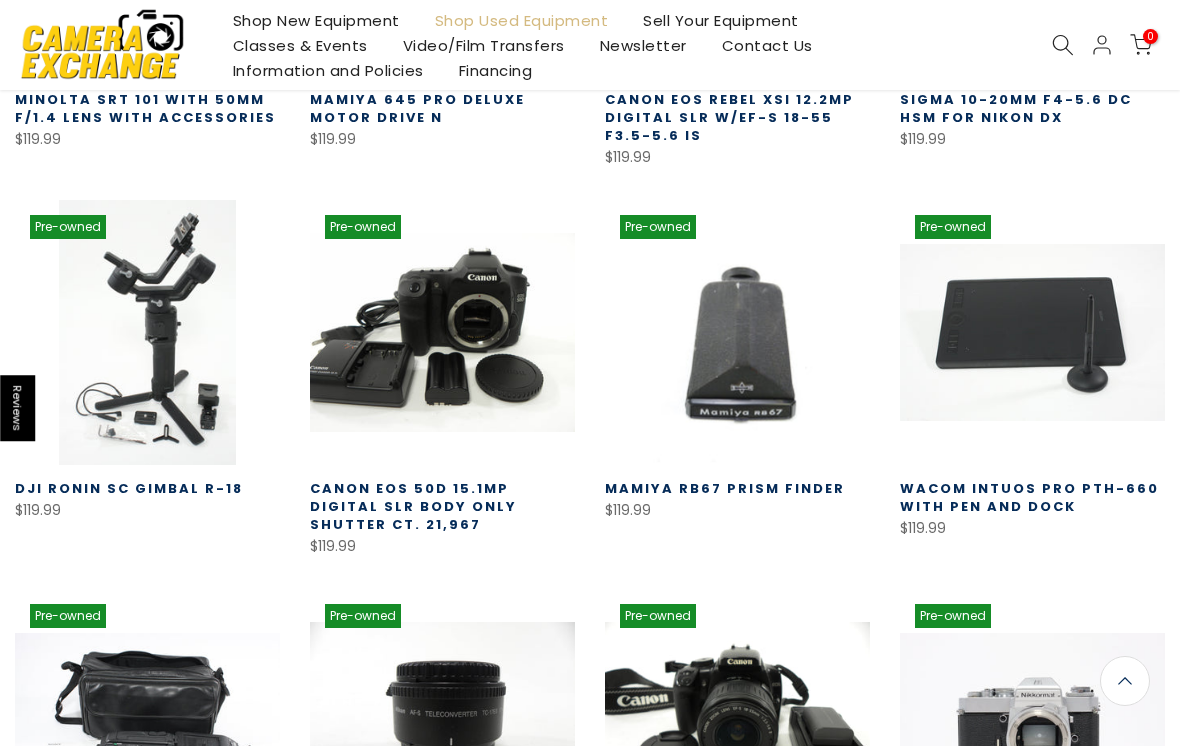 click on "Load More" at bounding box center (590, 1115) 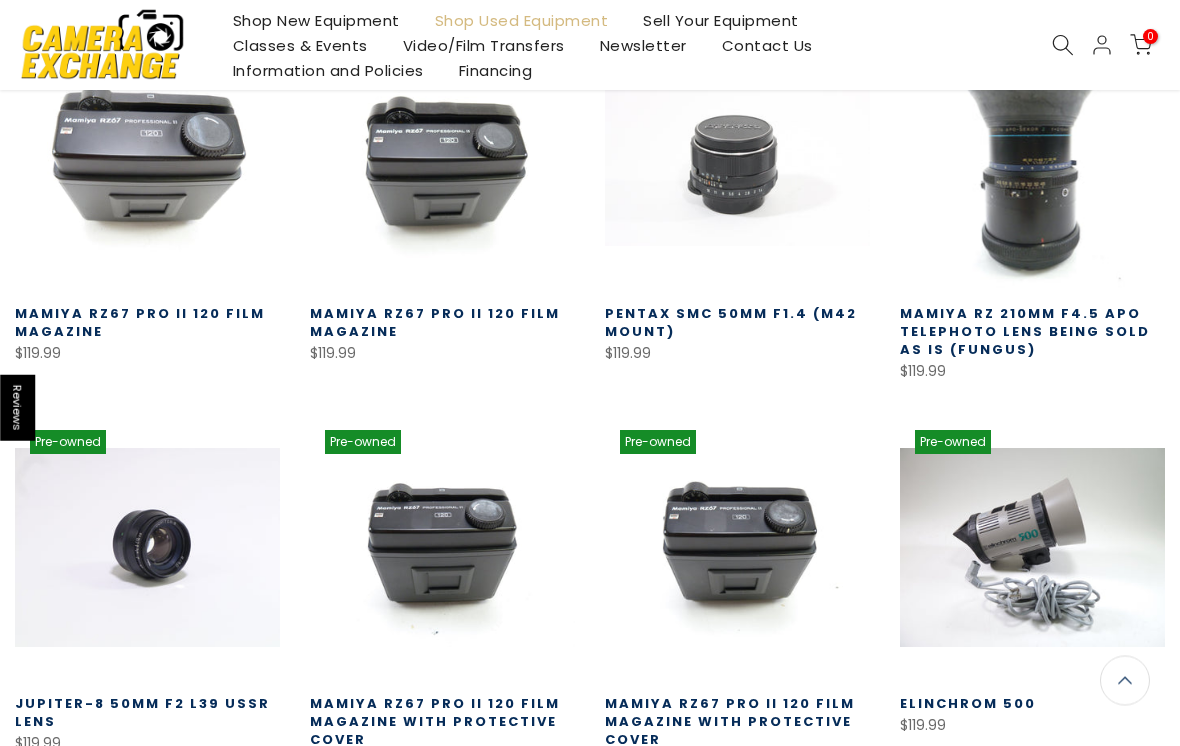 scroll, scrollTop: 61354, scrollLeft: 0, axis: vertical 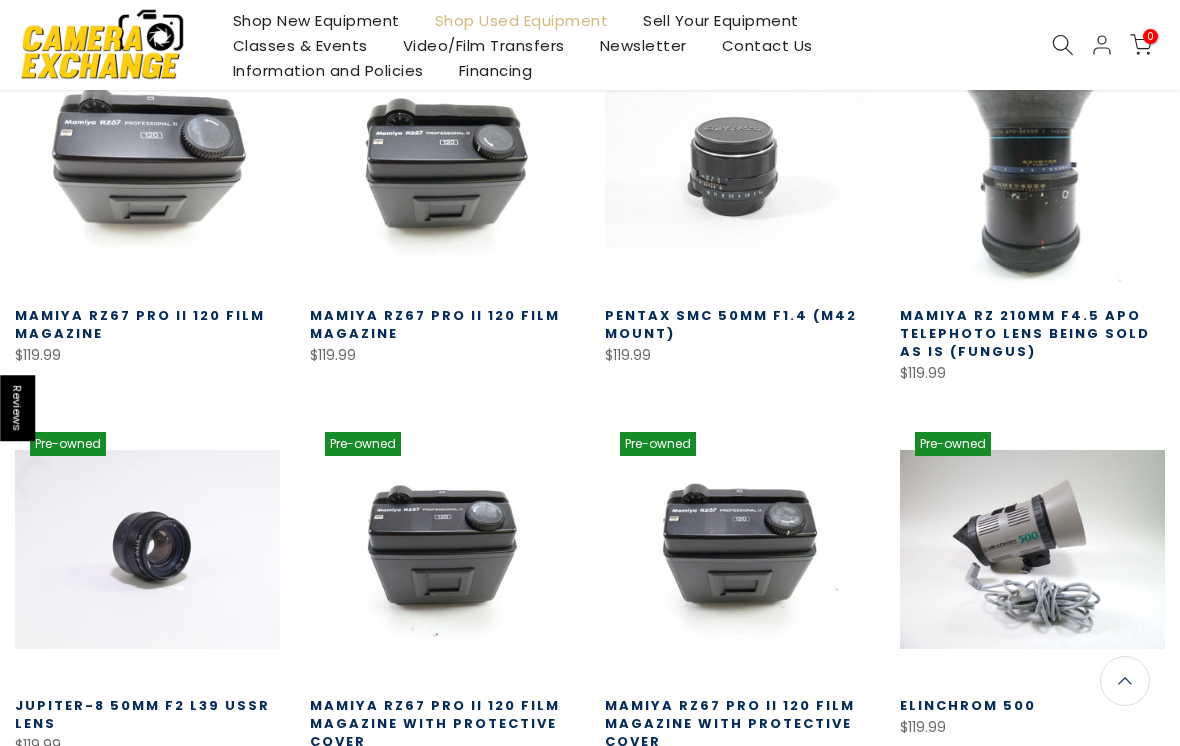click on "Load More" at bounding box center (590, 943) 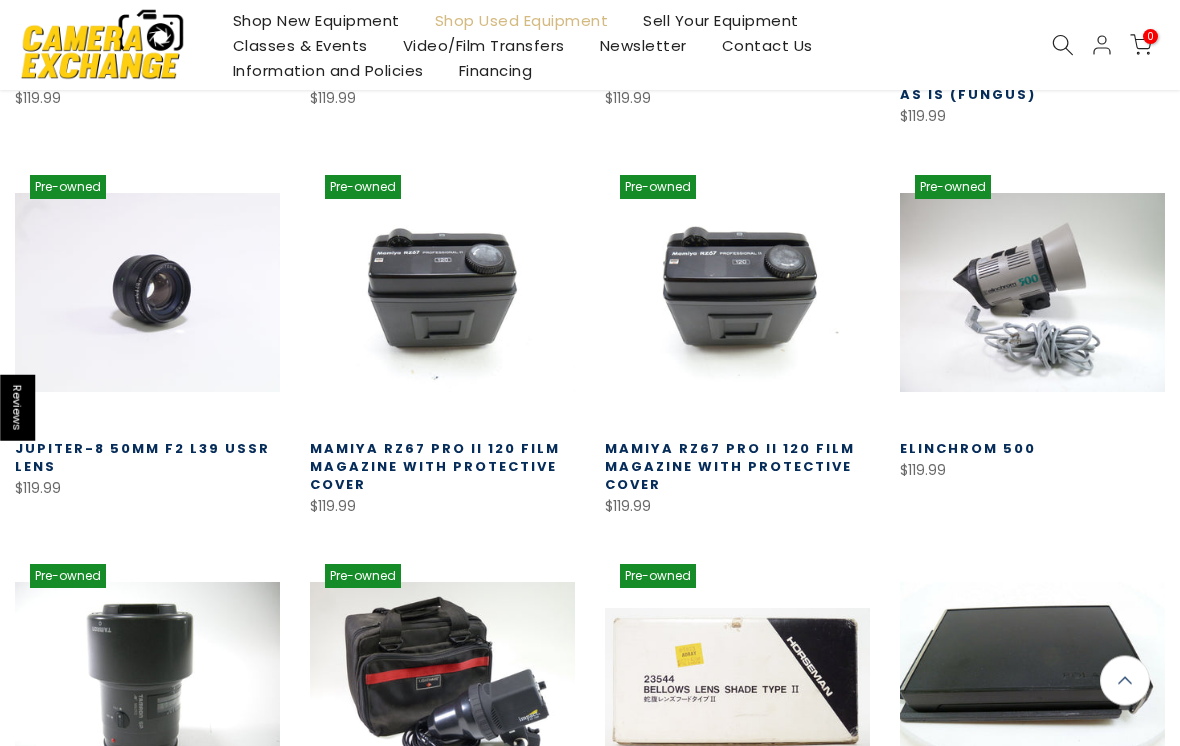 scroll, scrollTop: 61647, scrollLeft: 0, axis: vertical 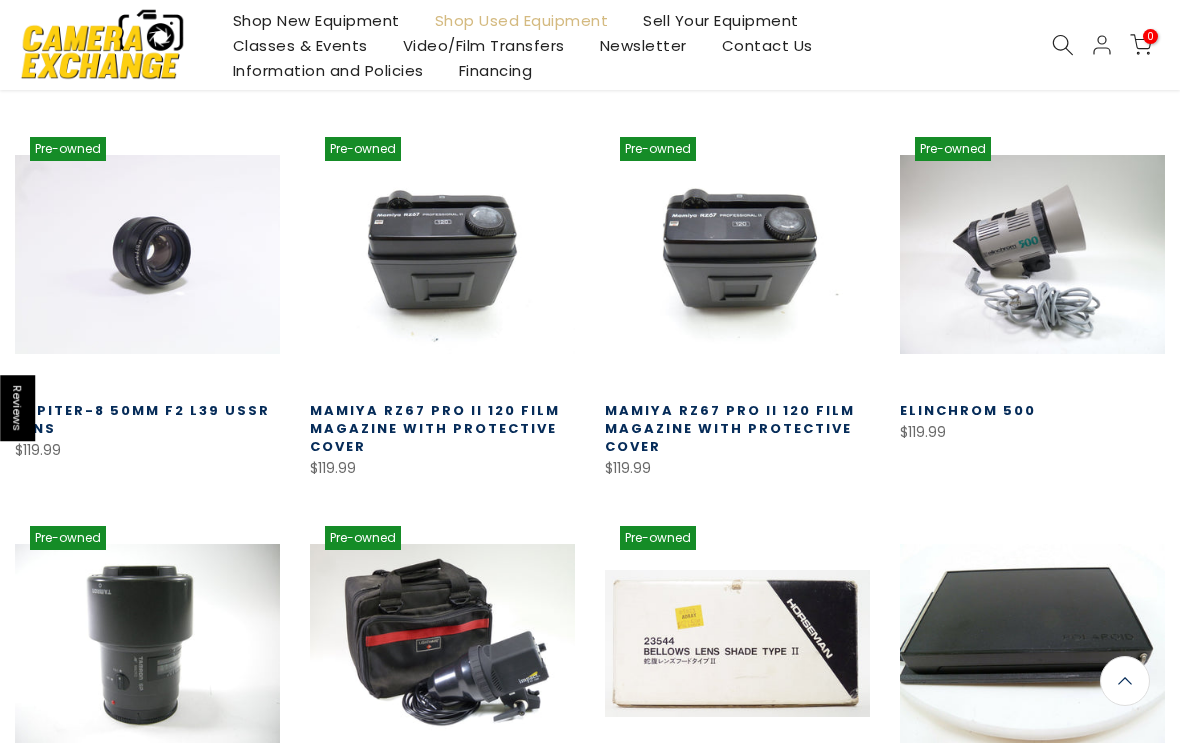 click on "Sale Pre-owned
Quick view
Compare
*
Add to cart
Hasselblad Carl Zeiss 80mm f2.8 Planar T* Lens - Black $759.99 $680.00
Hasselblad Carl Zeiss 80mm f2.8 Planar T* Lens - Black for 500 series cameras. This V mount lens is in very fine condition and the shutter is working beautifully.  Aperture... Quick view
*
Add to cart
Pre-owned
Quick view
Compare
*
Add to cart
Sigma 20mmf/1.4 DG Nikon ART Lens for Nikon F Mount $649.99
This is a Sigma 20mmf/1.4 DG Nikon ART Lens for Nikon F Mount.This lens has been tested and is in excellent working order and condition. The optics are clean and... Quick view
*
Add to cart" at bounding box center [590, -29714] 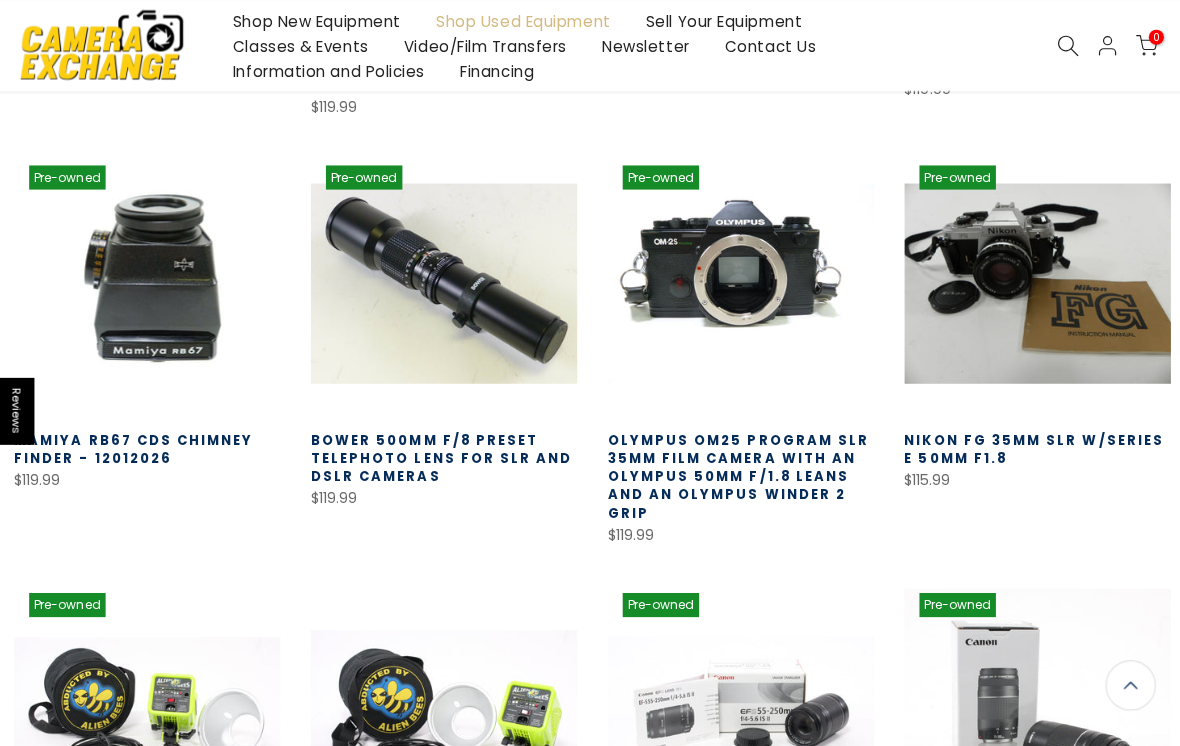 click on "Load More" at bounding box center (590, 1101) 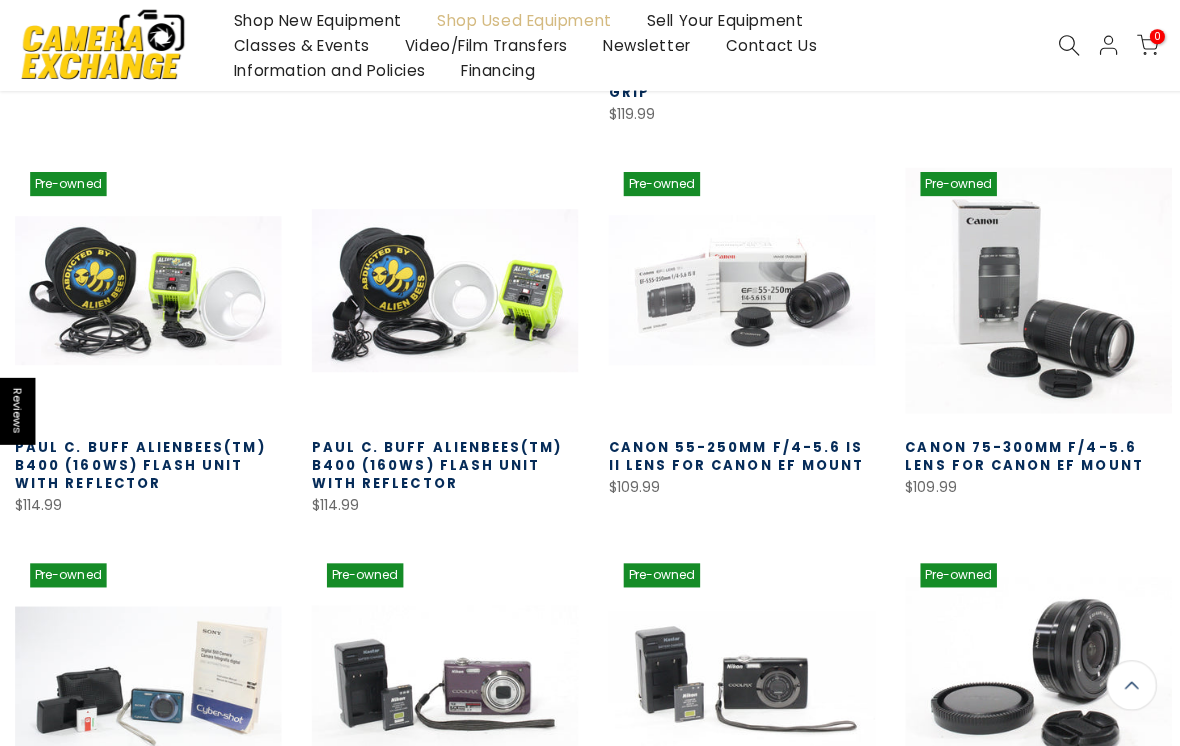scroll, scrollTop: 62836, scrollLeft: 0, axis: vertical 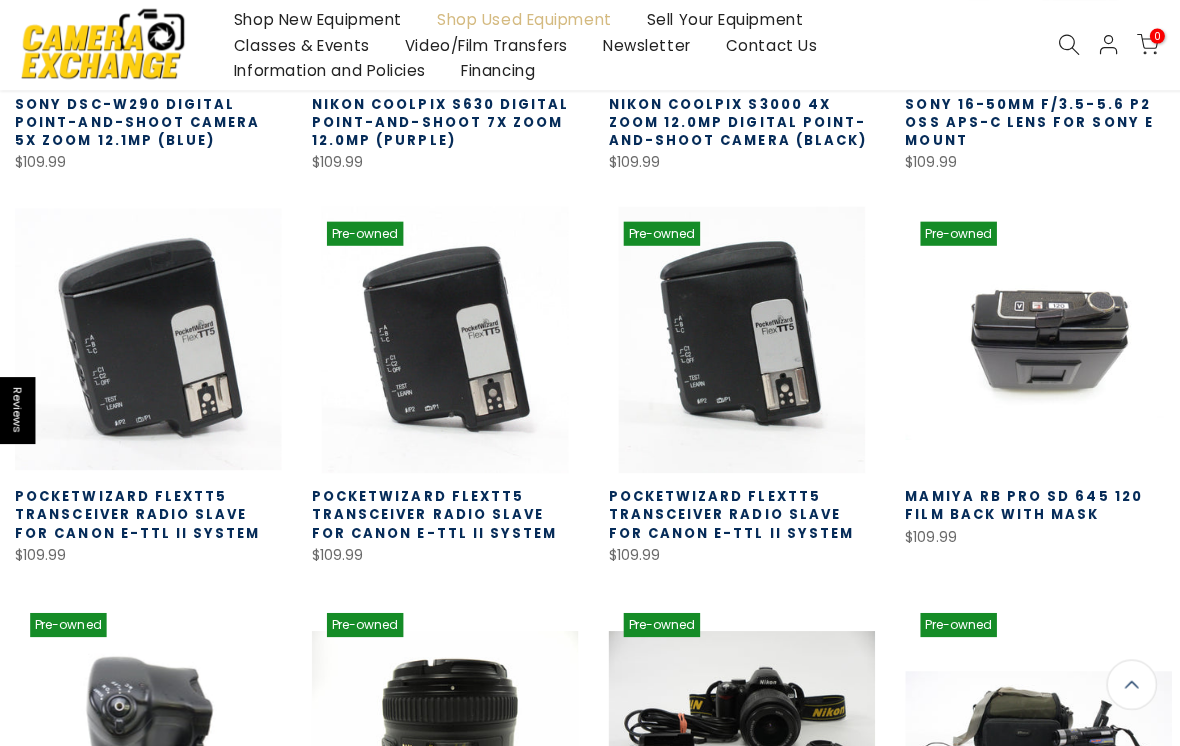 click on "Load More" at bounding box center [590, 1121] 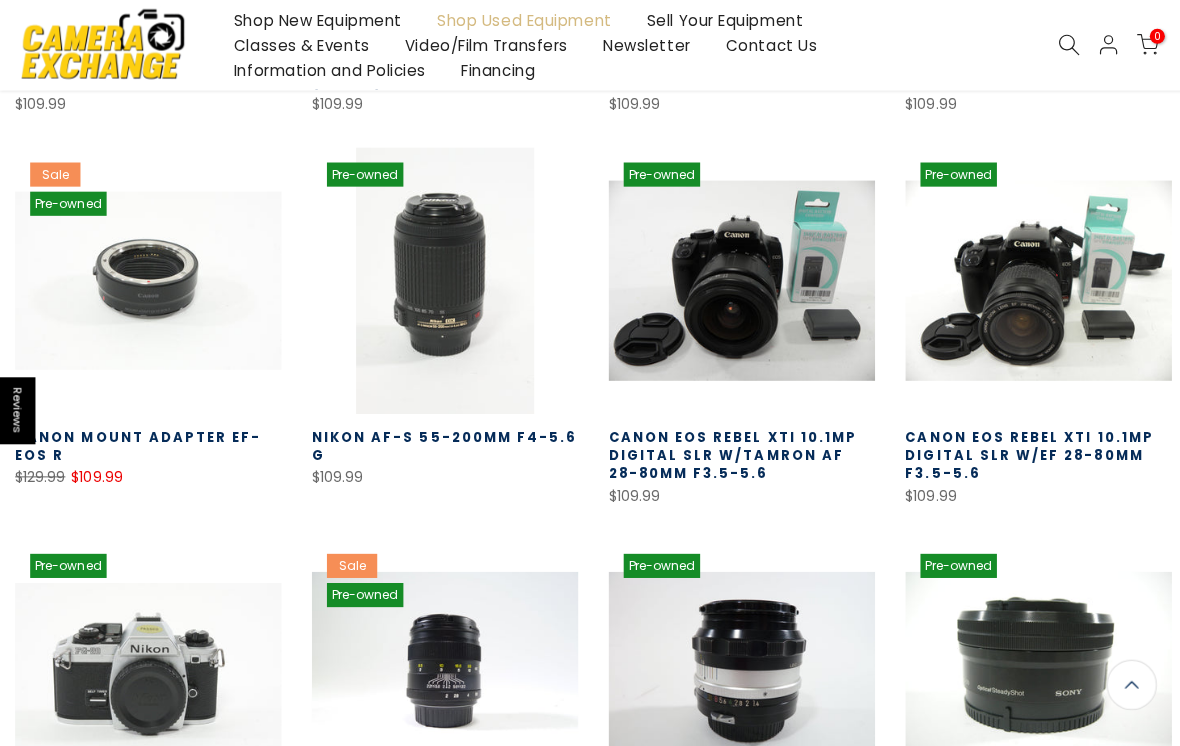 scroll, scrollTop: 64774, scrollLeft: 0, axis: vertical 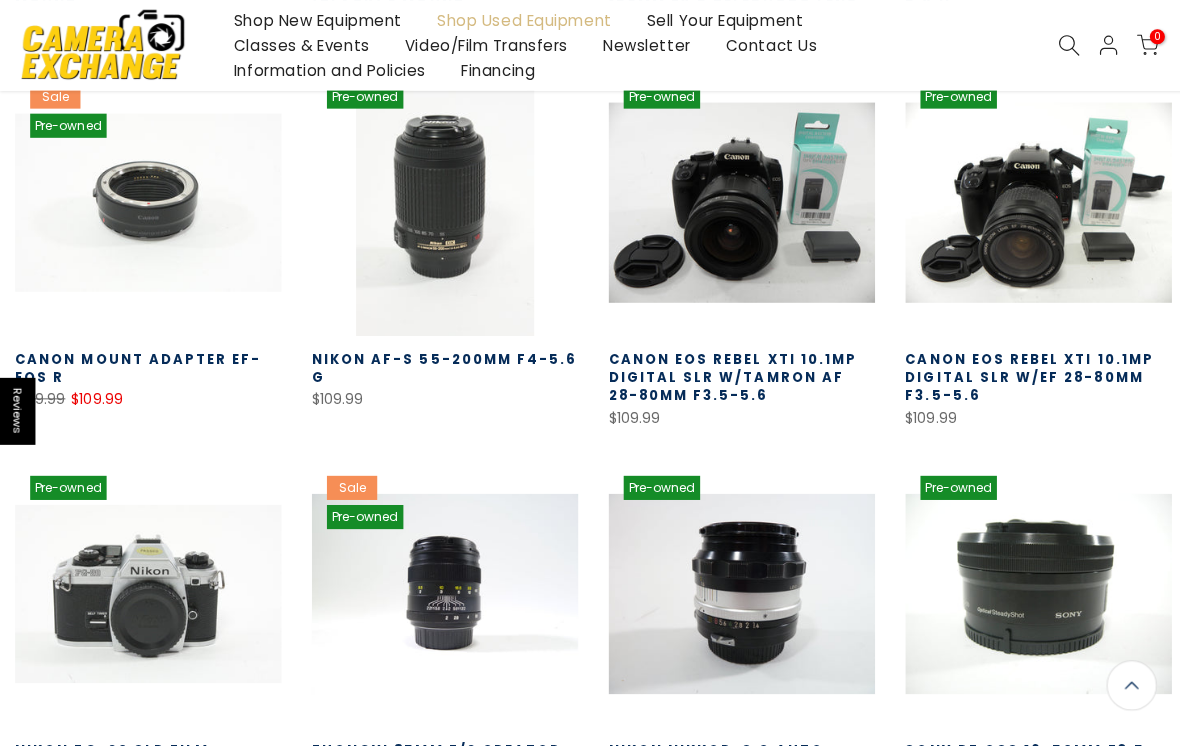 click on "Load More" at bounding box center [590, 967] 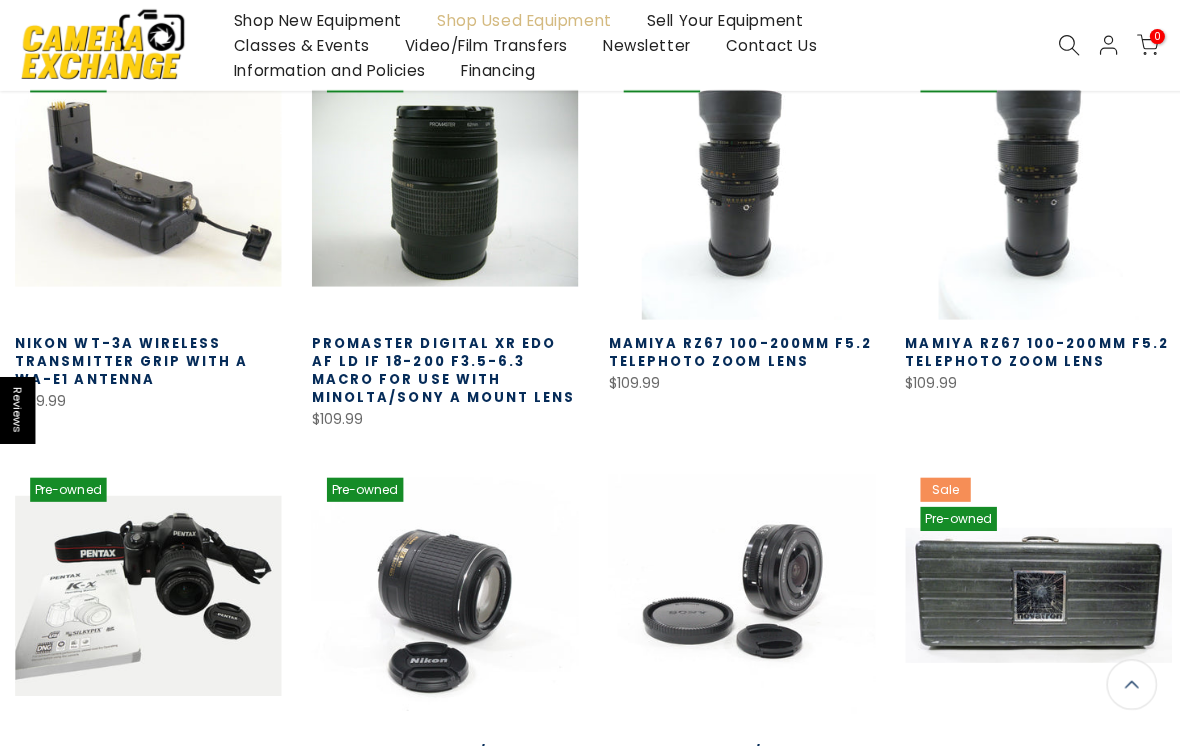 scroll, scrollTop: 66000, scrollLeft: 0, axis: vertical 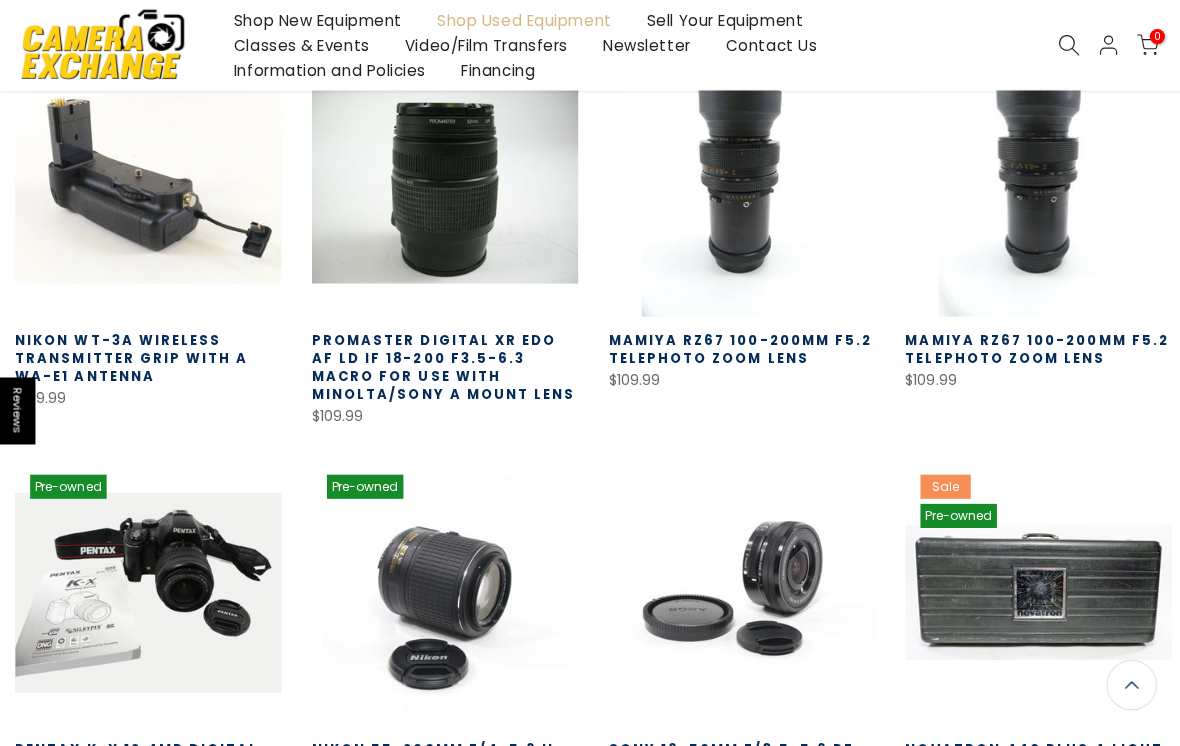 click on "Load More" at bounding box center (590, 983) 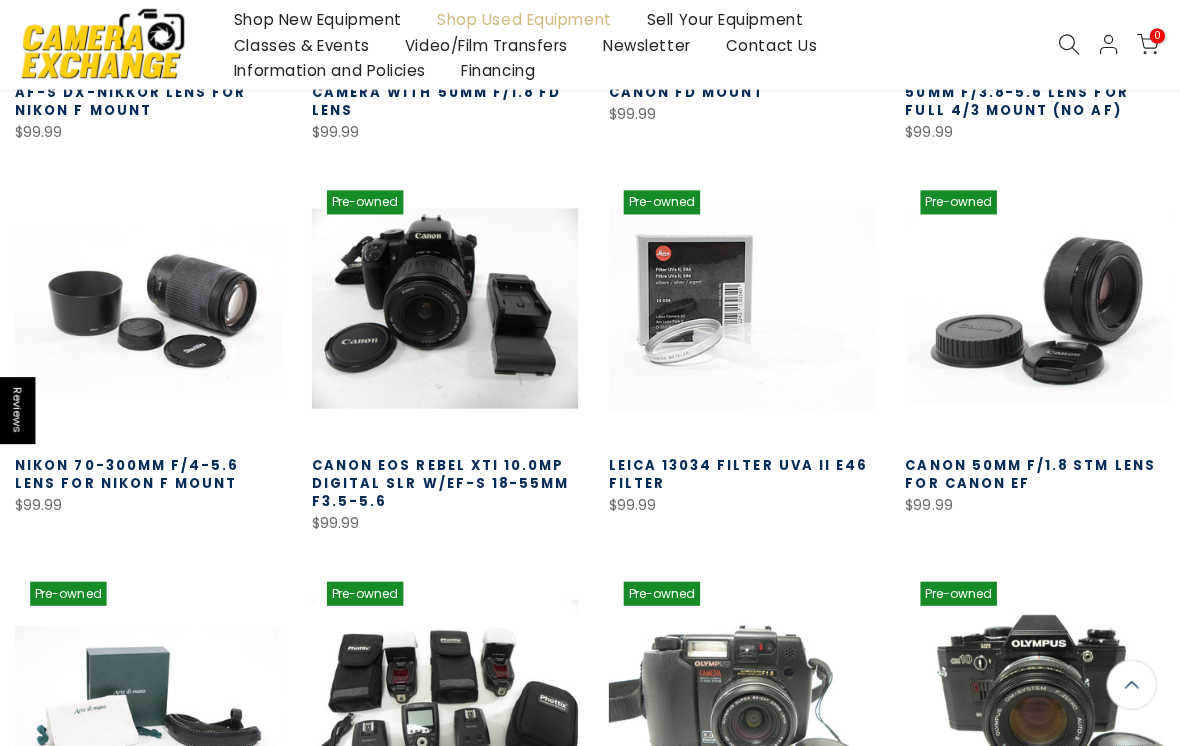 scroll, scrollTop: 67072, scrollLeft: 0, axis: vertical 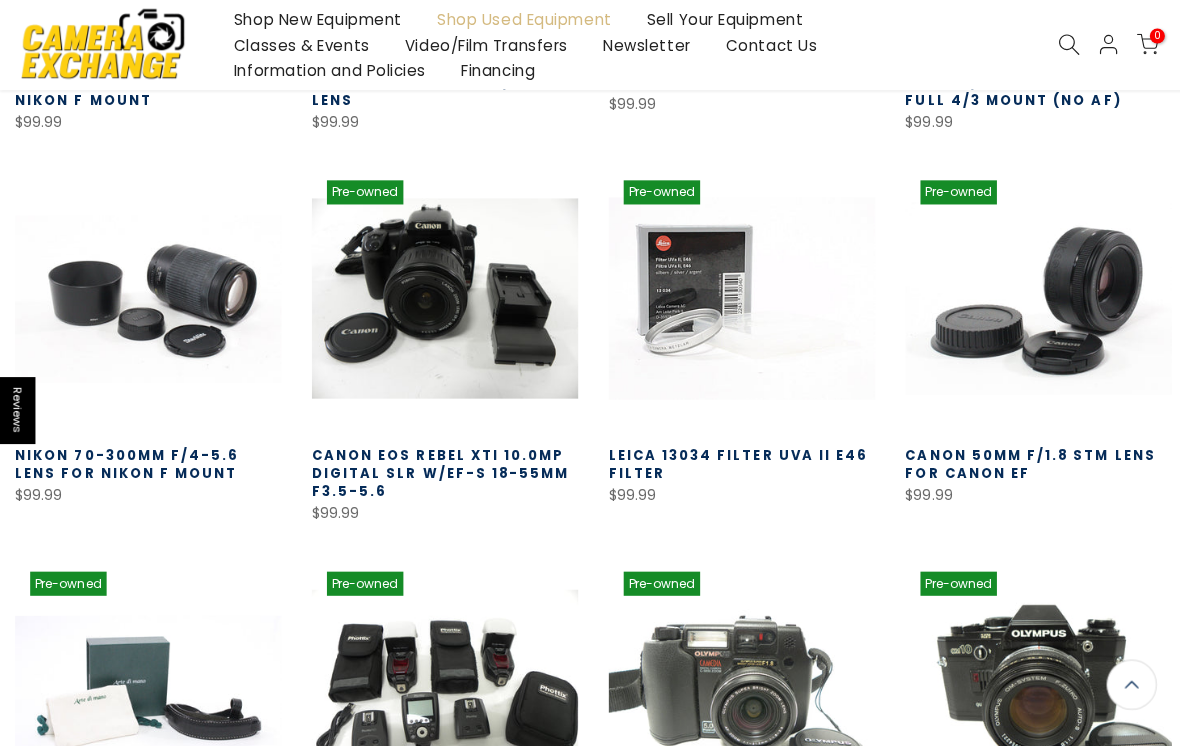 click on "Load More" at bounding box center [590, 1081] 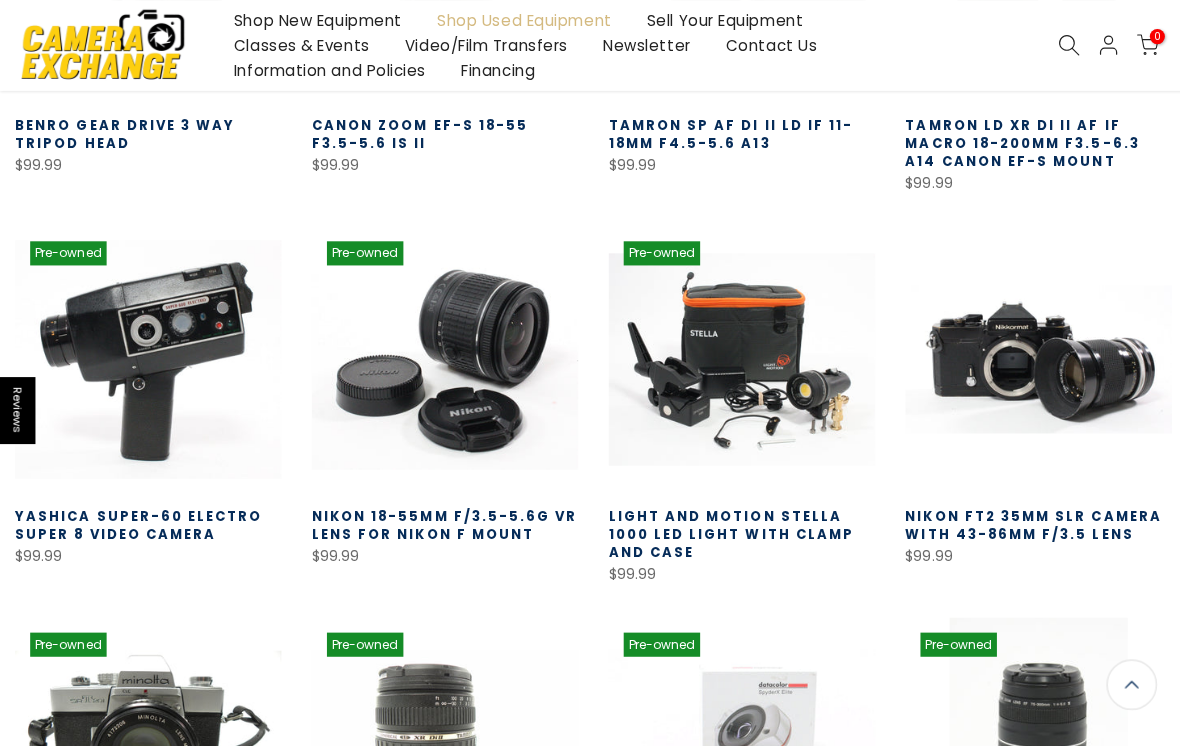 scroll, scrollTop: 68182, scrollLeft: 0, axis: vertical 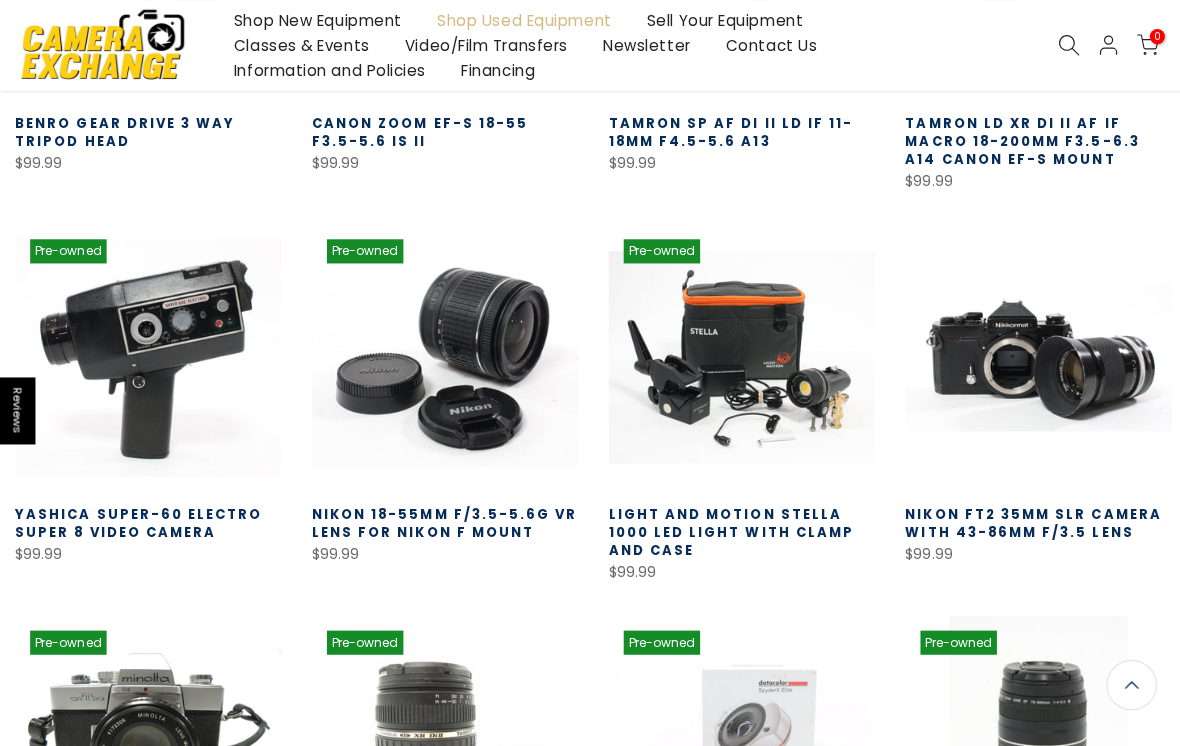 click on "Load More" at bounding box center (590, 1138) 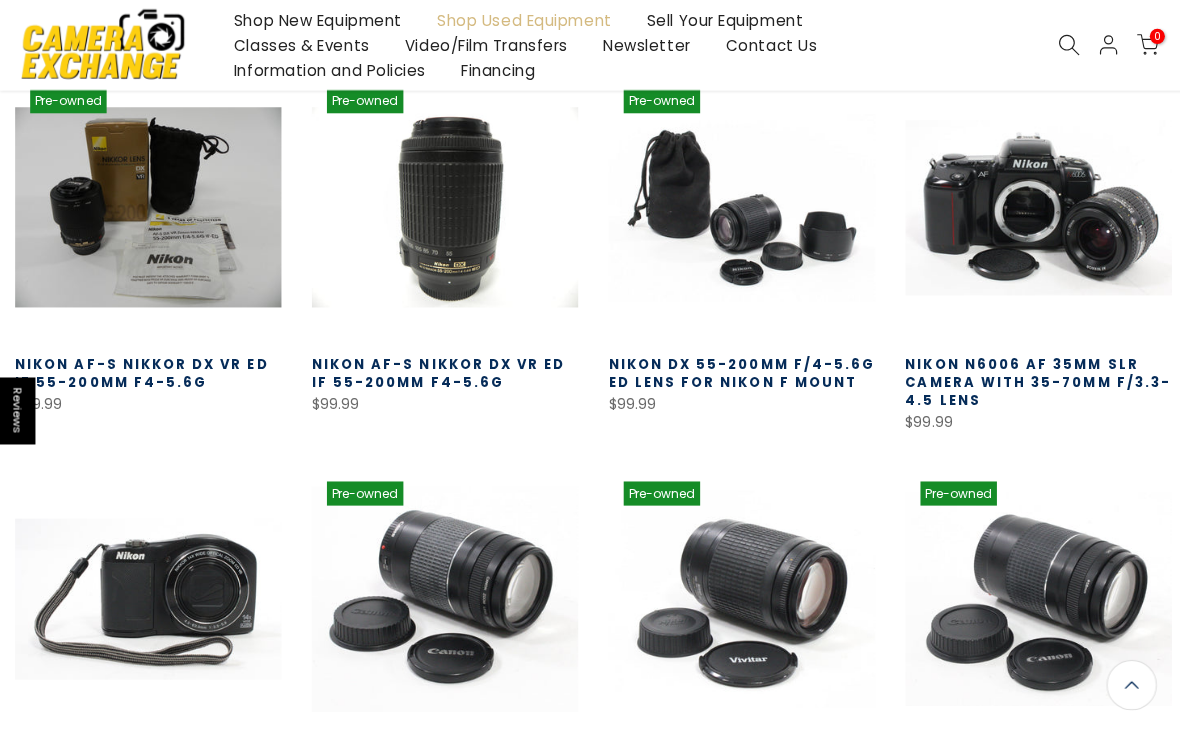 scroll, scrollTop: 69477, scrollLeft: 0, axis: vertical 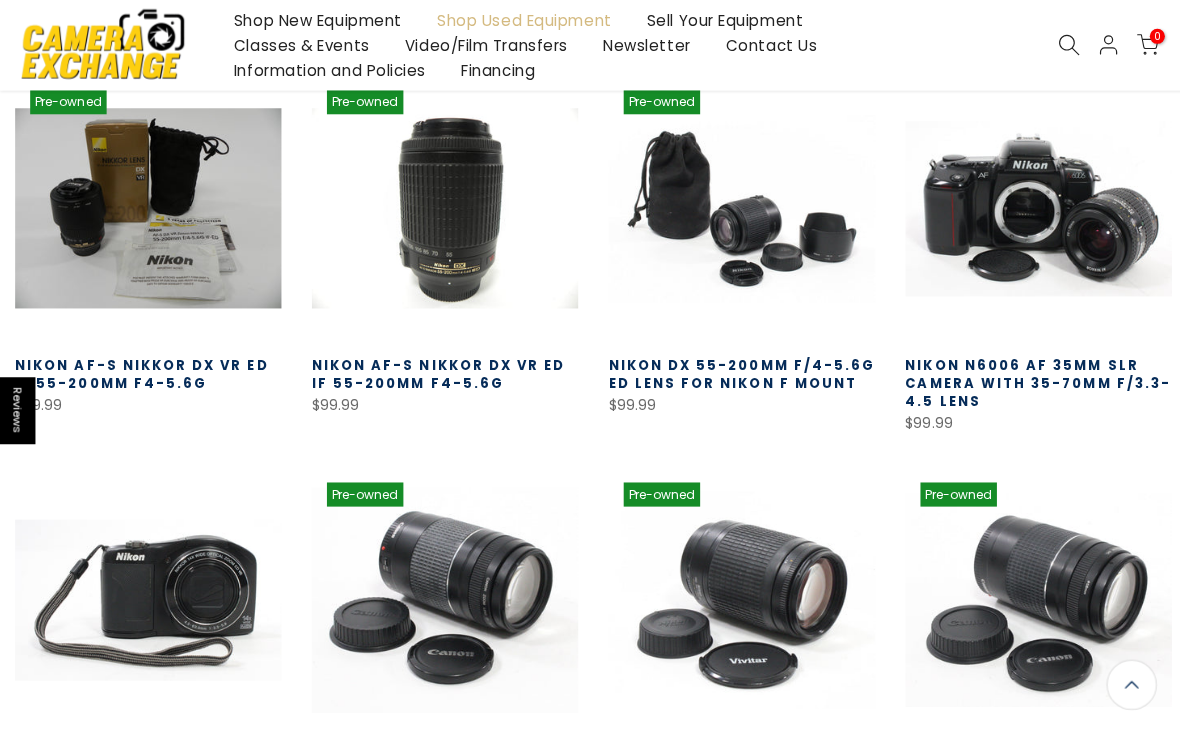 click on "Load More" at bounding box center [590, 991] 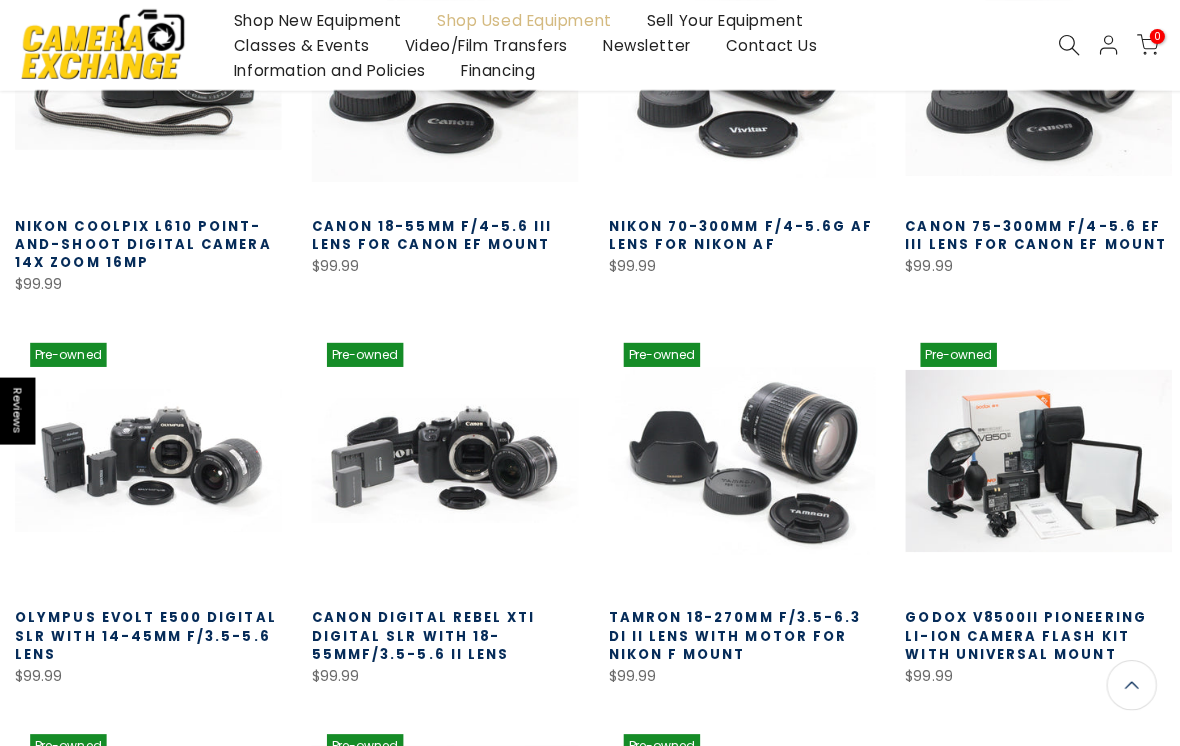scroll, scrollTop: 70007, scrollLeft: 0, axis: vertical 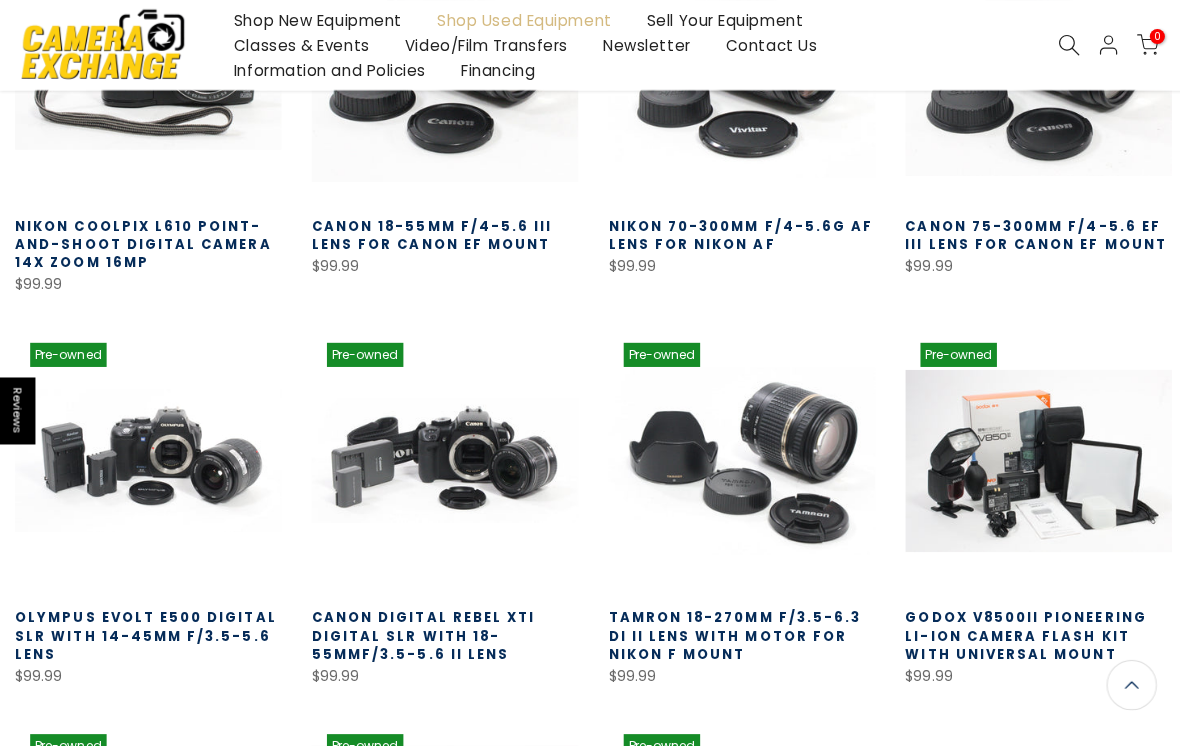 click at bounding box center [737, 1254] 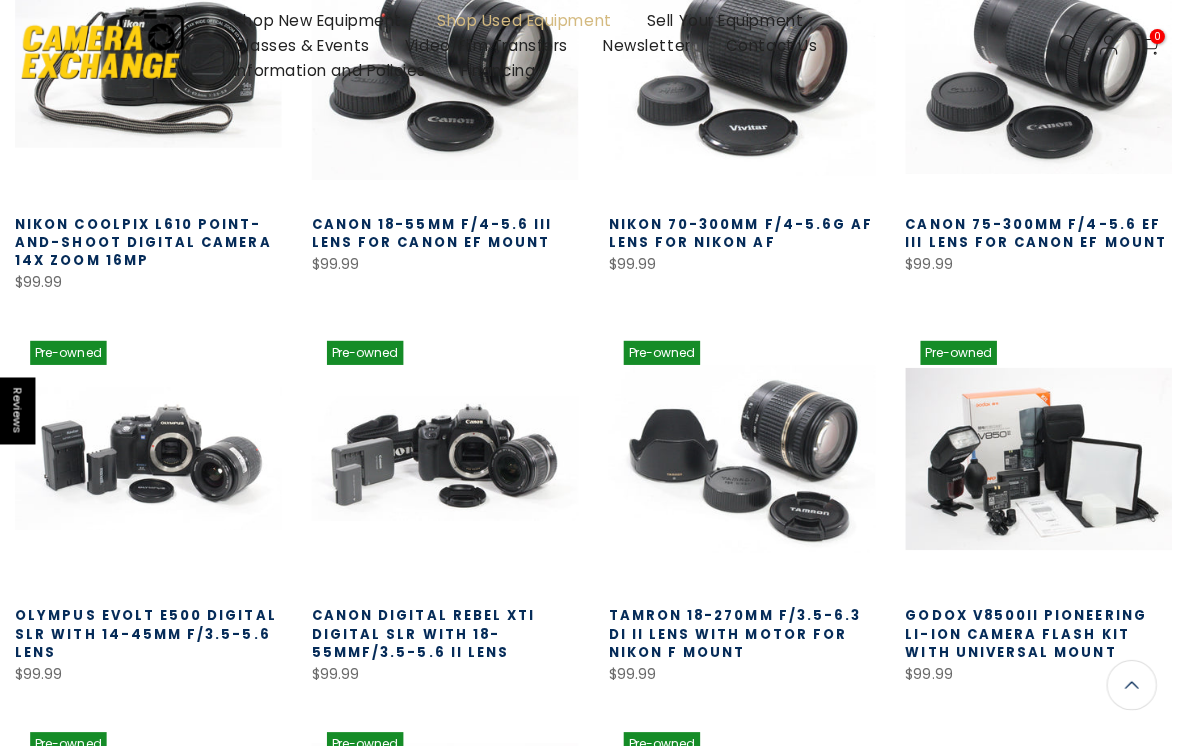 scroll, scrollTop: 70521, scrollLeft: 0, axis: vertical 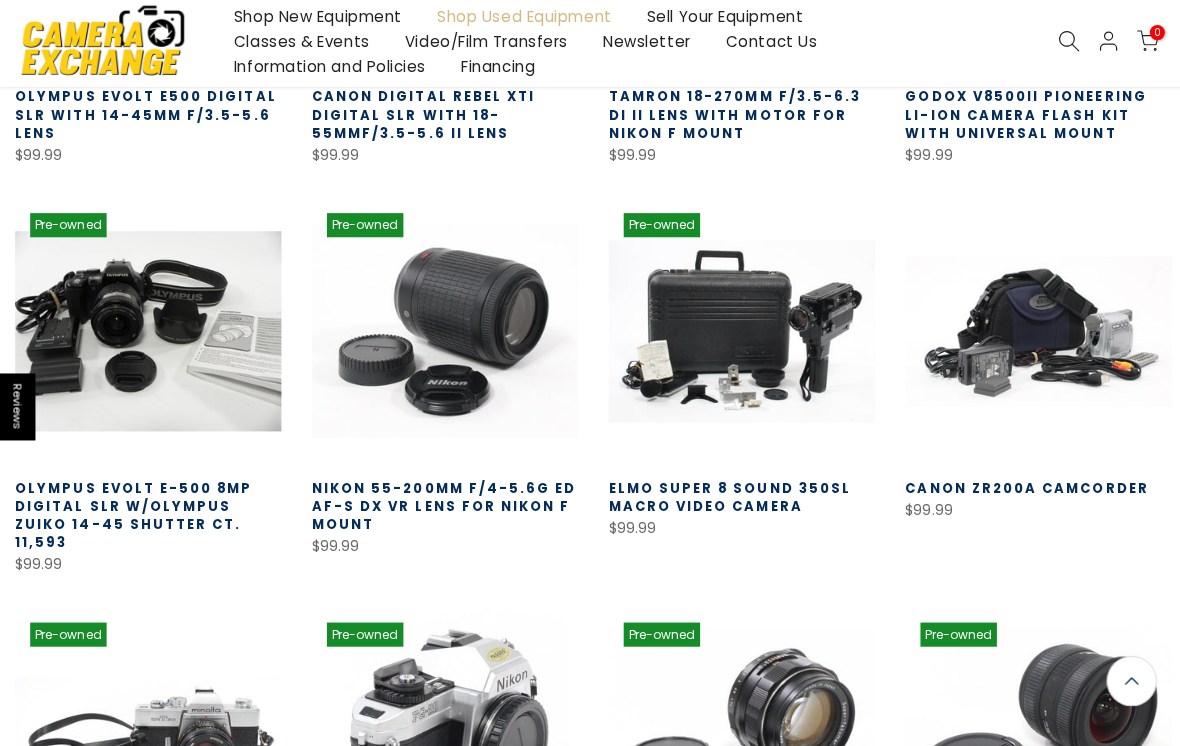 click on "Load More" at bounding box center (590, 1135) 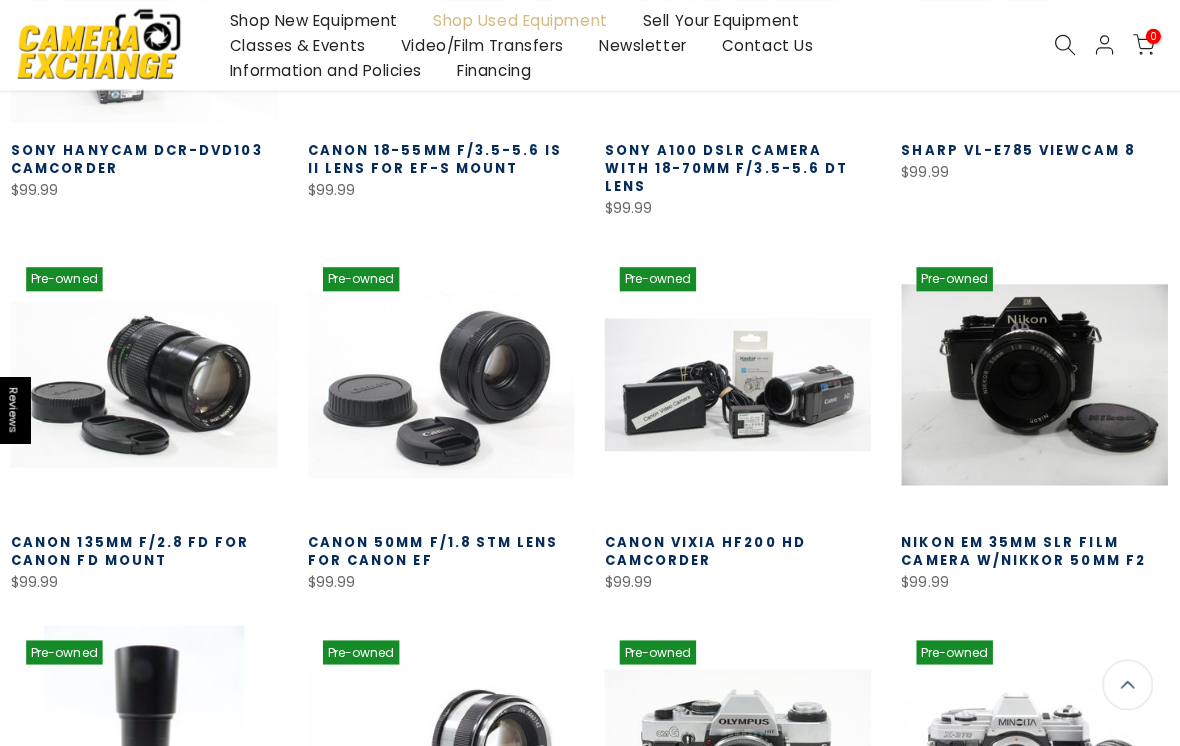 scroll, scrollTop: 71658, scrollLeft: 0, axis: vertical 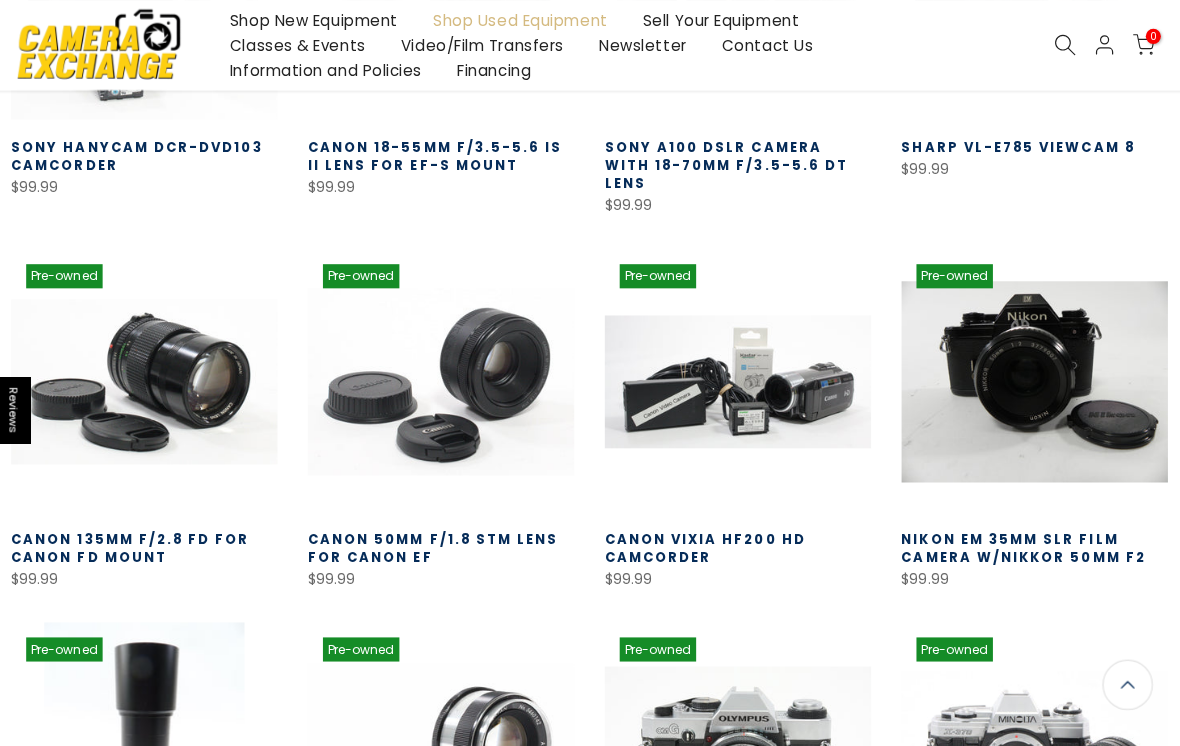 click on "Load More" at bounding box center (590, 1127) 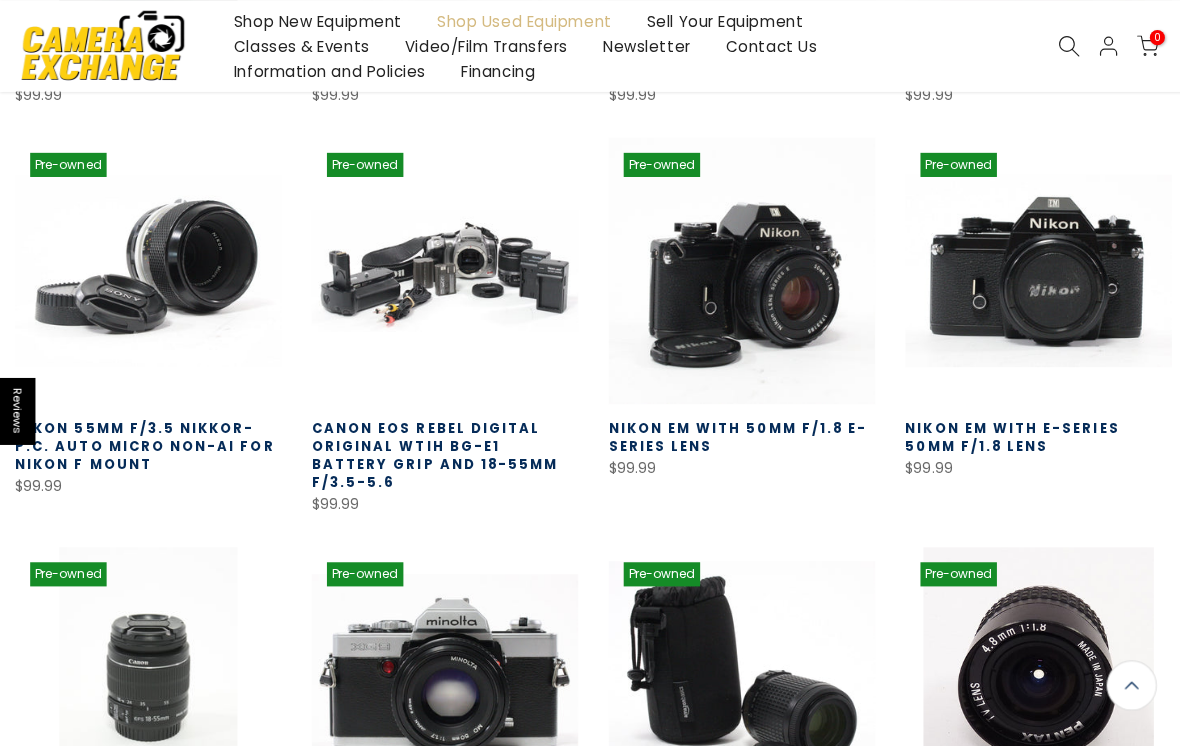 scroll, scrollTop: 72883, scrollLeft: 0, axis: vertical 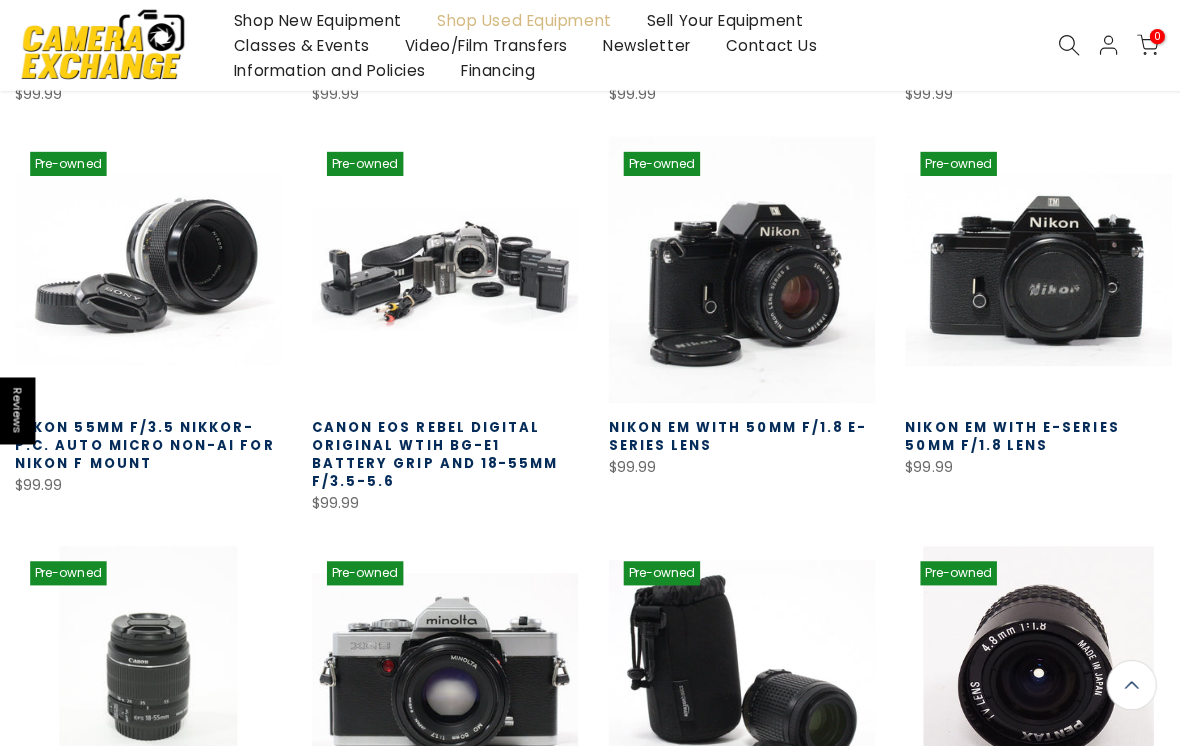 click on "3066  Products Found
$0.00 - $691.52
Sale Pre-owned
Quick view
Compare
*
Add to cart
Hasselblad Carl Zeiss 80mm f2.8 Planar T* Lens - Black $759.99 $680.00
Hasselblad Carl Zeiss 80mm f2.8 Planar T* Lens - Black for 500 series cameras. This V mount lens is in very fine condition and the shutter is working beautifully.  Aperture... Quick view
*
Add to cart
Pre-owned
Quick view
Compare
*
Add to cart
Sigma 20mmf/1.4 DG Nikon ART Lens for Nikon F Mount $649.99
This is a Sigma 20mmf/1.4 DG Nikon ART Lens for Nikon F Mount.This lens has been tested and is in excellent working order and condition. The optics are clean and... Quick view
*" at bounding box center [590, -35651] 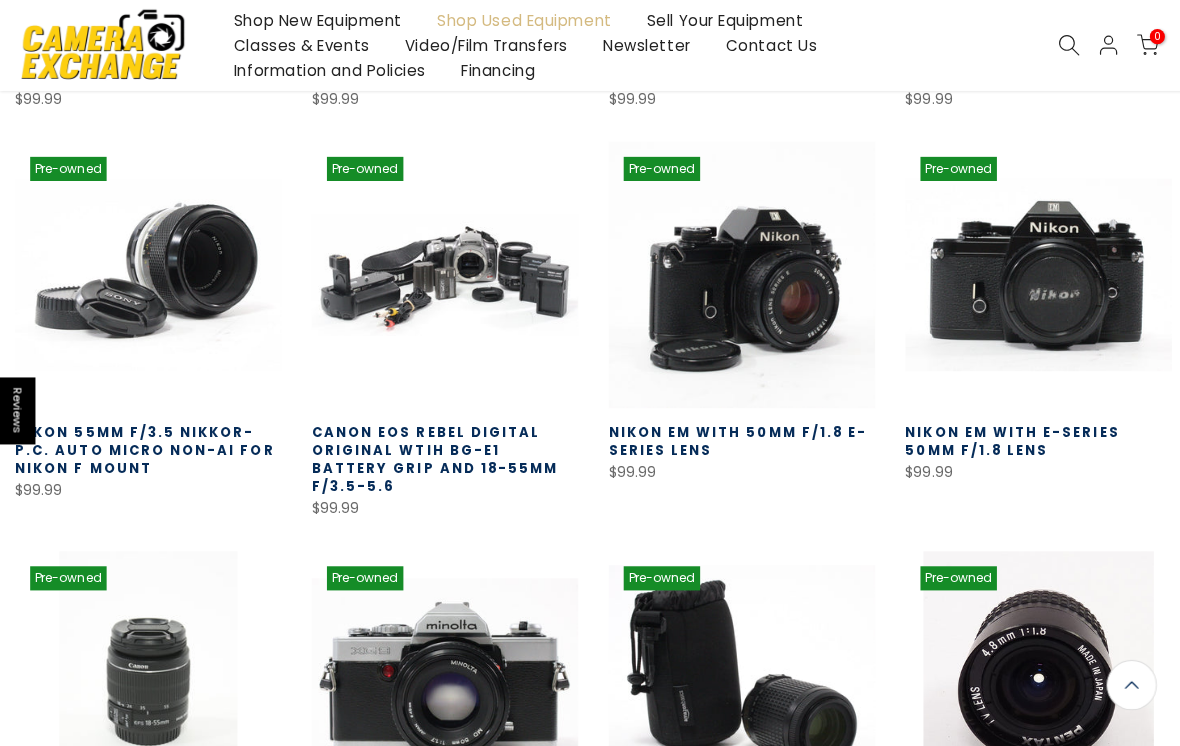 scroll, scrollTop: 72809, scrollLeft: 0, axis: vertical 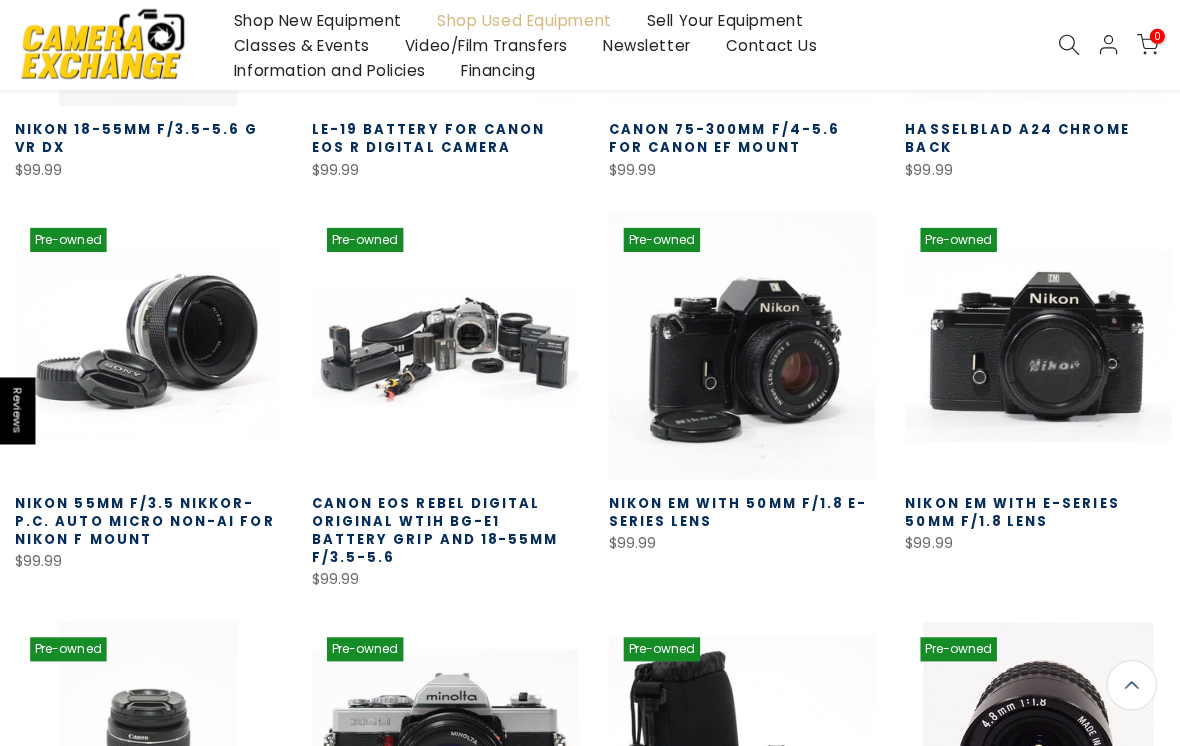 click on "Load More" at bounding box center [590, 1128] 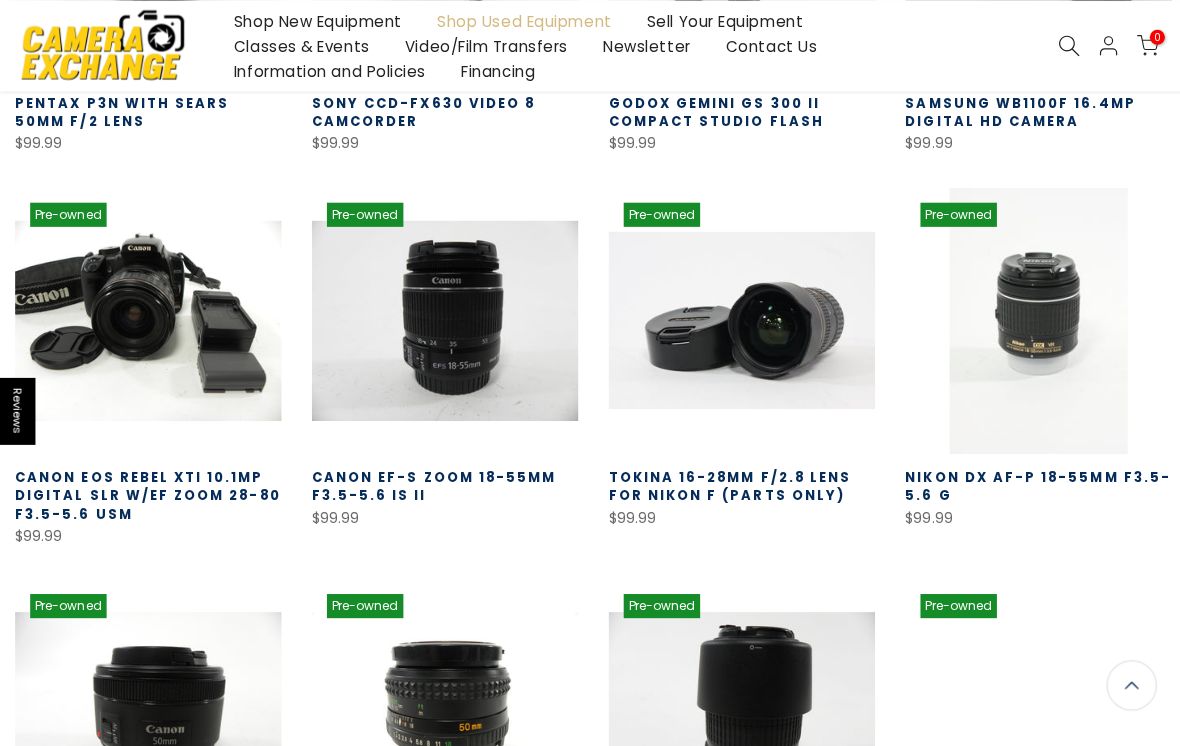 scroll, scrollTop: 73927, scrollLeft: 0, axis: vertical 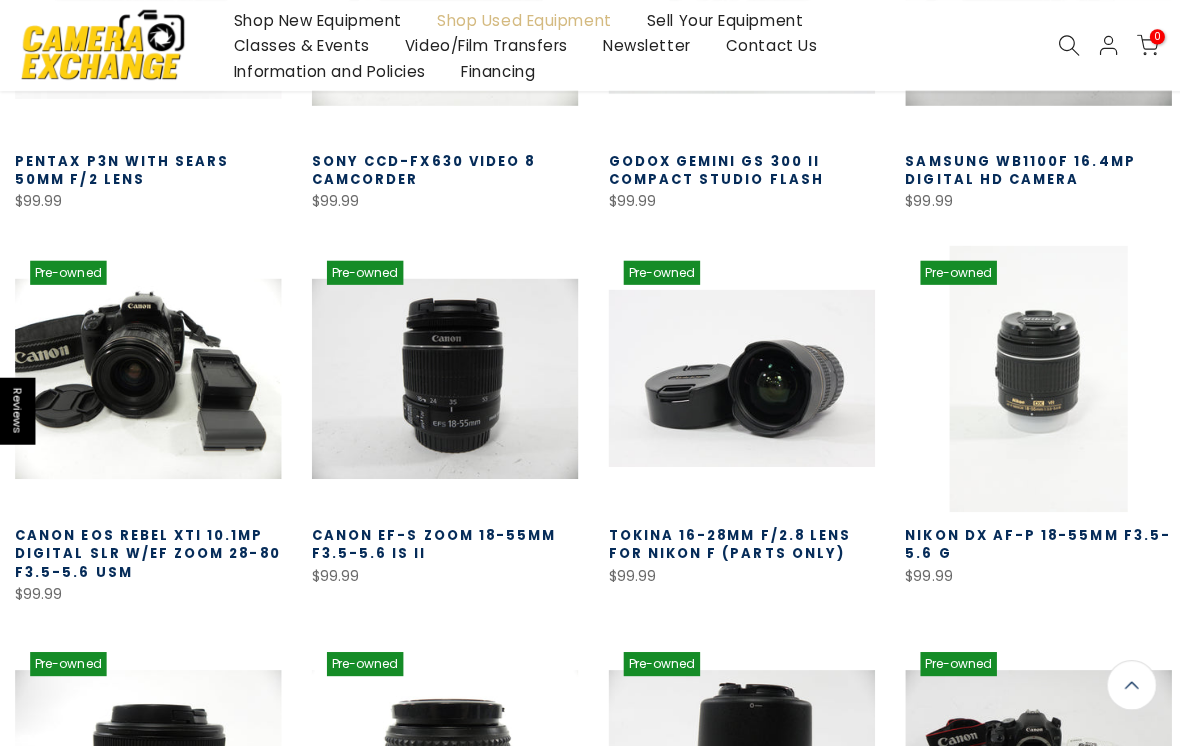 click on "Load More" at bounding box center [590, 1159] 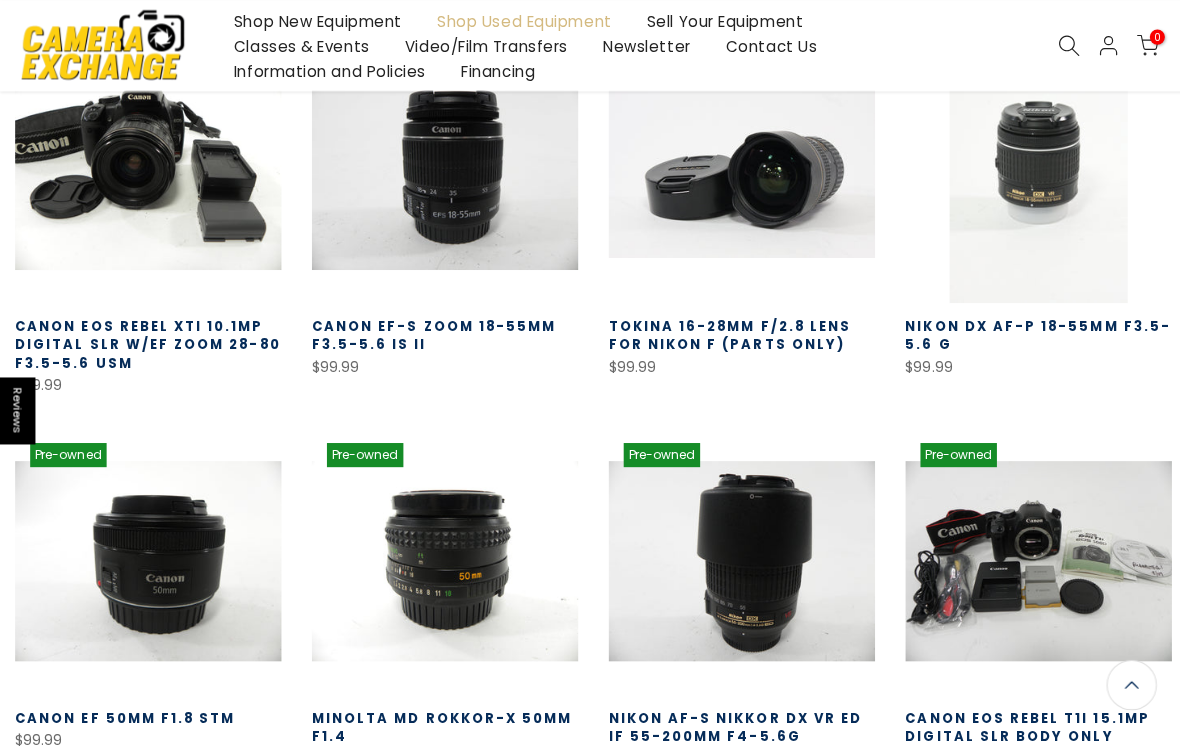 scroll, scrollTop: 74166, scrollLeft: 0, axis: vertical 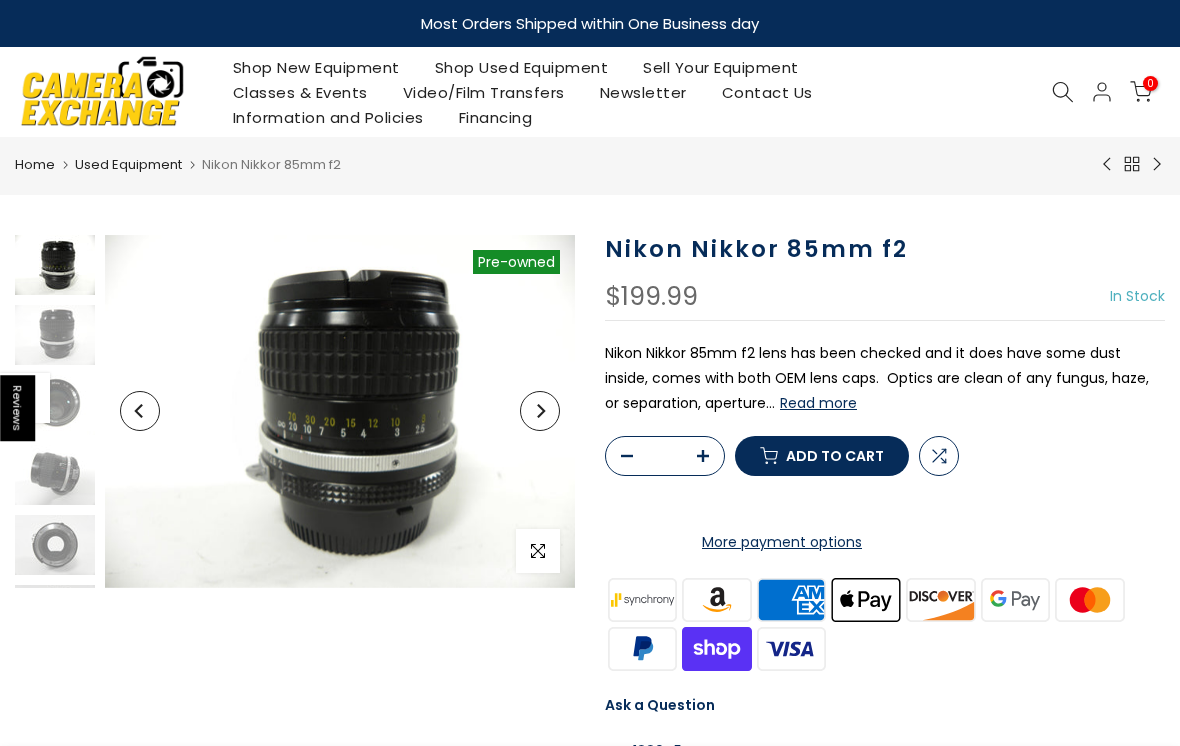 click at bounding box center (340, 411) 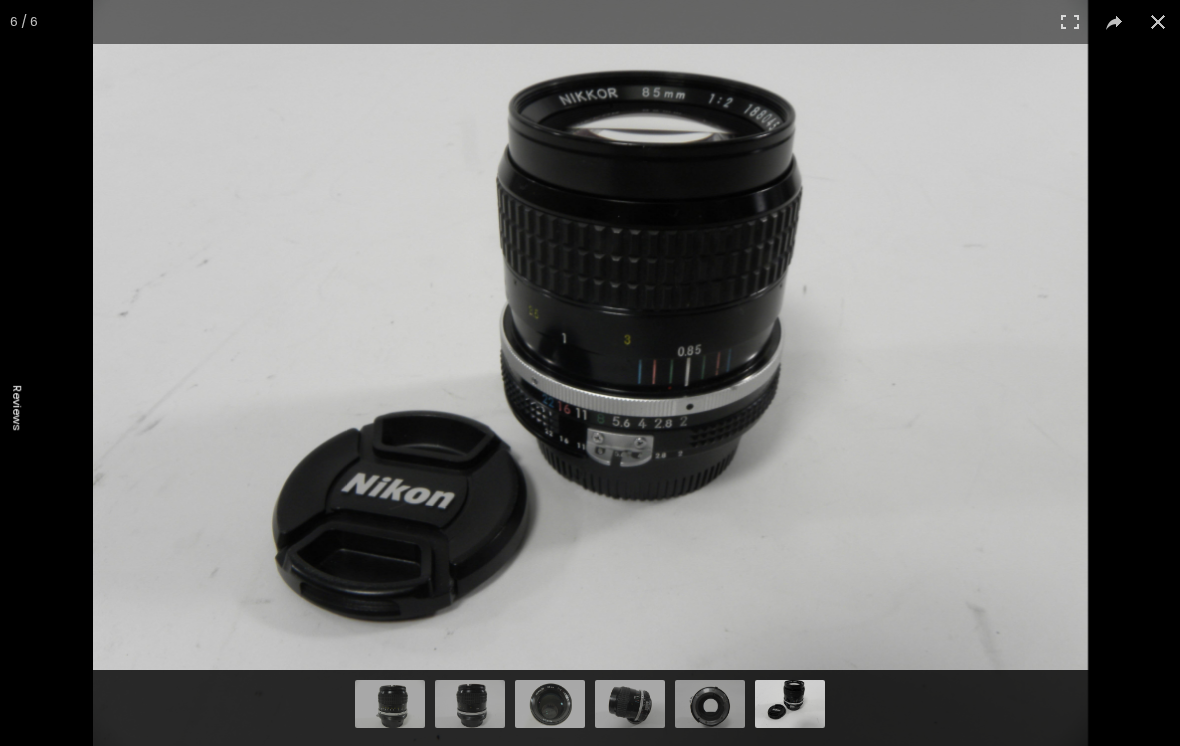 click at bounding box center [1158, 22] 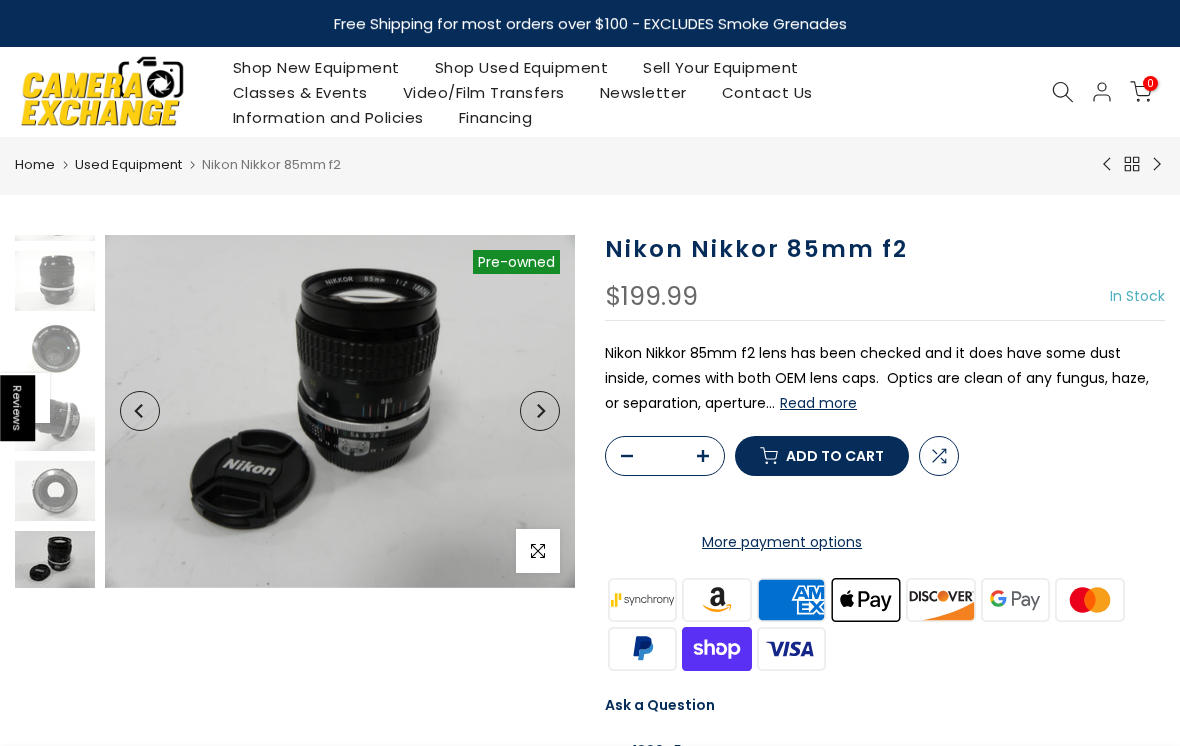 scroll, scrollTop: 57, scrollLeft: 0, axis: vertical 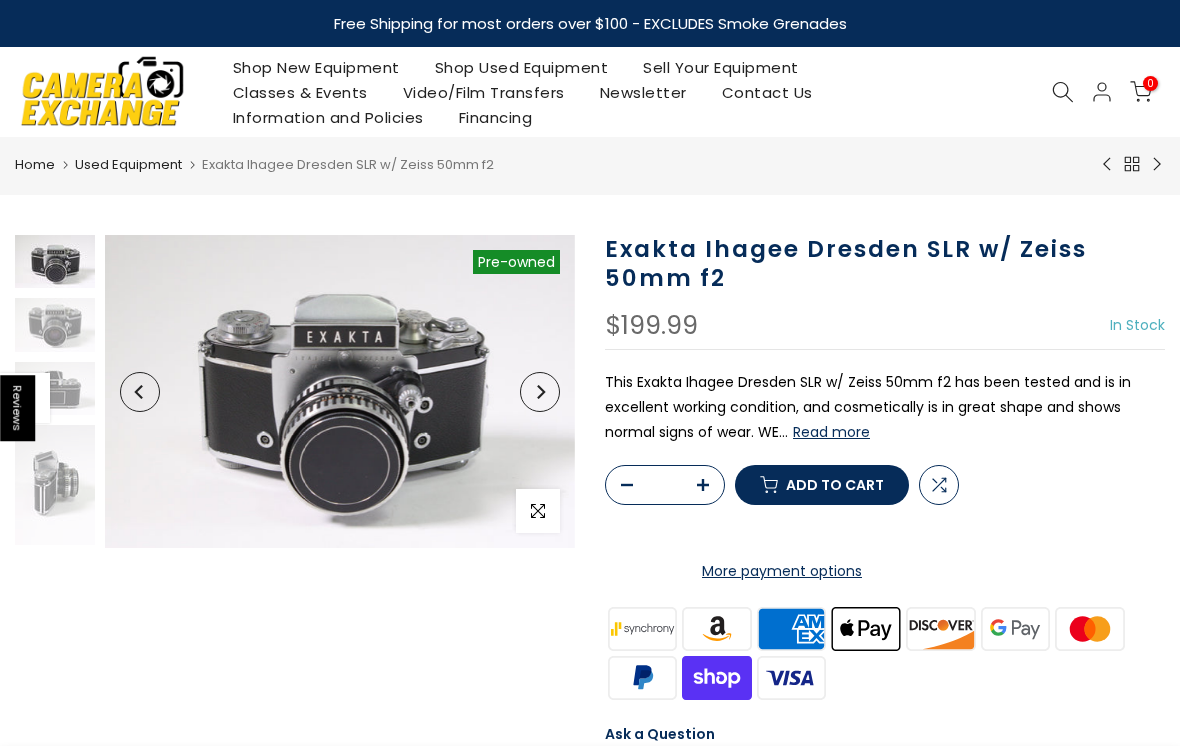 click at bounding box center (340, 391) 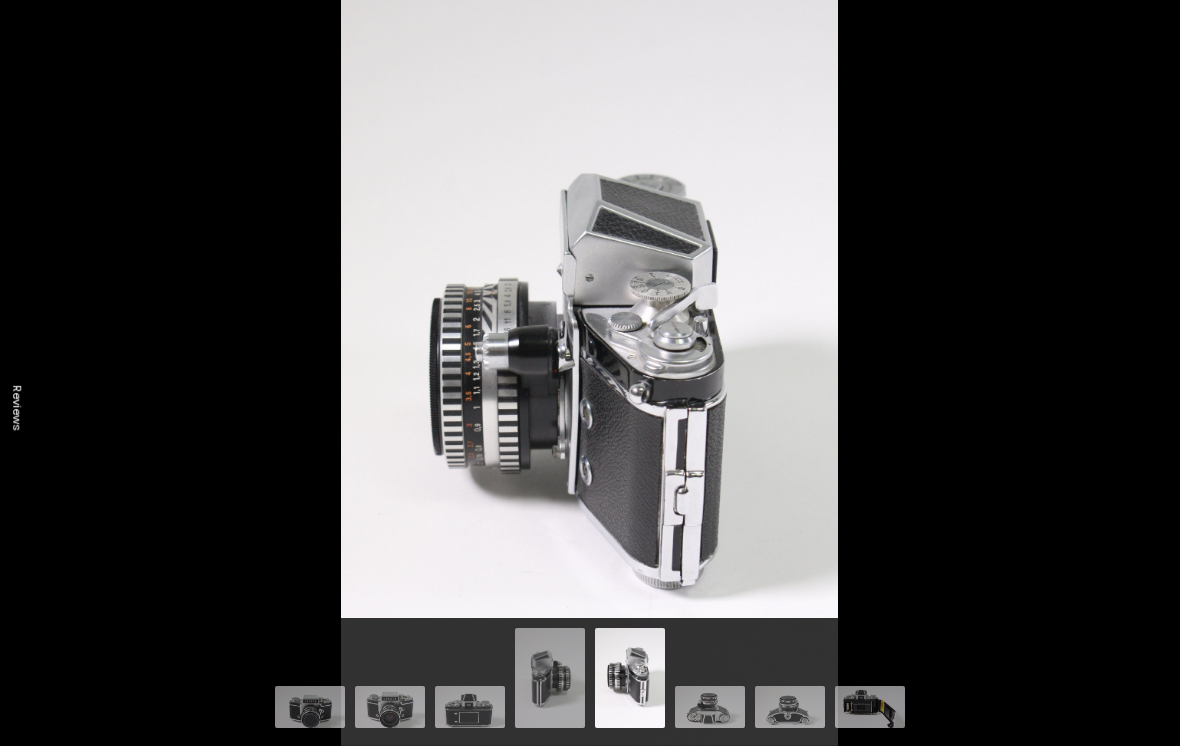 click at bounding box center [1912, 373] 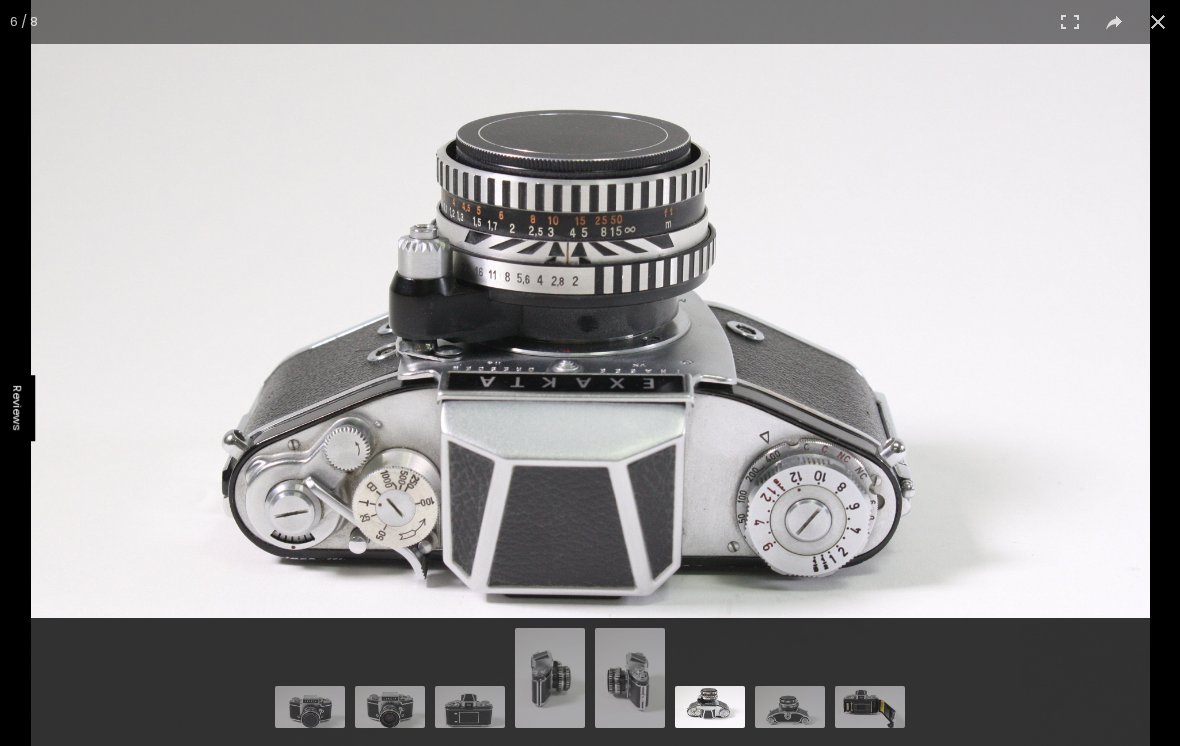 click at bounding box center (1912, 373) 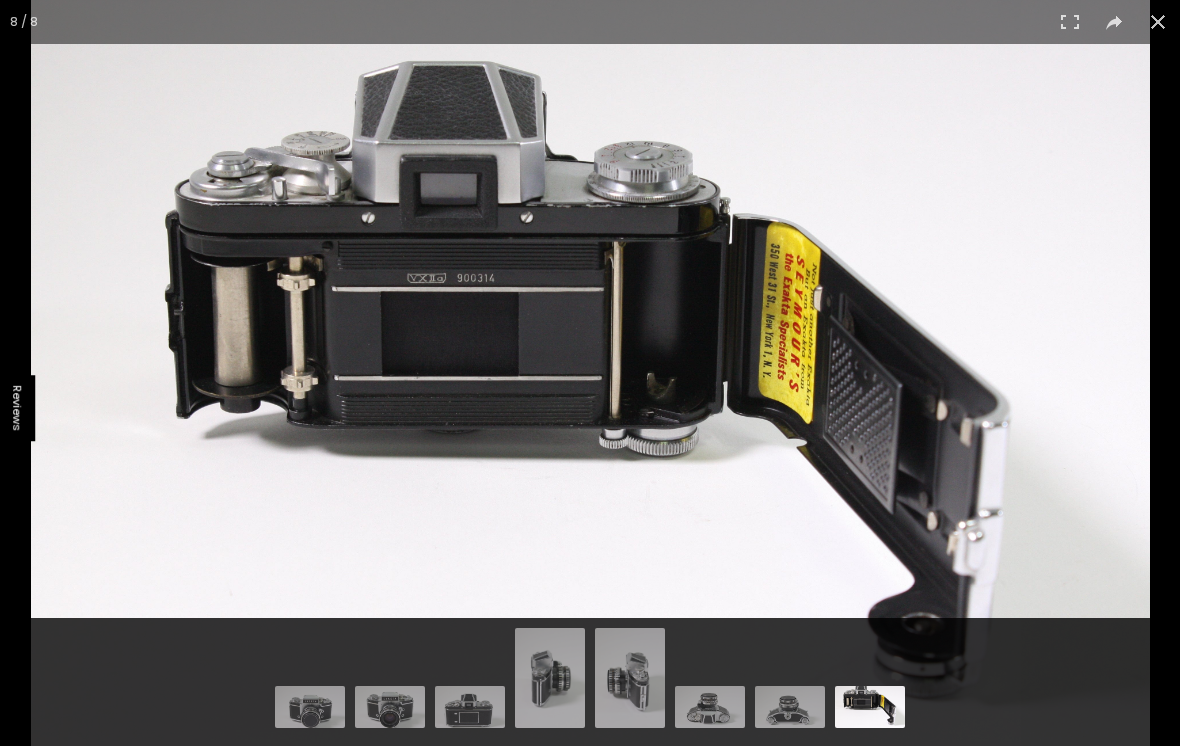 click at bounding box center [1158, 22] 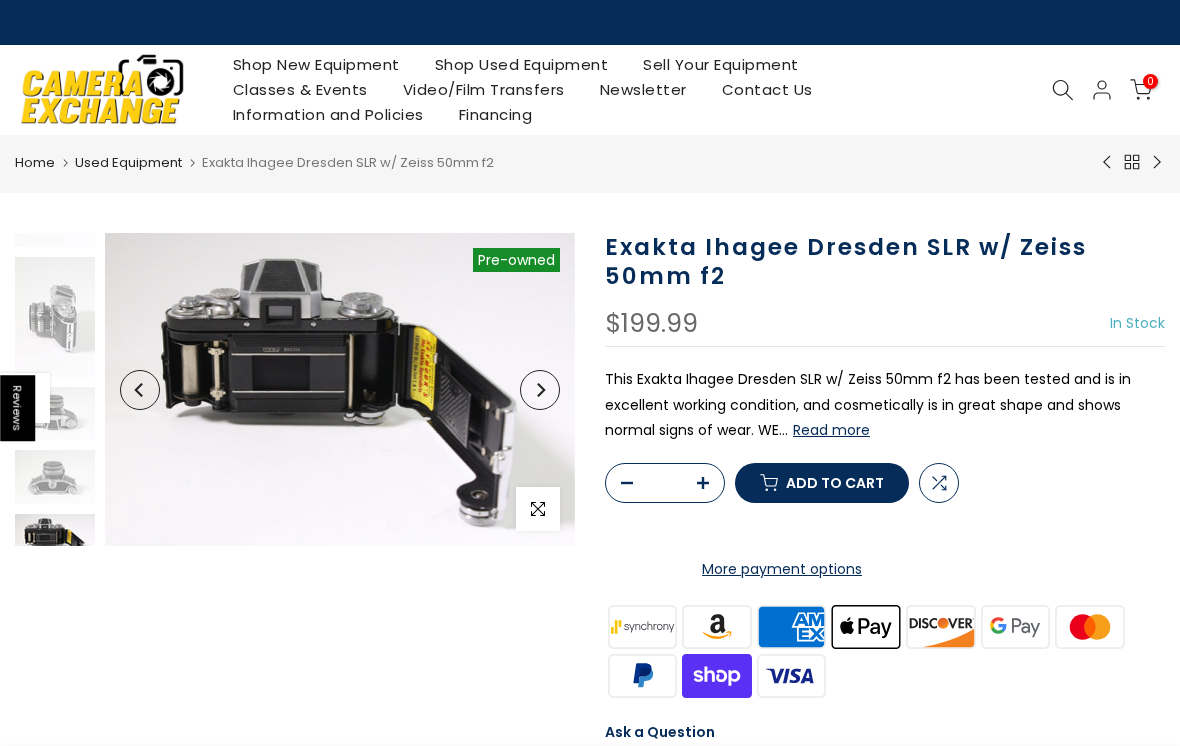 scroll, scrollTop: 317, scrollLeft: 0, axis: vertical 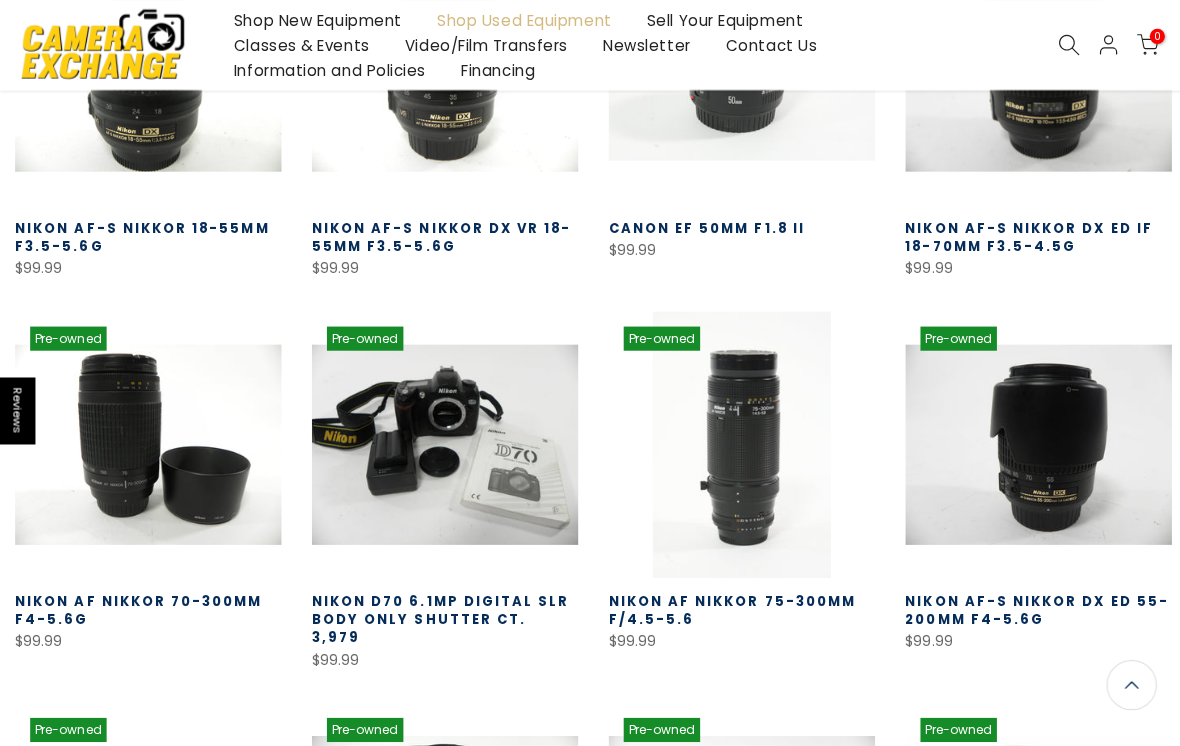 click on "Load More" at bounding box center (590, 1226) 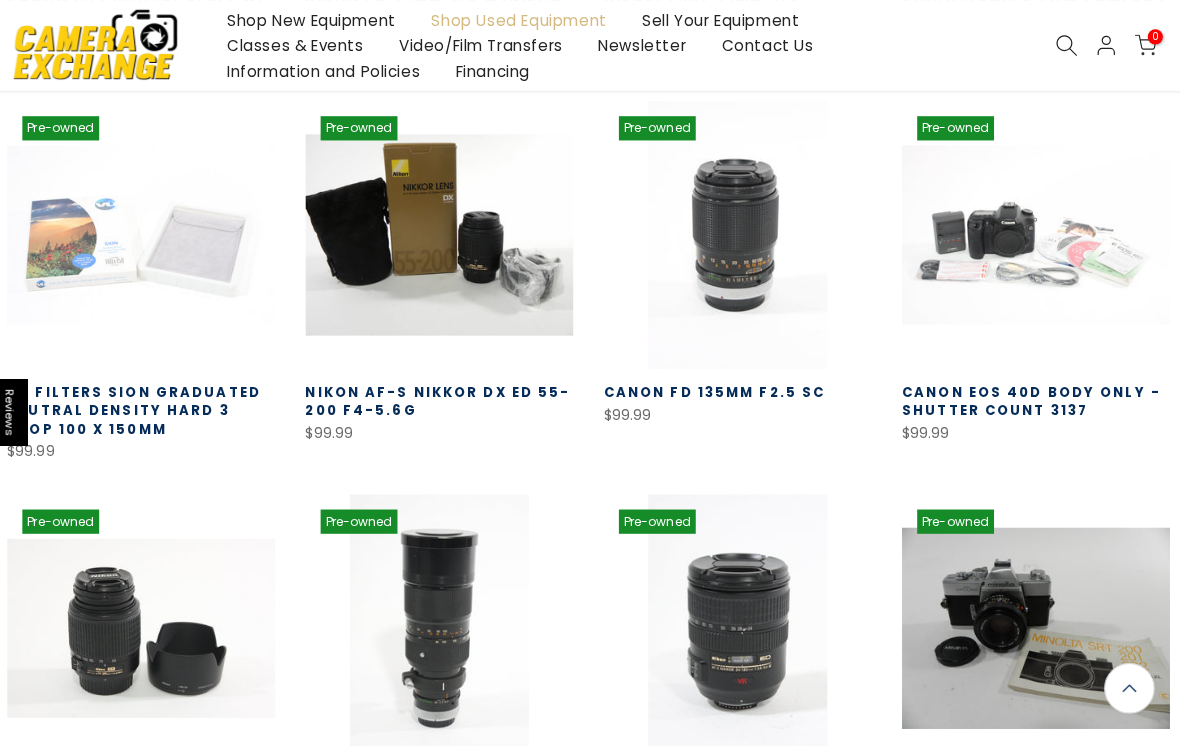 scroll, scrollTop: 76384, scrollLeft: 0, axis: vertical 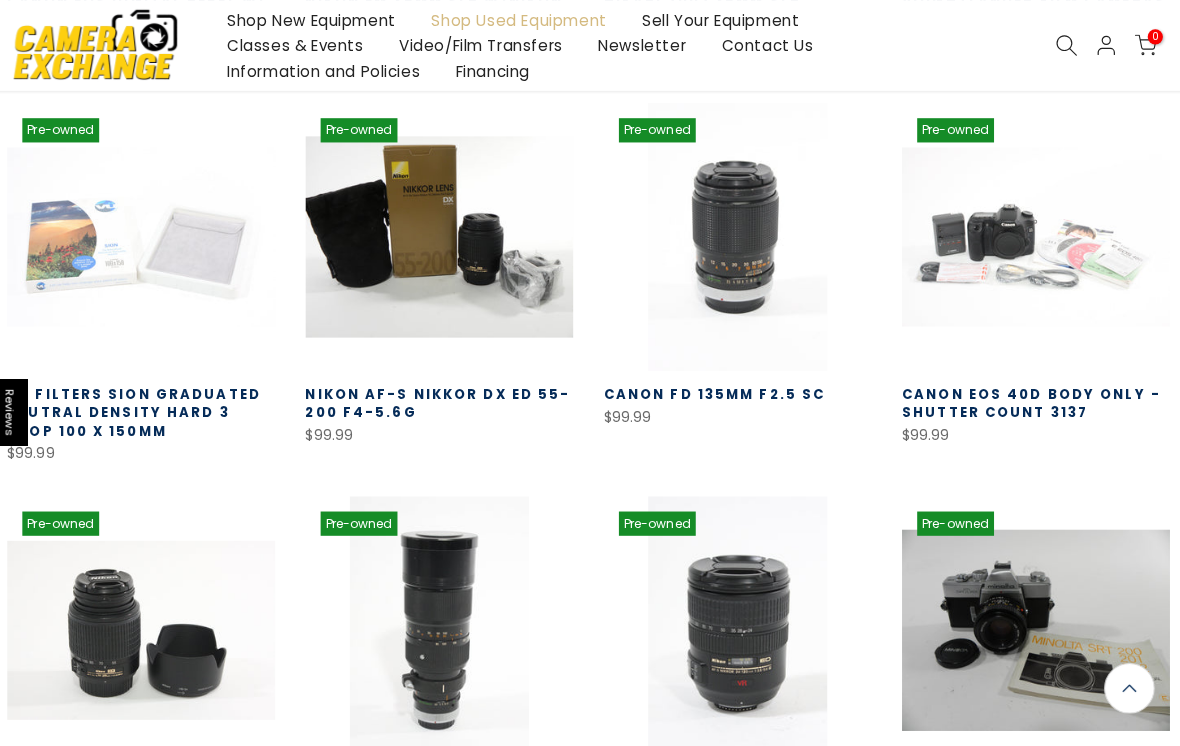 click on "Load More" at bounding box center [590, 1017] 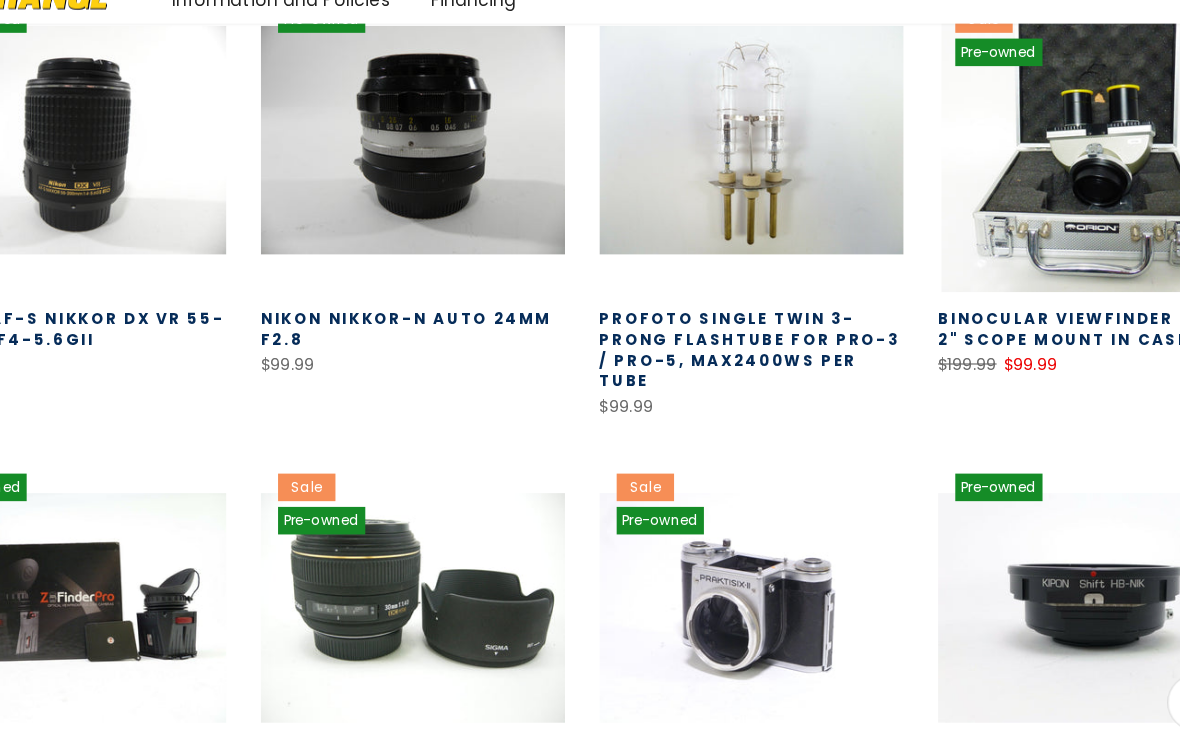 scroll, scrollTop: 77594, scrollLeft: 0, axis: vertical 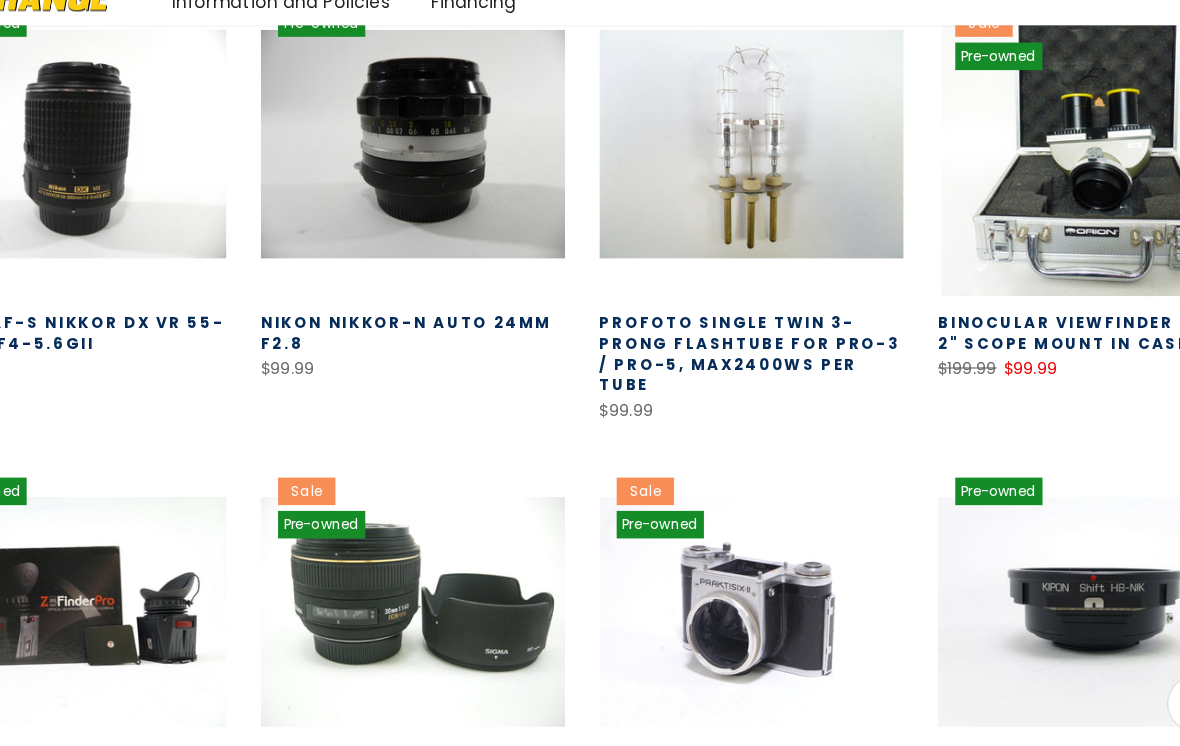 click on "You've viewed  804  of 3066 products
Load More" at bounding box center [590, 959] 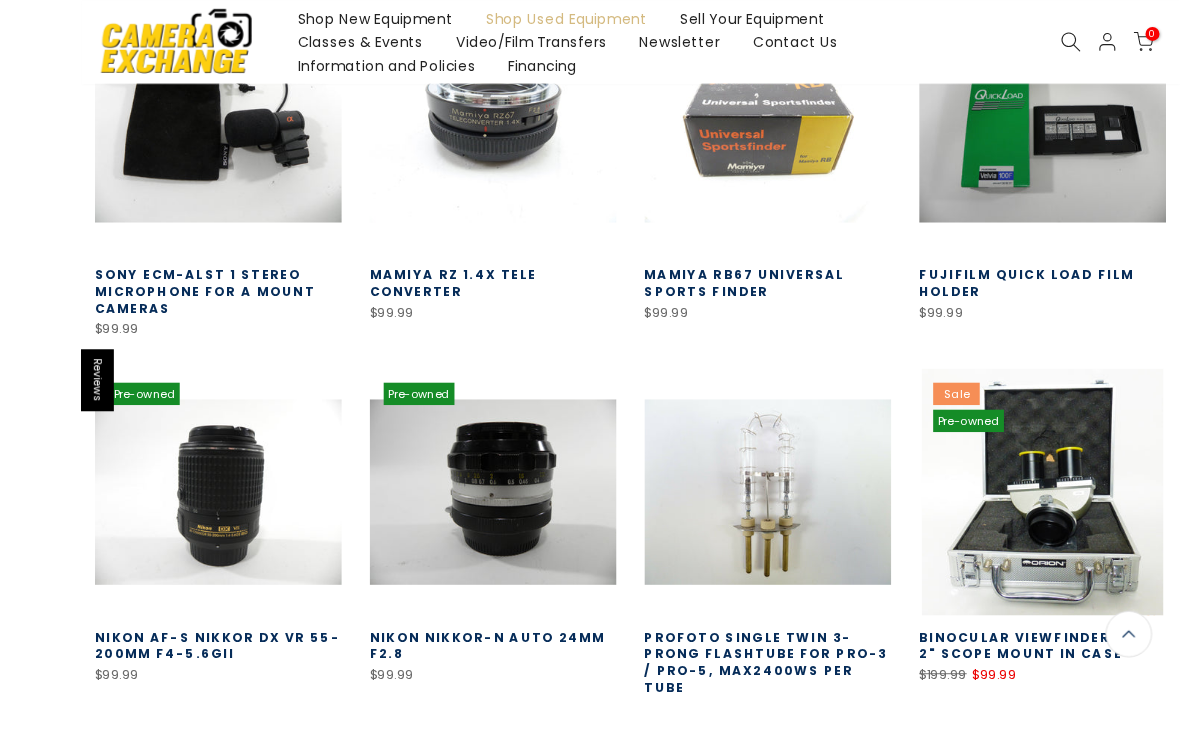 scroll, scrollTop: 77182, scrollLeft: 0, axis: vertical 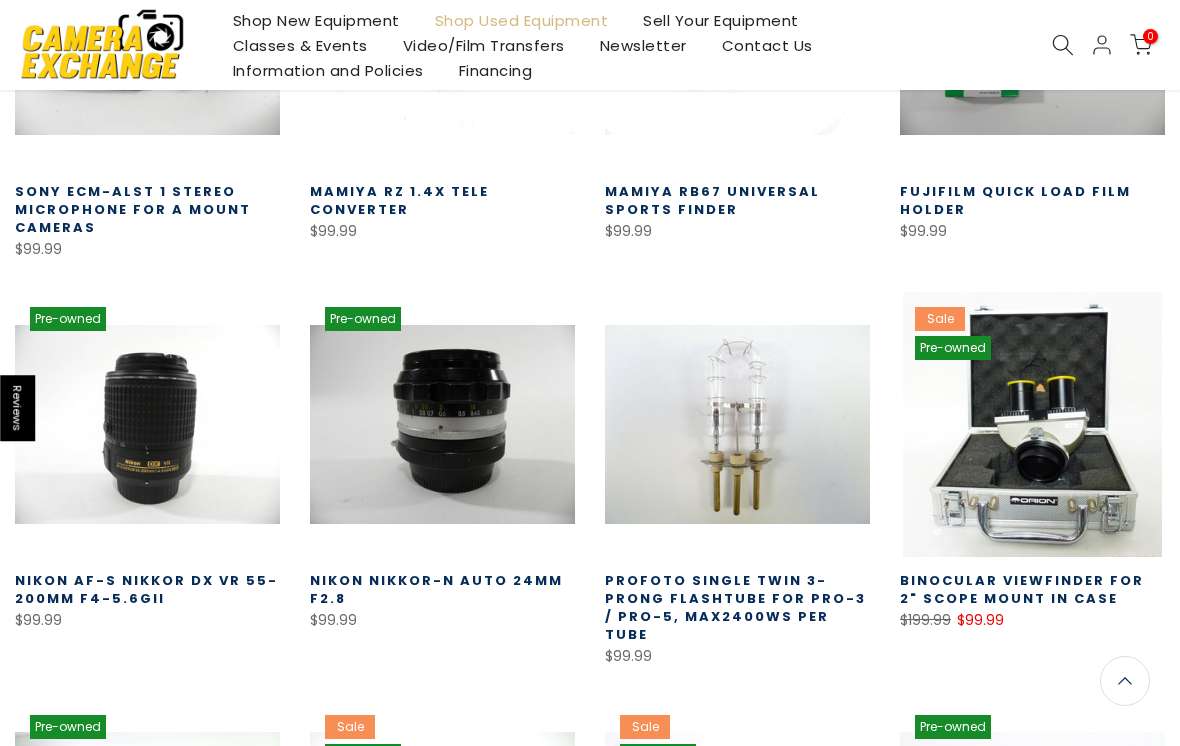 click on "Load More" at bounding box center (590, 1244) 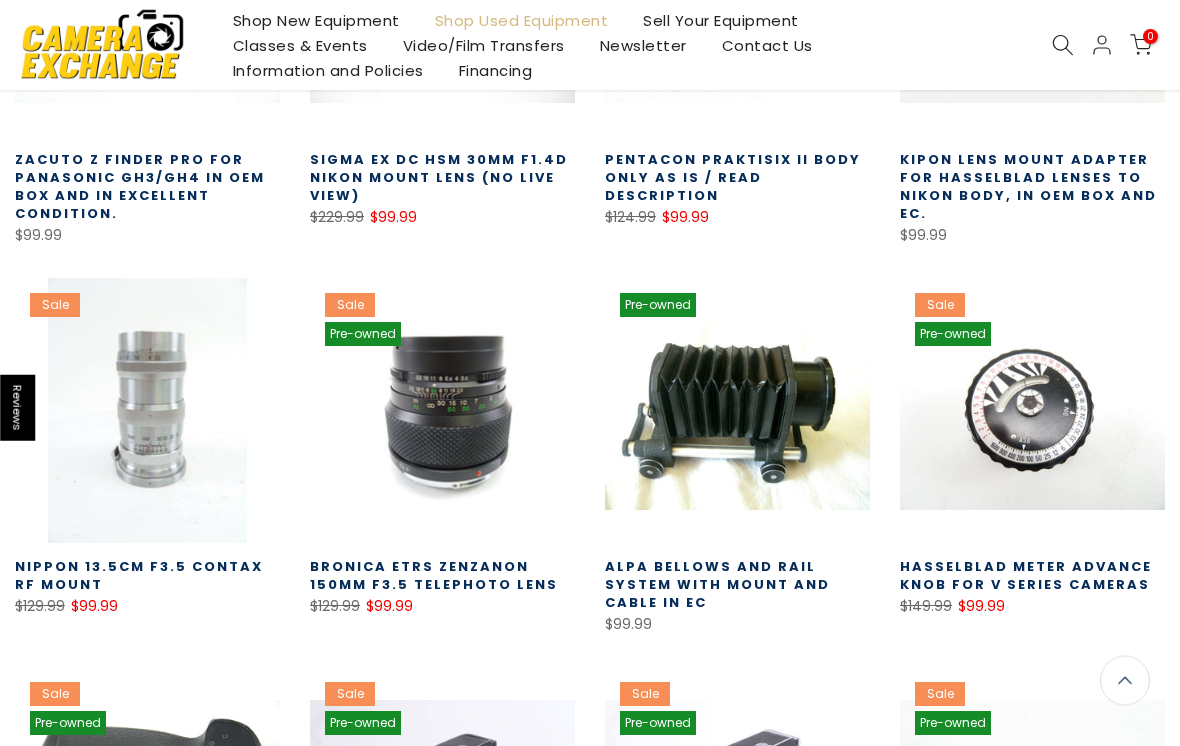 scroll, scrollTop: 78192, scrollLeft: 0, axis: vertical 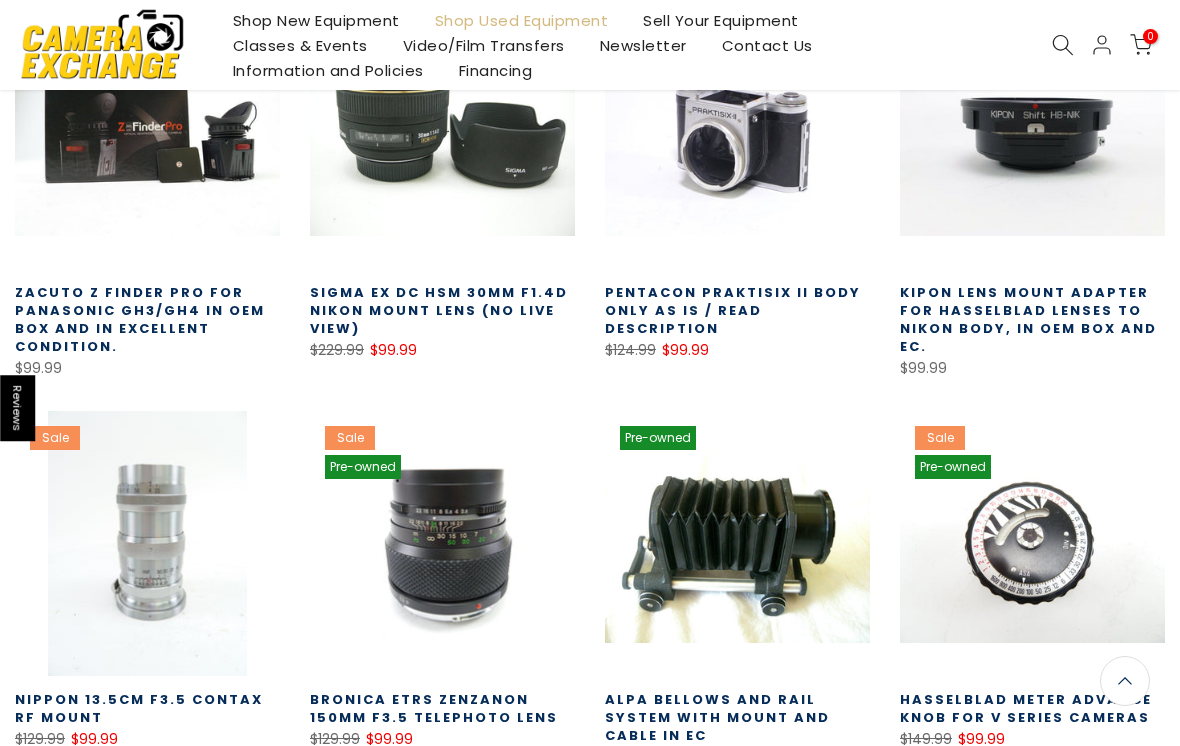 click at bounding box center (147, 932) 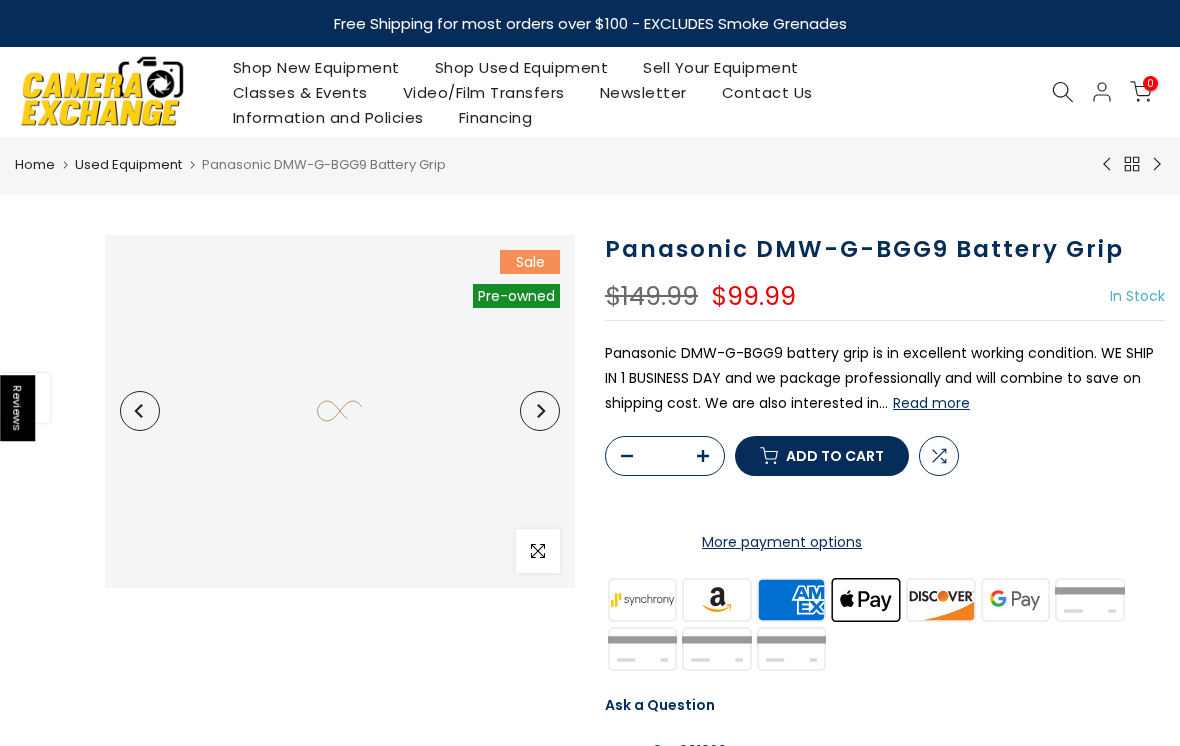 scroll, scrollTop: 0, scrollLeft: 0, axis: both 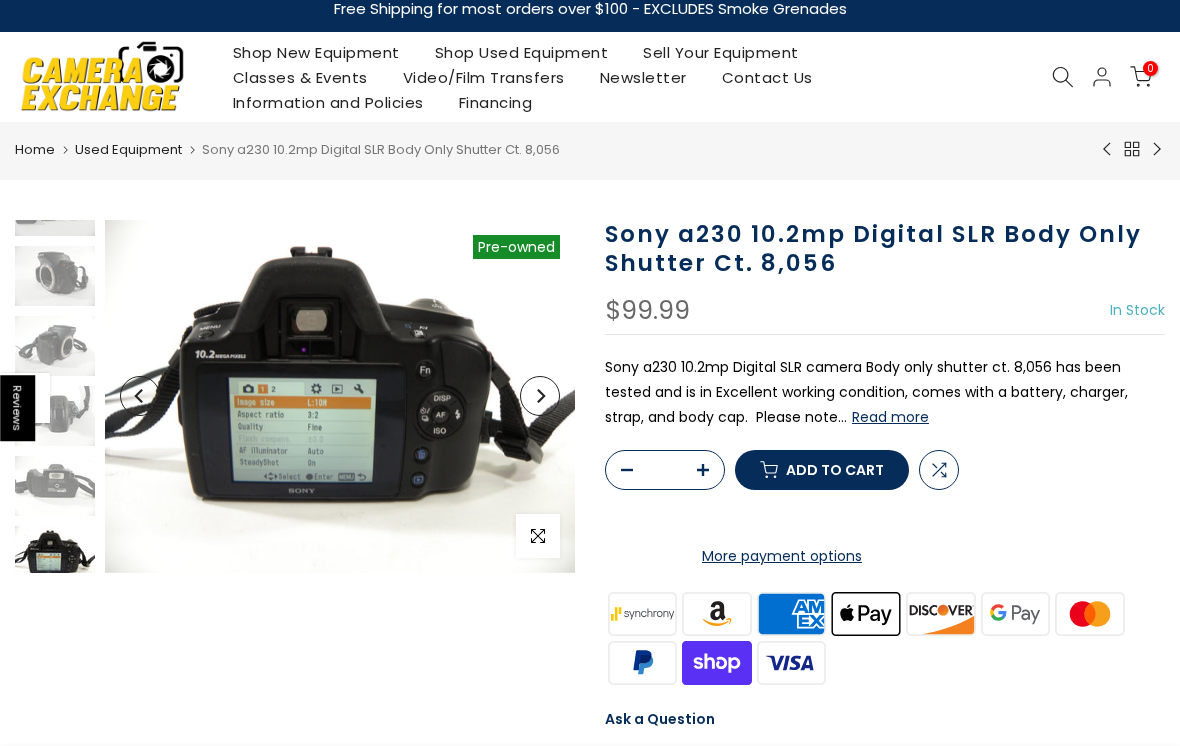 click at bounding box center (102, 76) 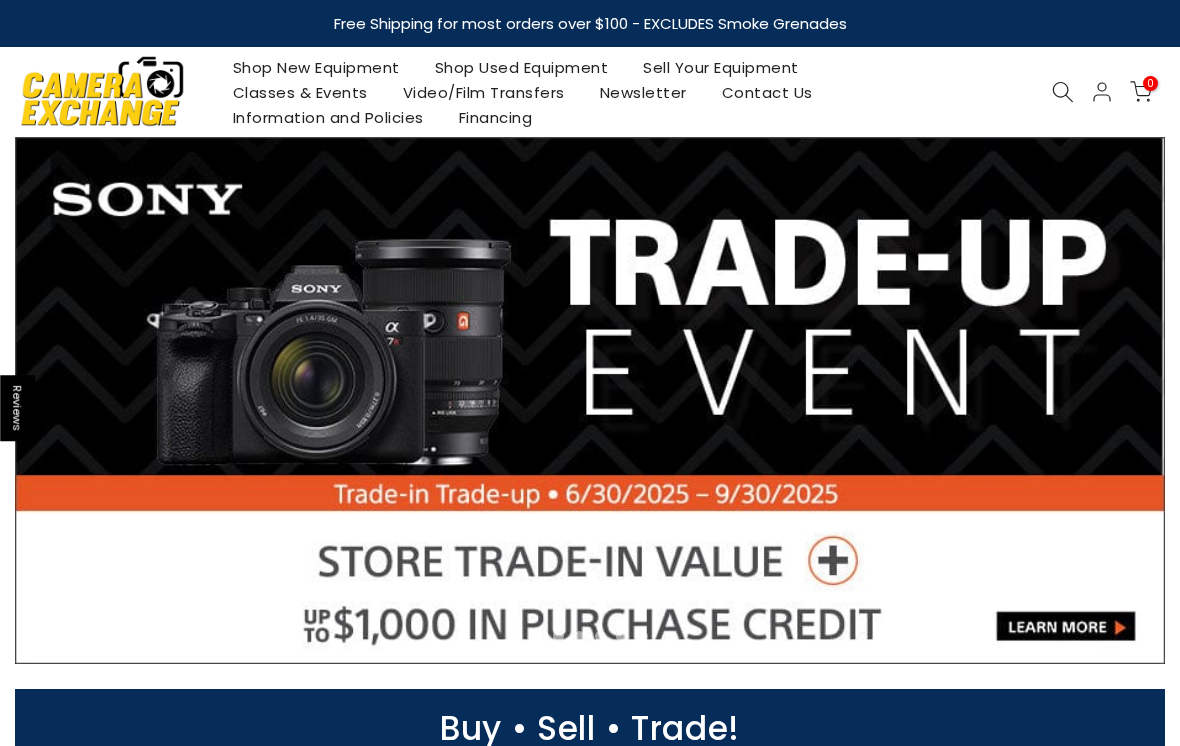 scroll, scrollTop: 0, scrollLeft: 0, axis: both 